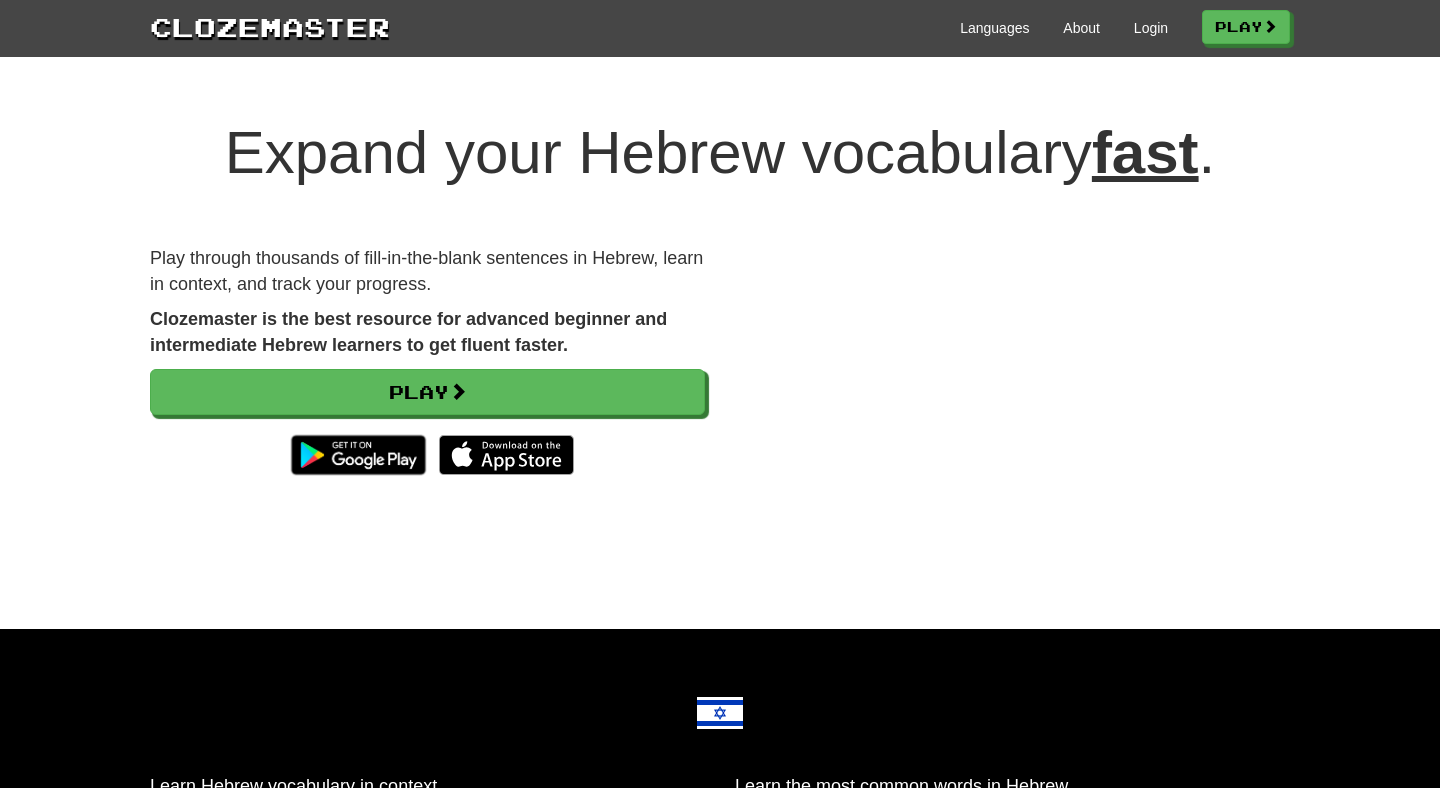 scroll, scrollTop: 0, scrollLeft: 0, axis: both 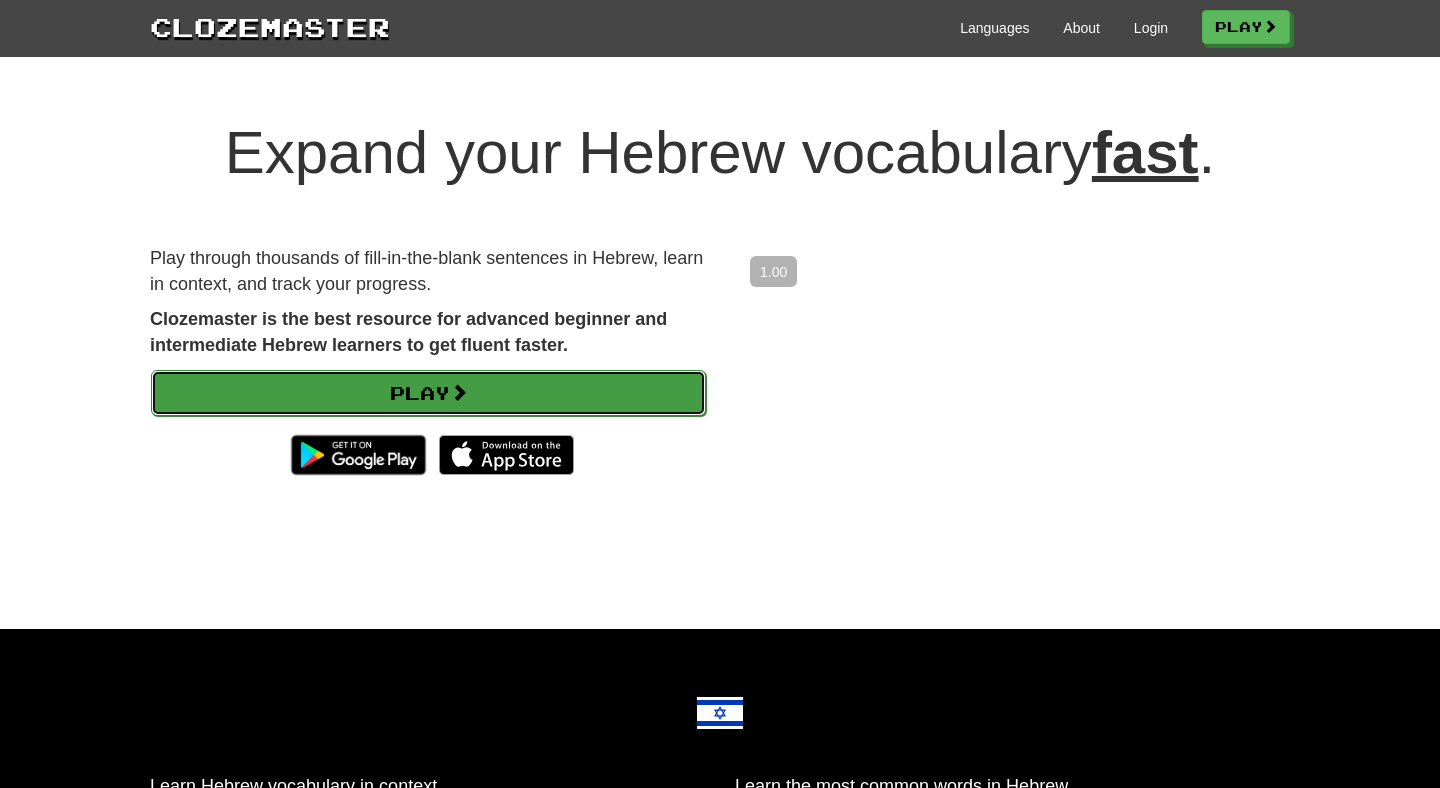 click on "Play" at bounding box center [428, 393] 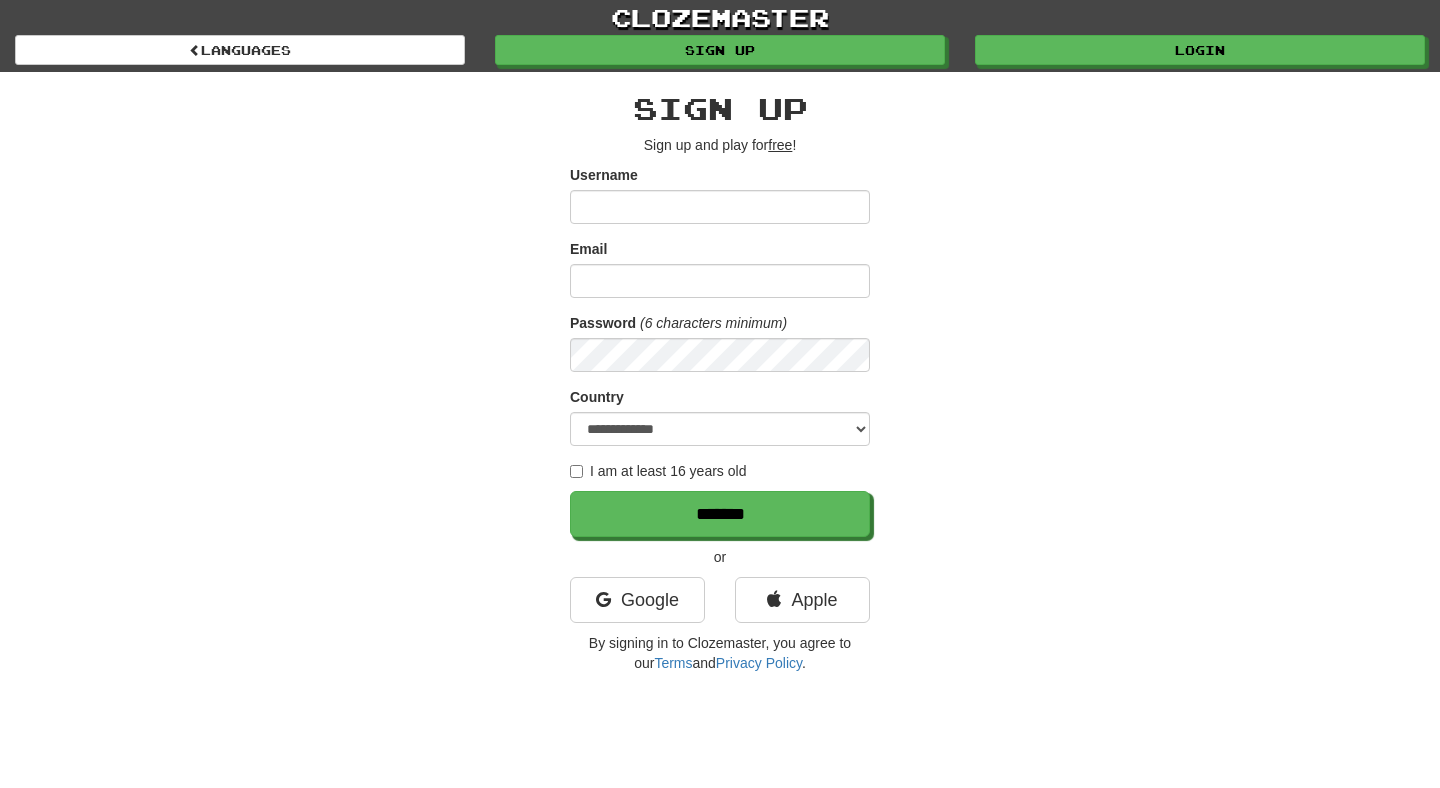 scroll, scrollTop: 0, scrollLeft: 0, axis: both 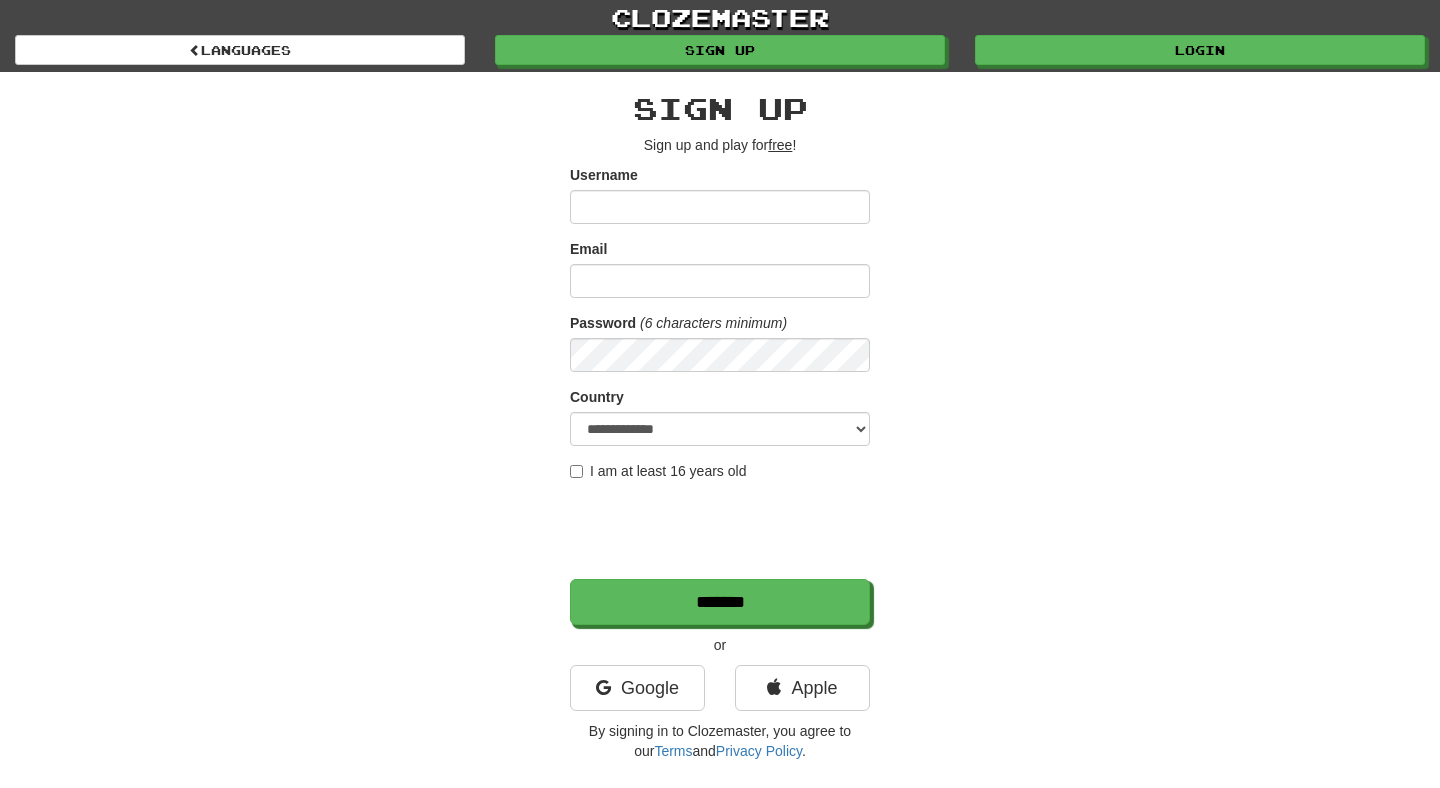 click on "Username" at bounding box center [720, 207] 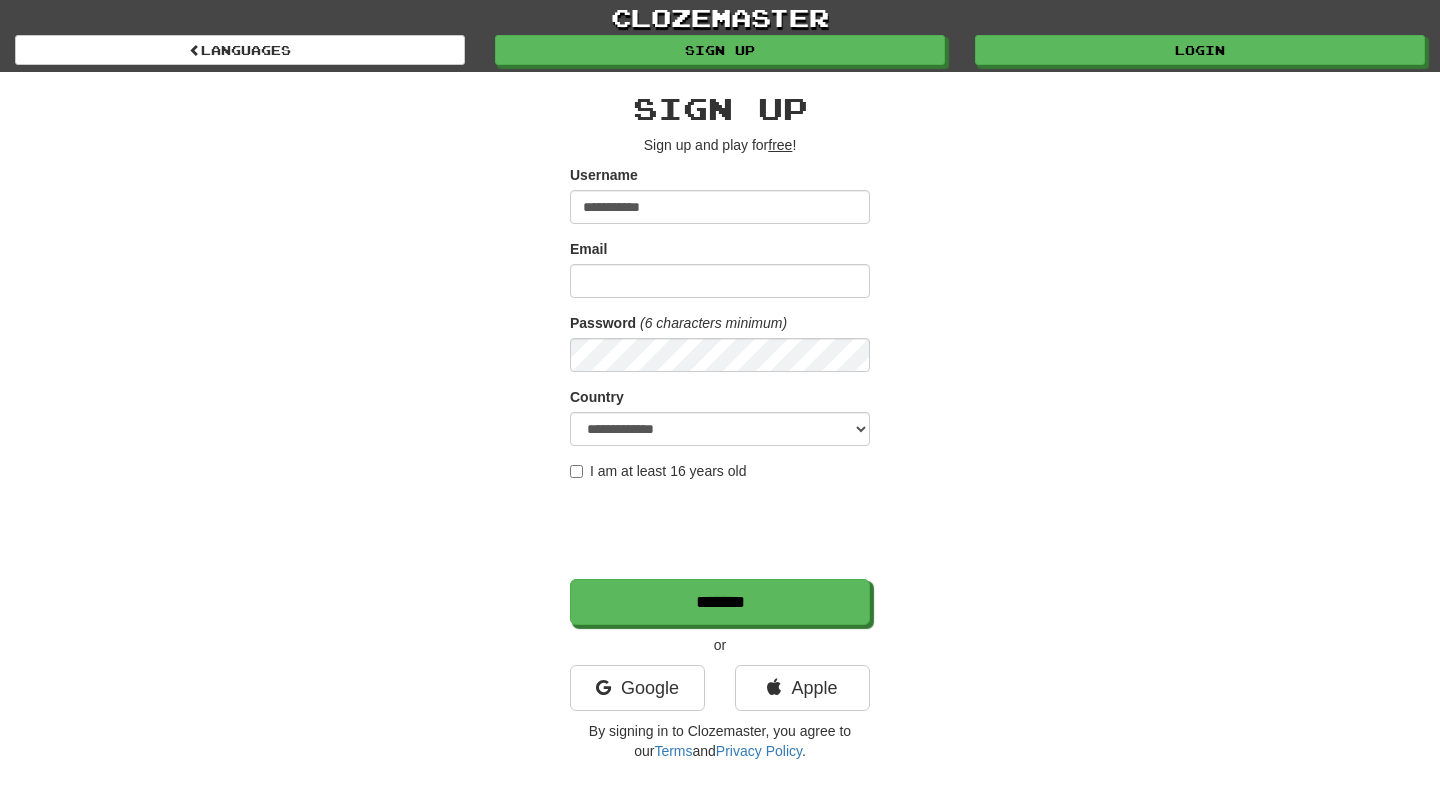 type on "**********" 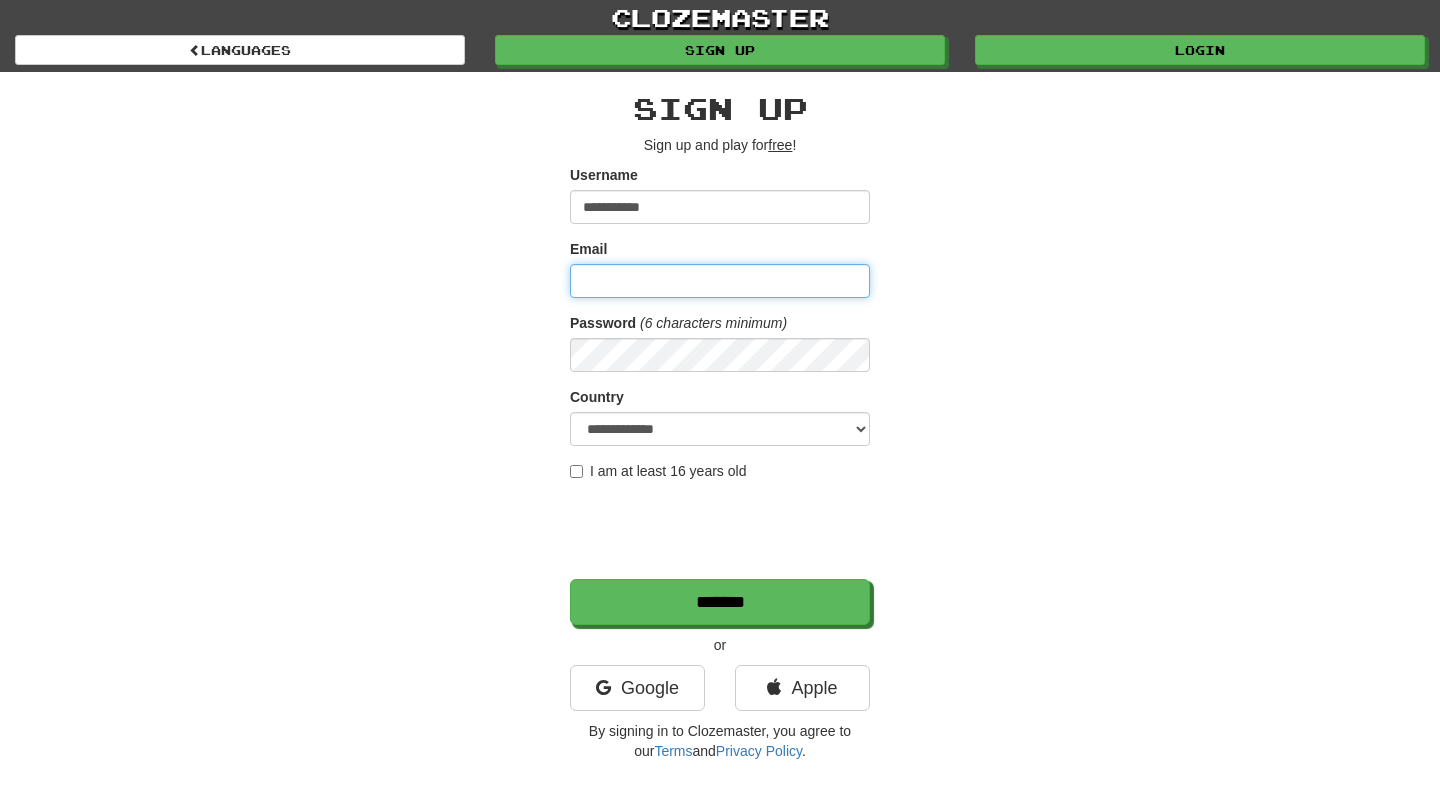 click on "Email" at bounding box center [720, 281] 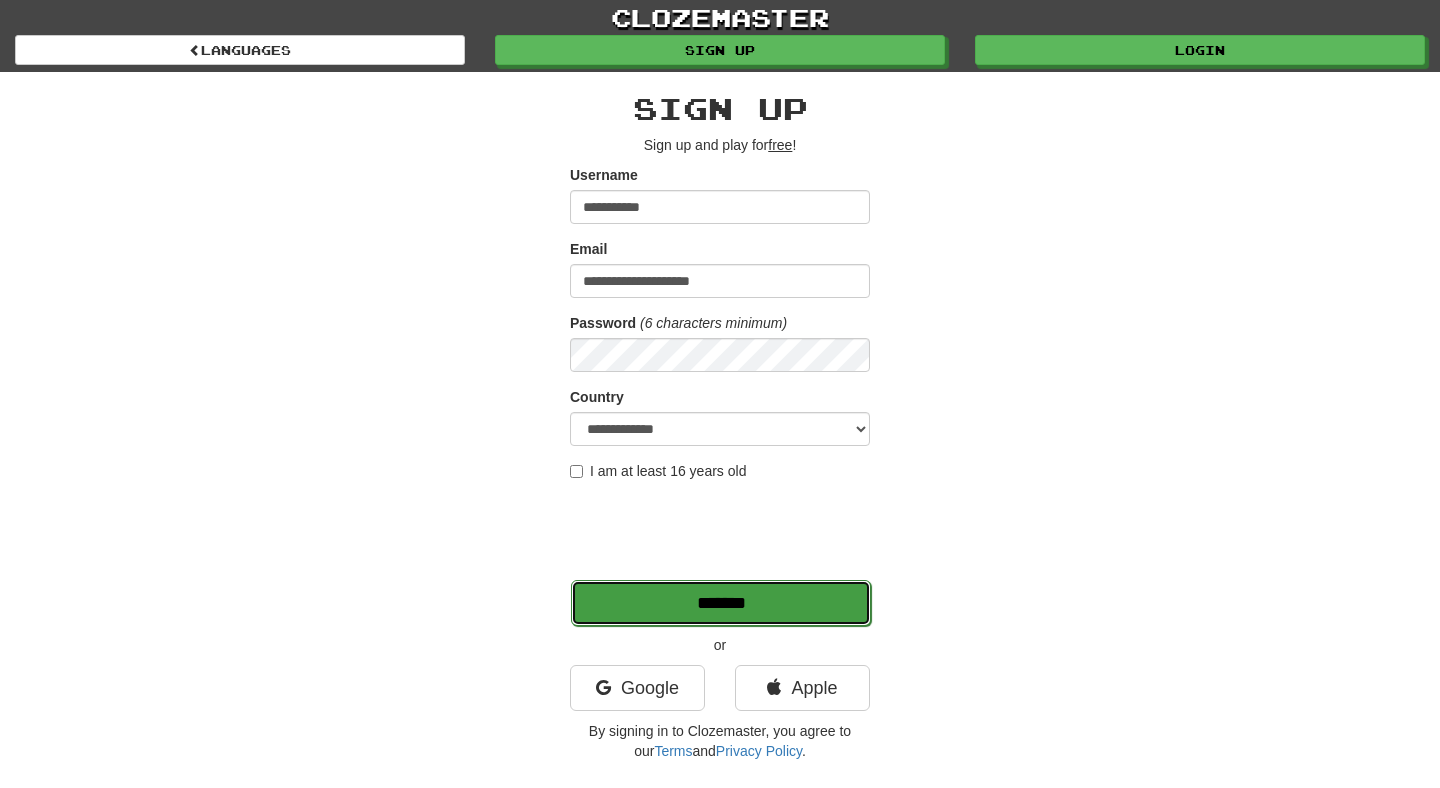 click on "*******" at bounding box center (721, 603) 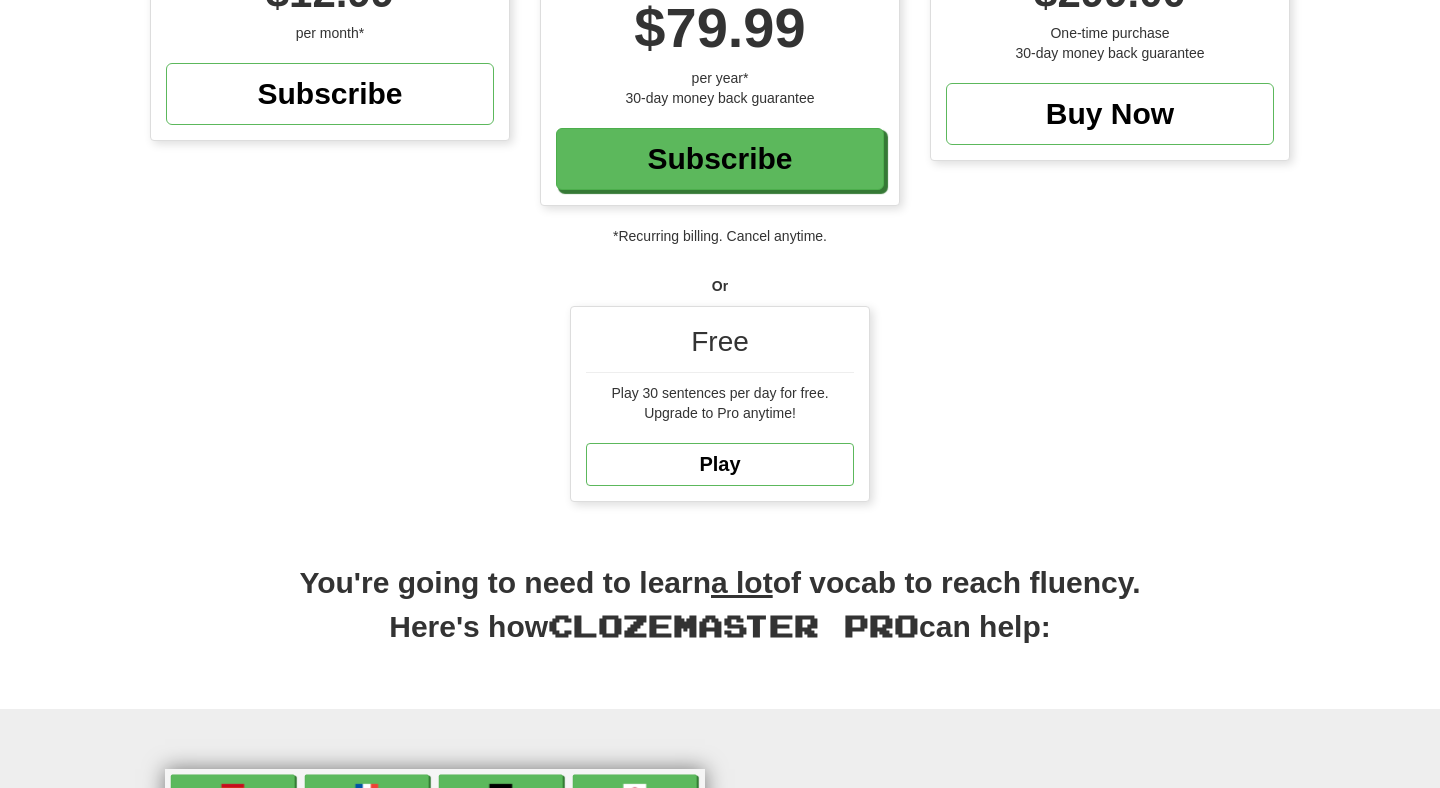 scroll, scrollTop: 323, scrollLeft: 0, axis: vertical 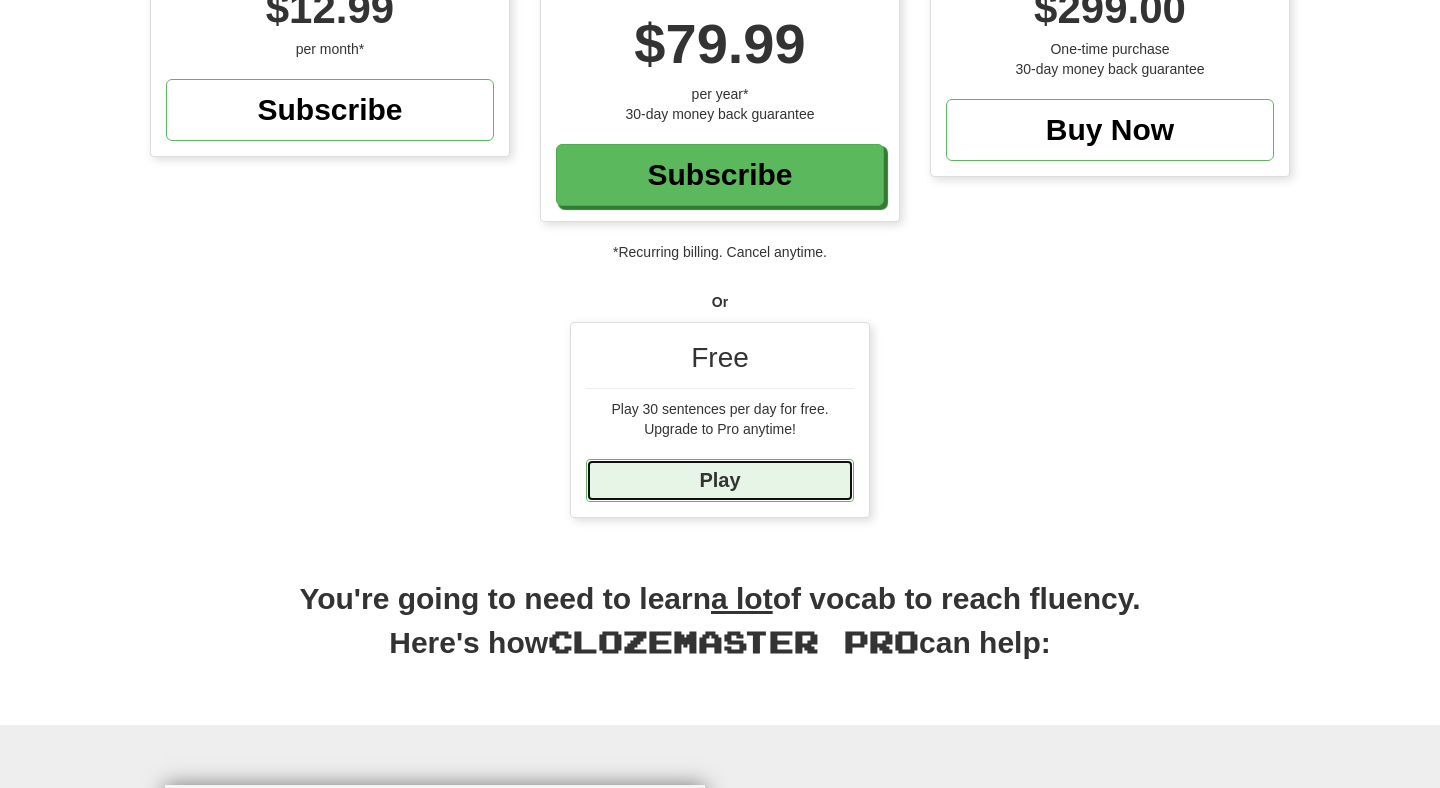 click on "Play" at bounding box center (720, 480) 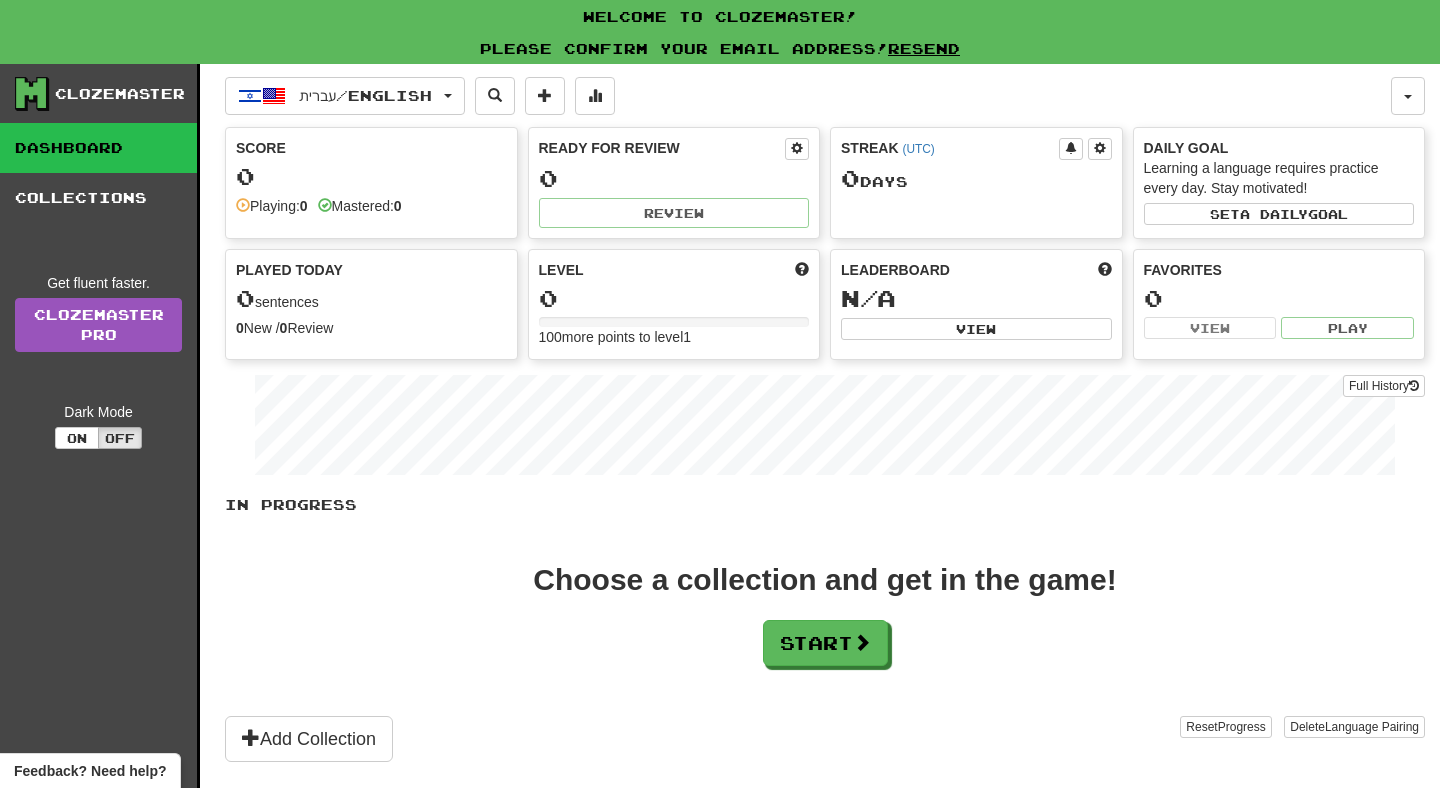 scroll, scrollTop: 0, scrollLeft: 0, axis: both 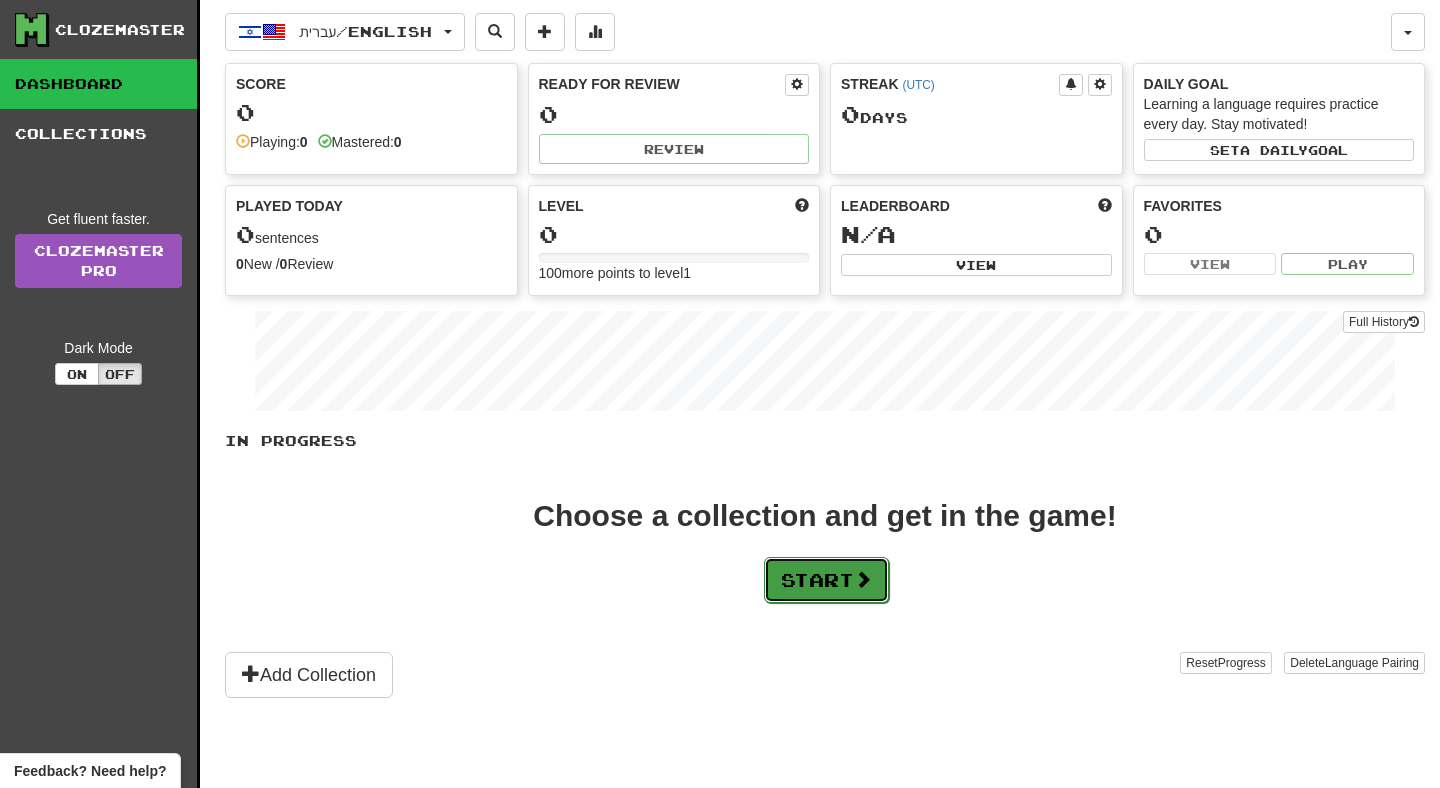 click on "Start" at bounding box center [826, 580] 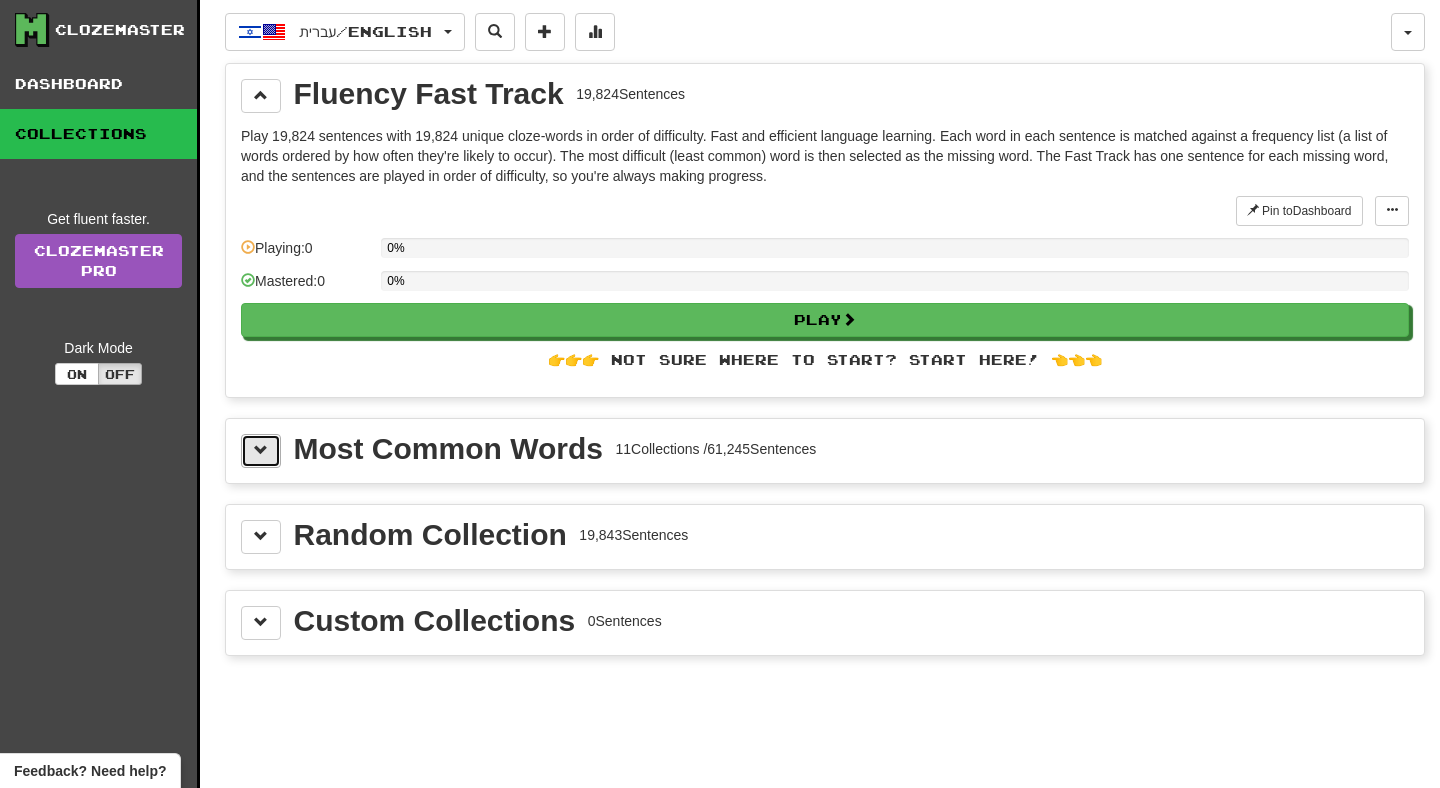 click at bounding box center [261, 450] 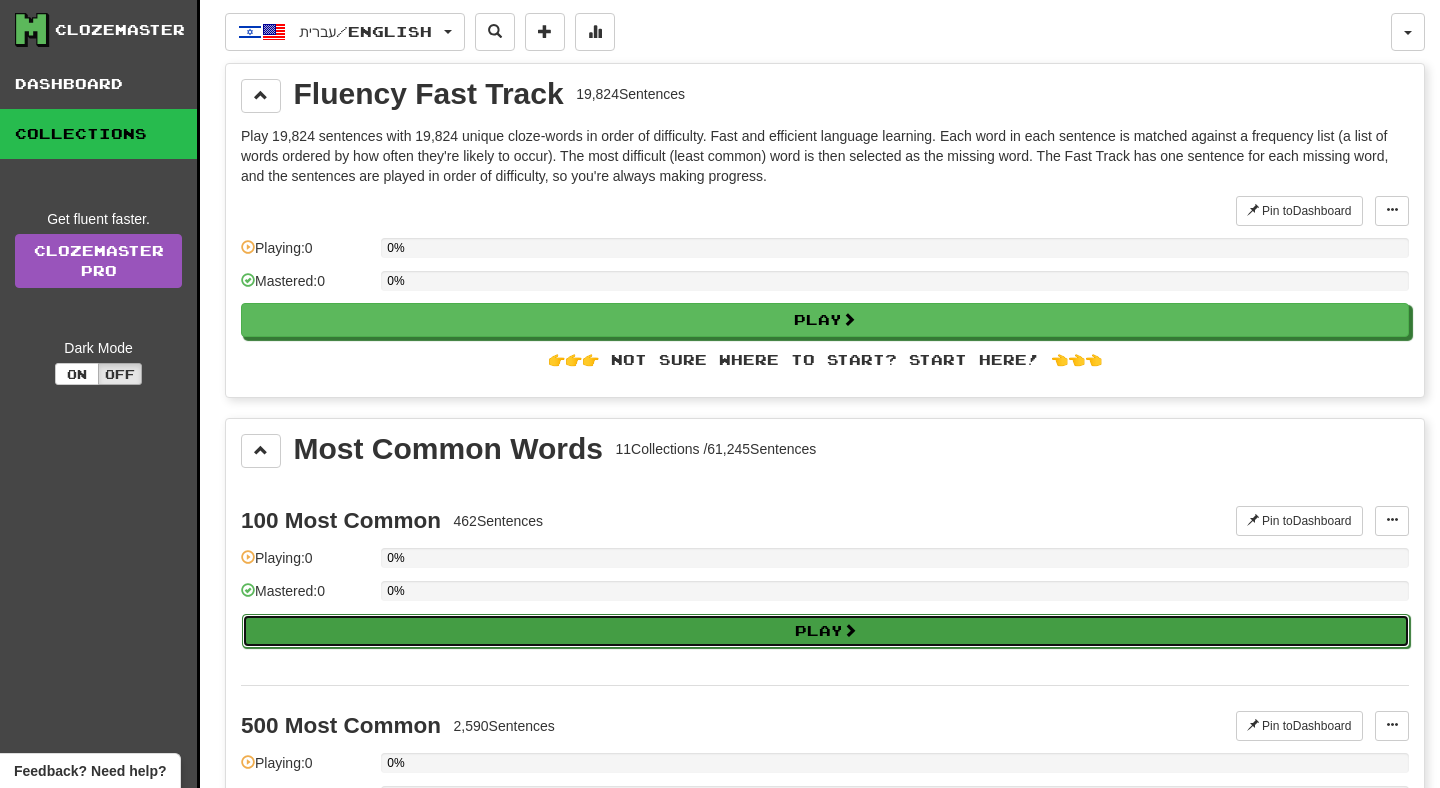 click on "Play" at bounding box center [826, 631] 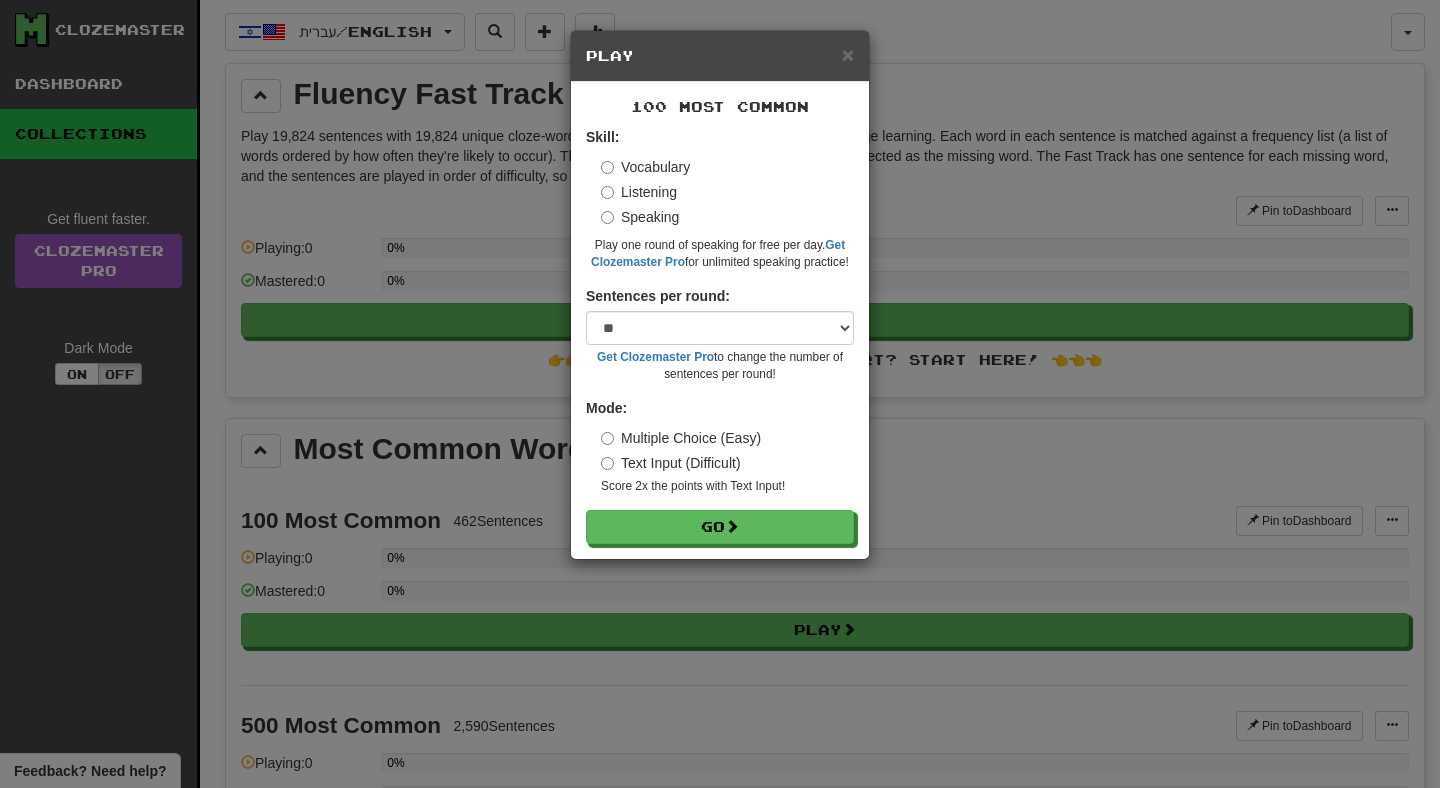 click on "Sentences per round: * ** ** ** ** ** *** ******** Get Clozemaster Pro  to change the number of sentences per round!" at bounding box center (720, 334) 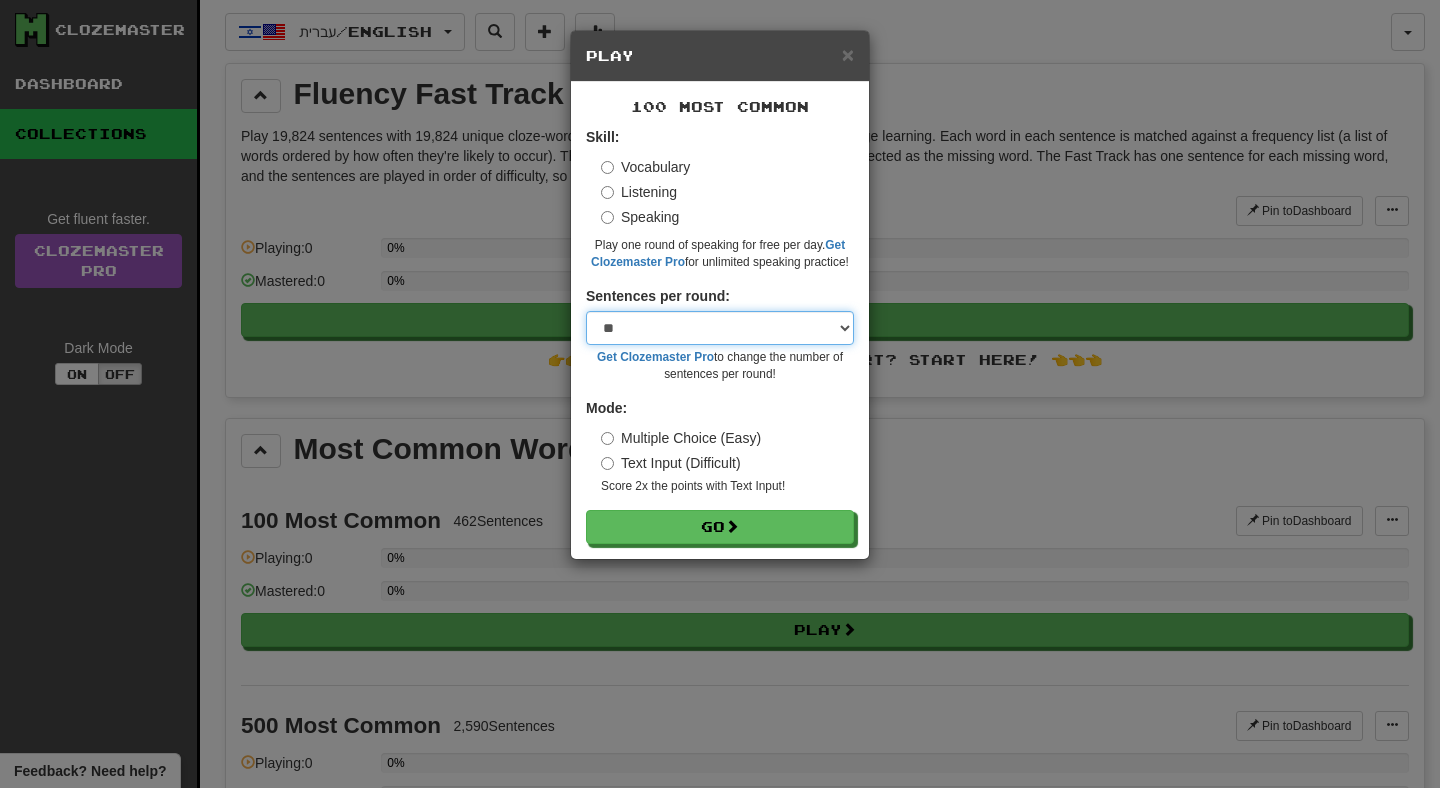 click on "* ** ** ** ** ** *** ********" at bounding box center (720, 328) 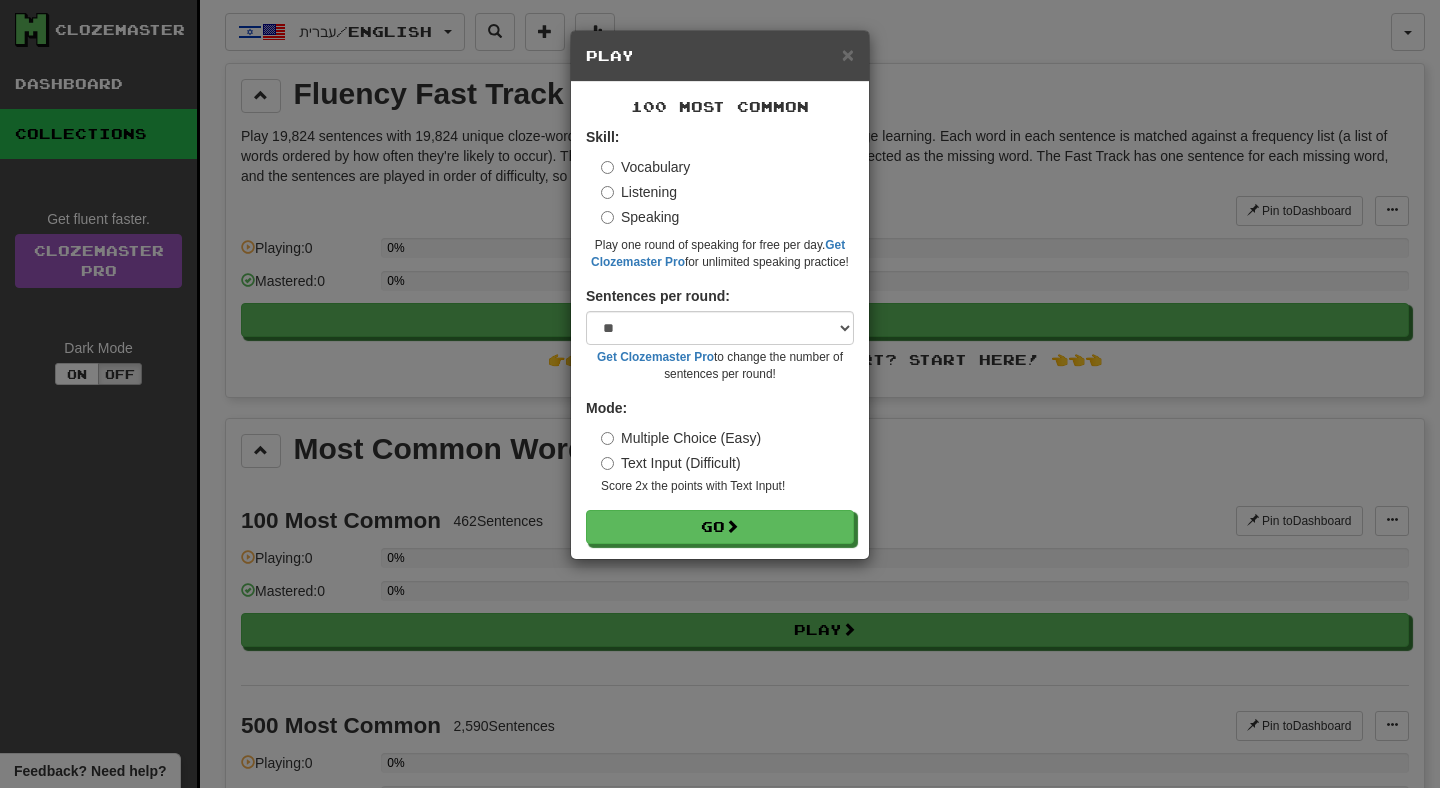 click on "Mode: Multiple Choice (Easy) Text Input (Difficult) Score 2x the points with Text Input !" at bounding box center [720, 446] 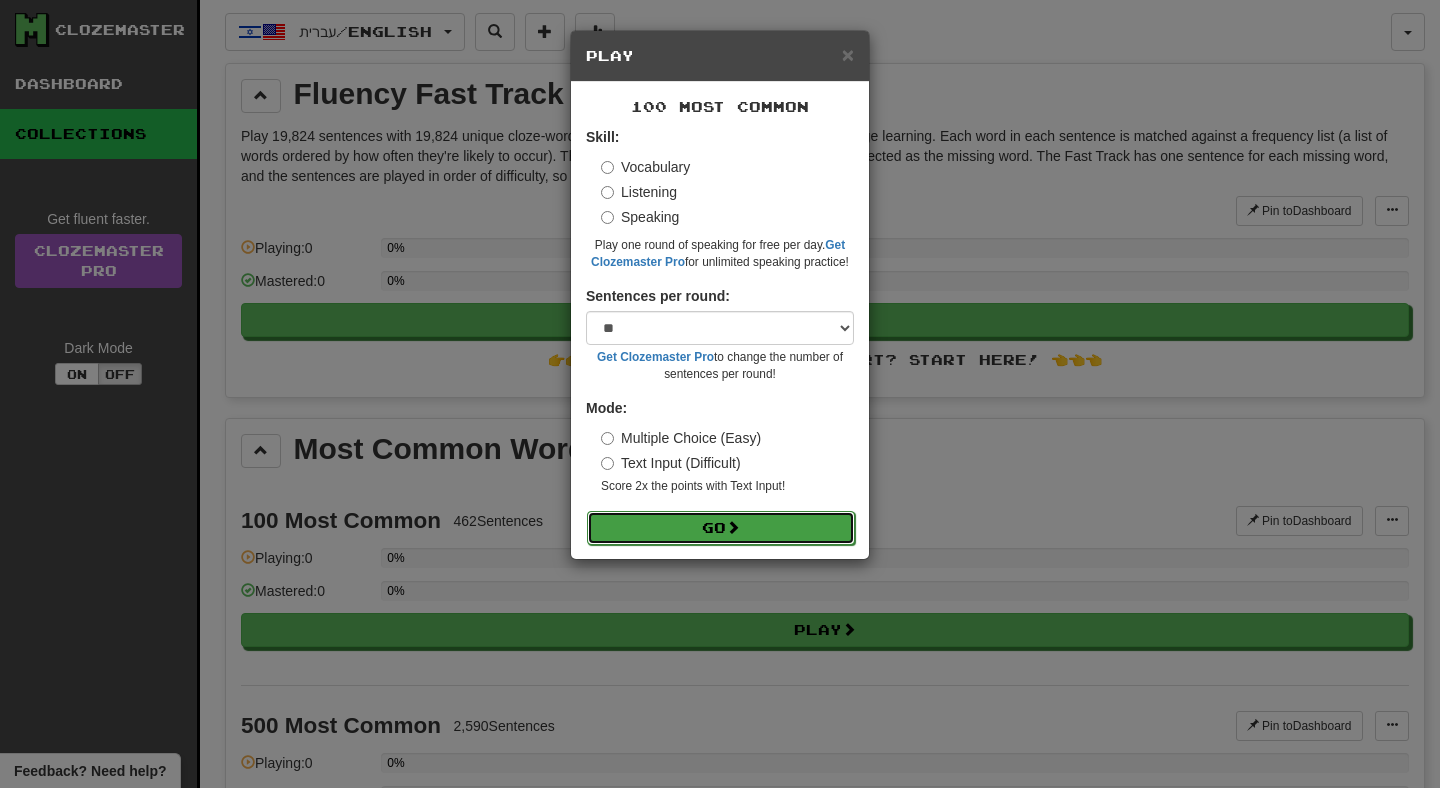 click on "Go" at bounding box center [721, 528] 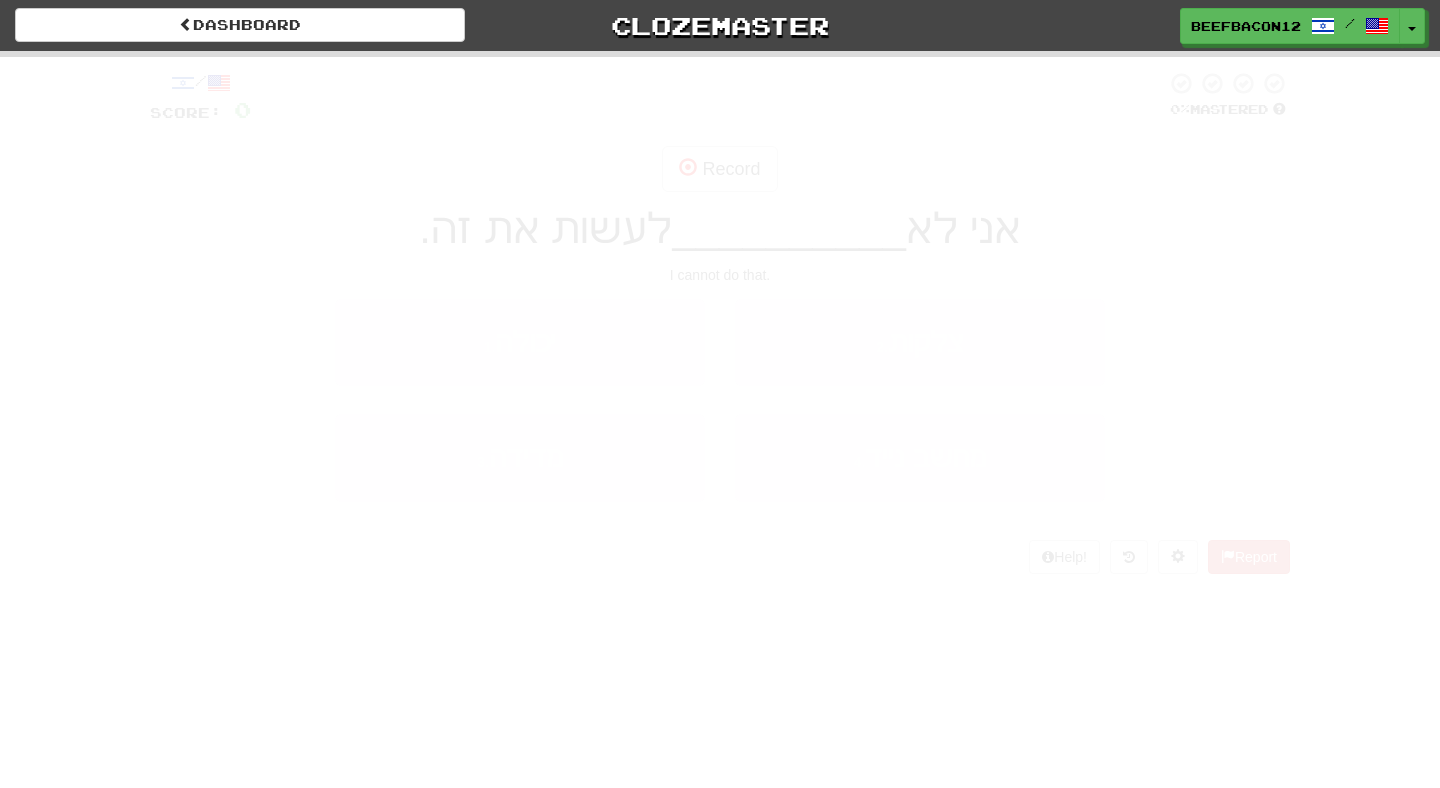 scroll, scrollTop: 0, scrollLeft: 0, axis: both 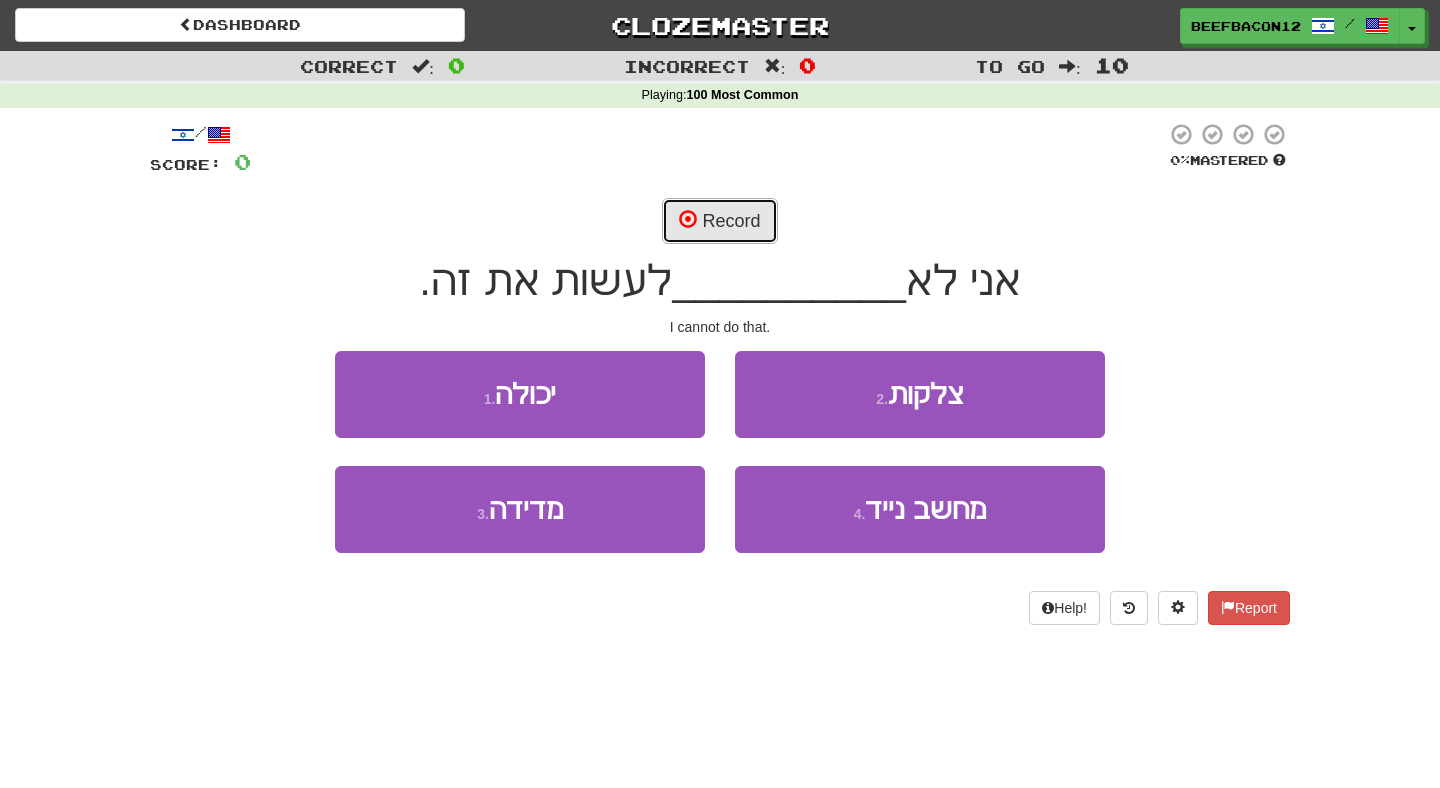 click on "Record" at bounding box center (719, 221) 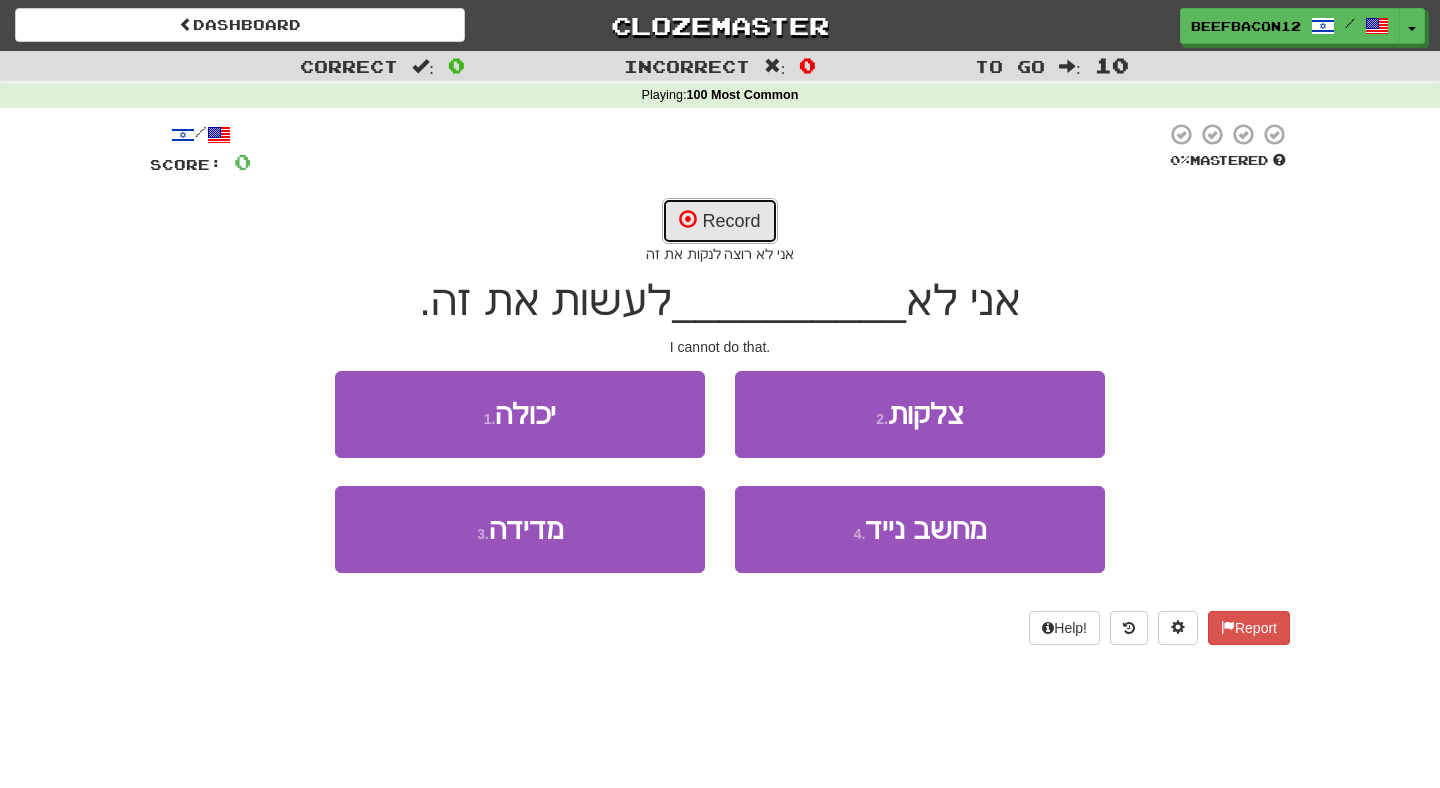 click at bounding box center (688, 219) 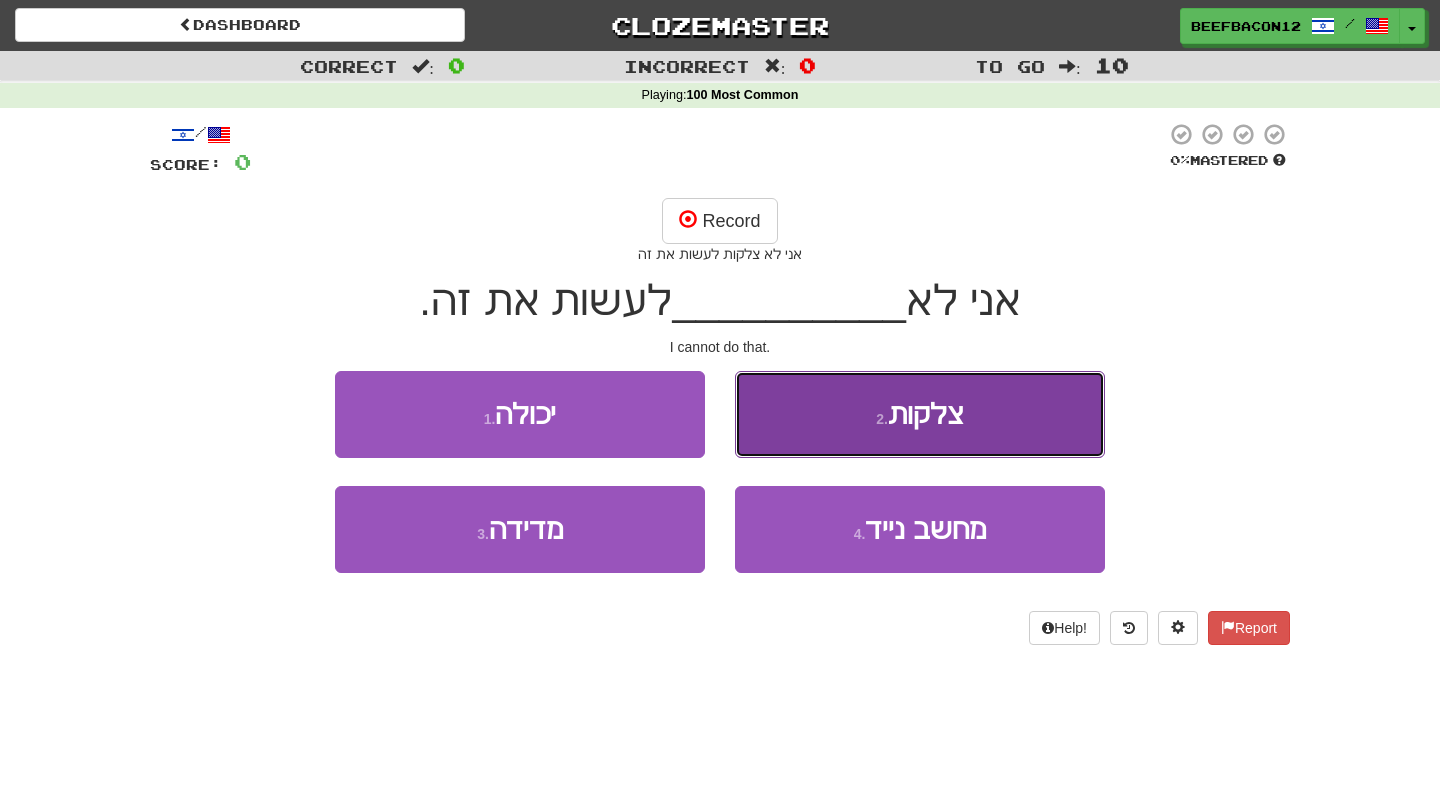 click on "2 .  צלקות" at bounding box center (920, 414) 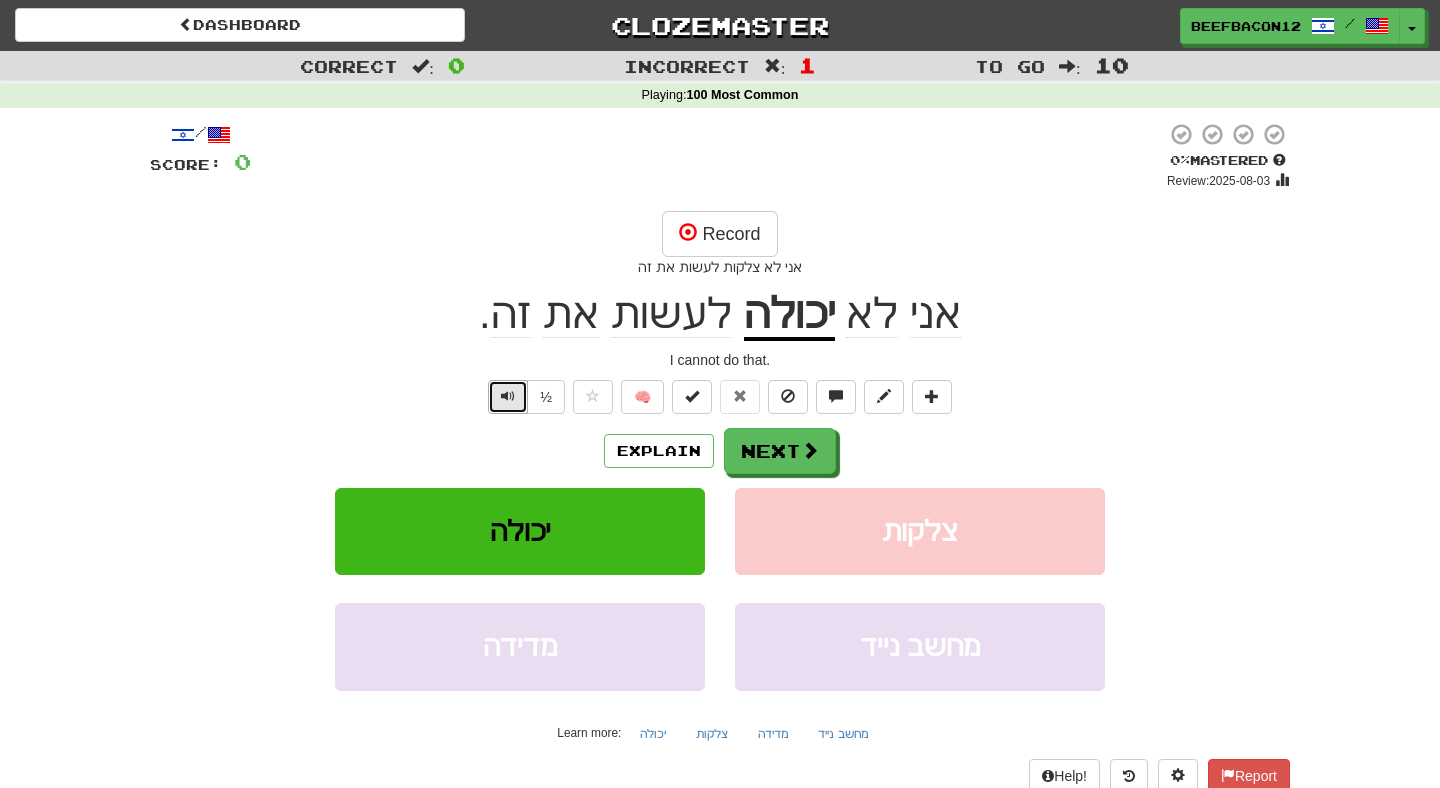 click at bounding box center (508, 397) 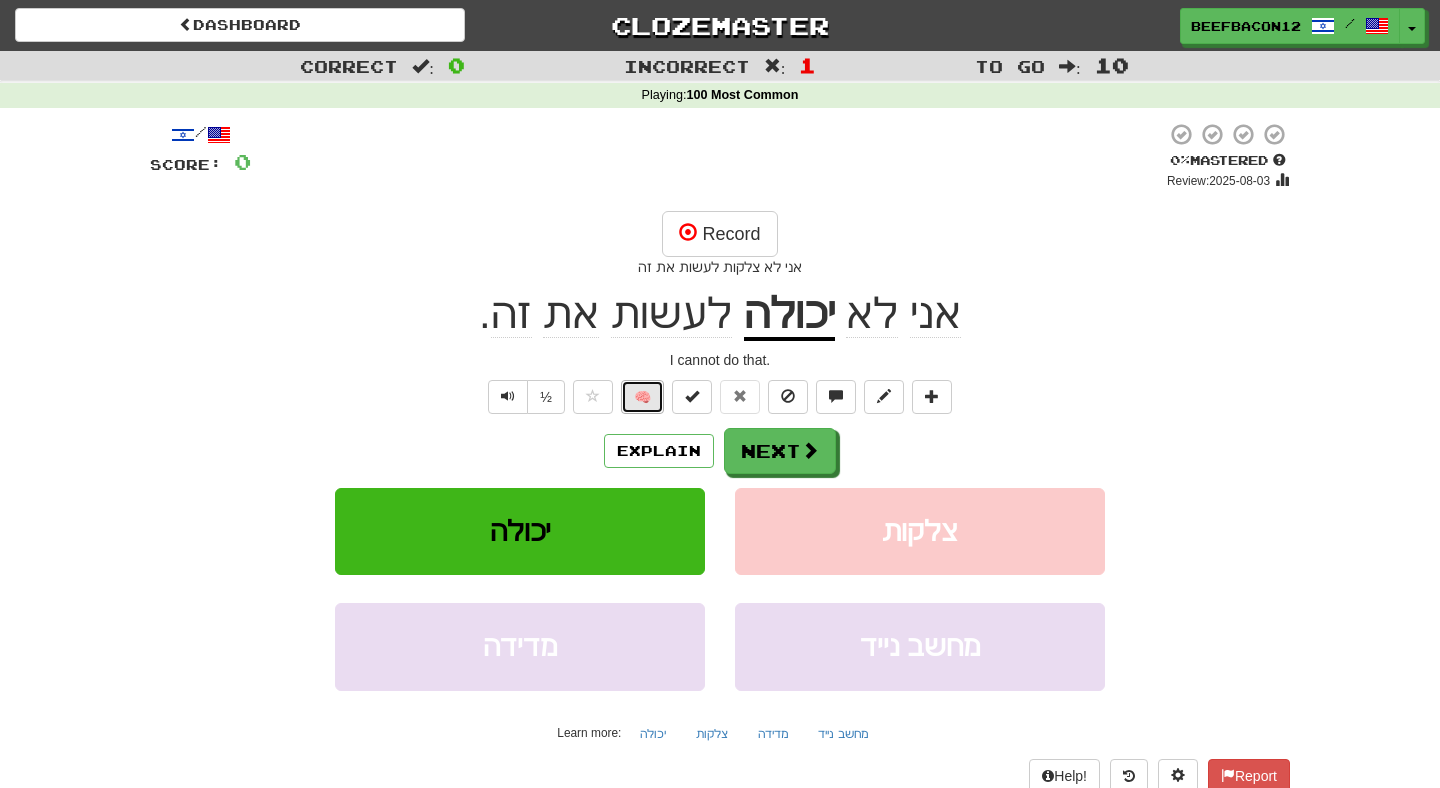 click on "🧠" at bounding box center (642, 397) 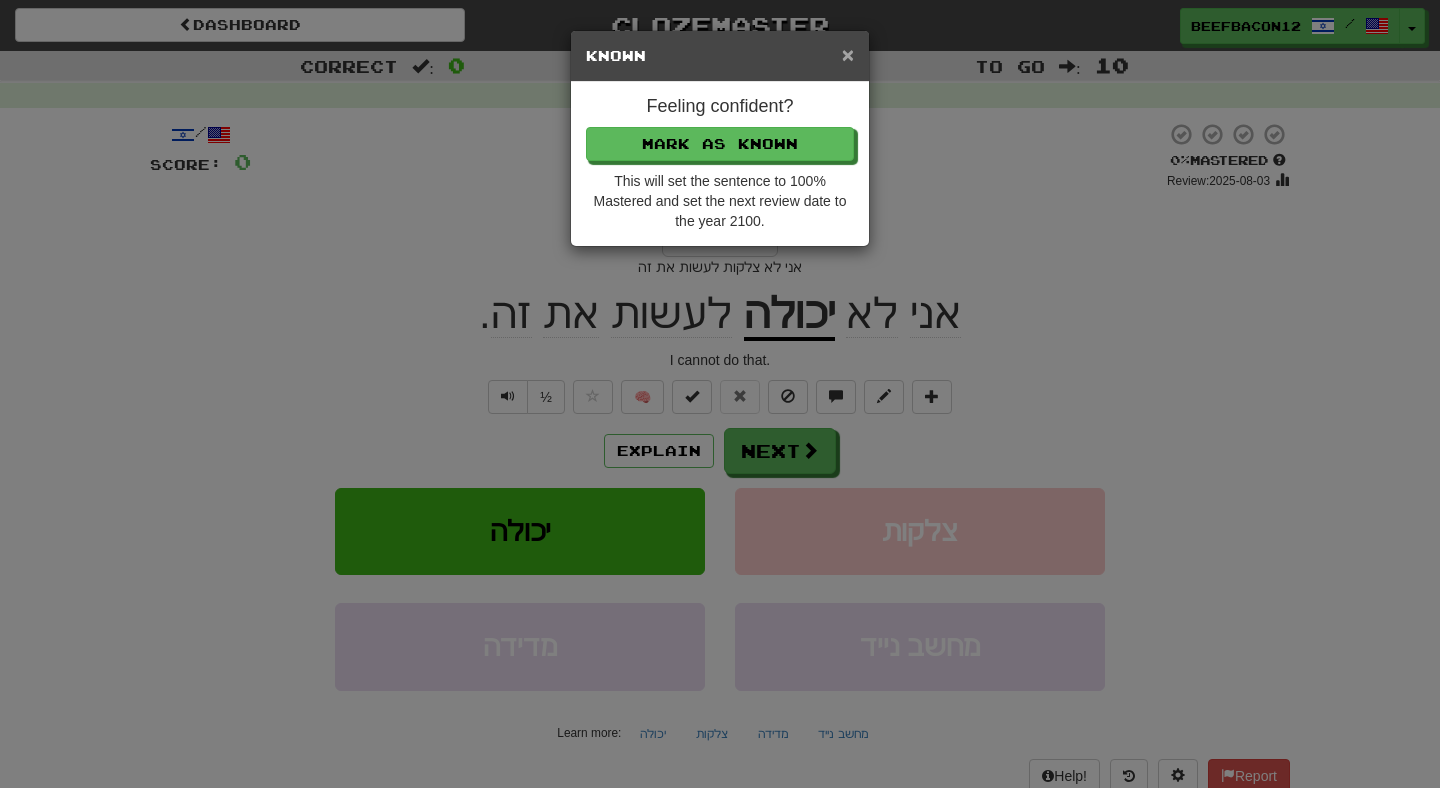 click on "×" at bounding box center (848, 54) 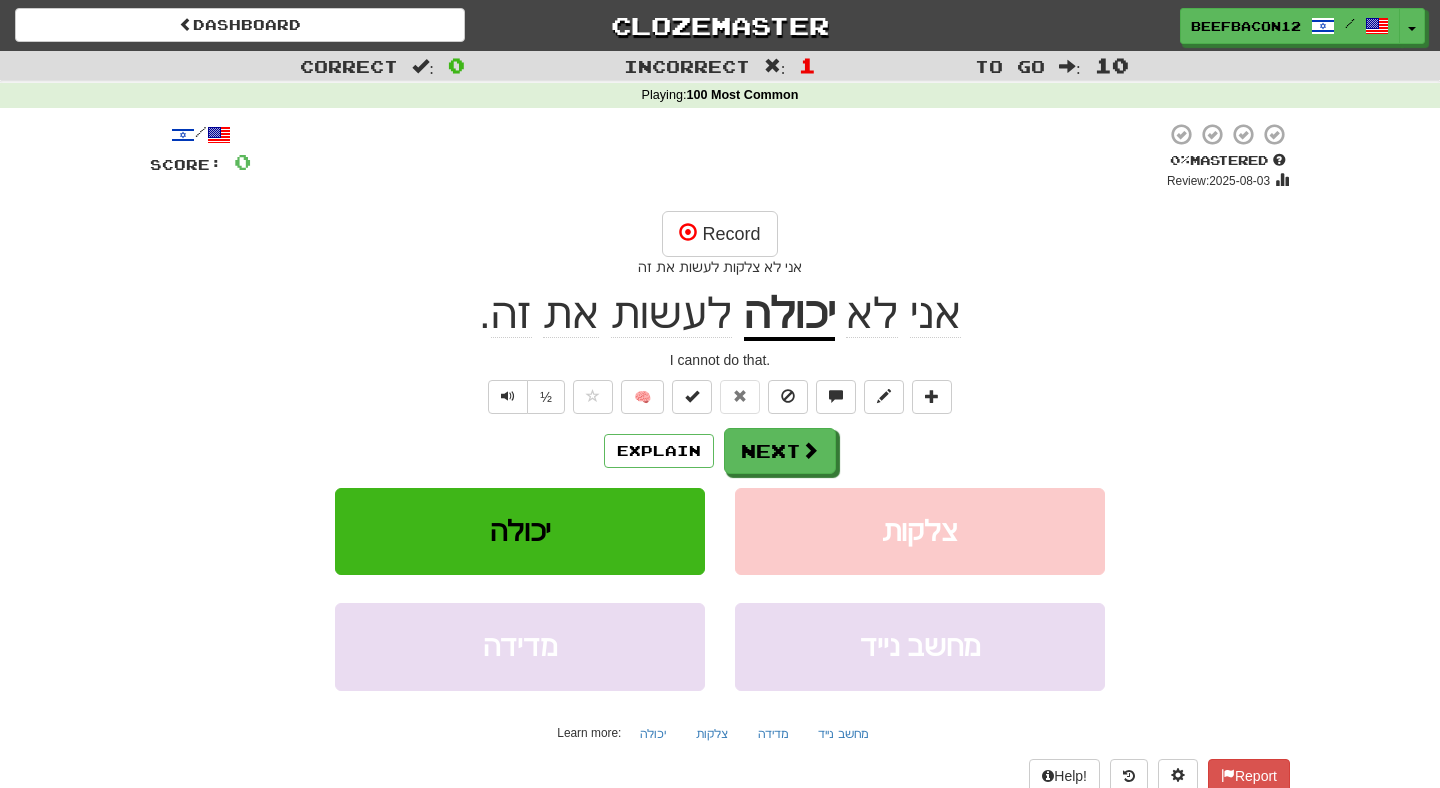 click on "/  Score:   0 0 %  Mastered Review:  2025-08-03   Record אני לא צלקות לעשות את זה אני   לא   יכולה   לעשות   את   זה . I cannot do that. ½ 🧠 Explain Next יכולה צלקות מדידה מחשב נייד Learn more: יכולה צלקות מדידה מחשב נייד  Help!  Report Sentence Source" at bounding box center (720, 473) 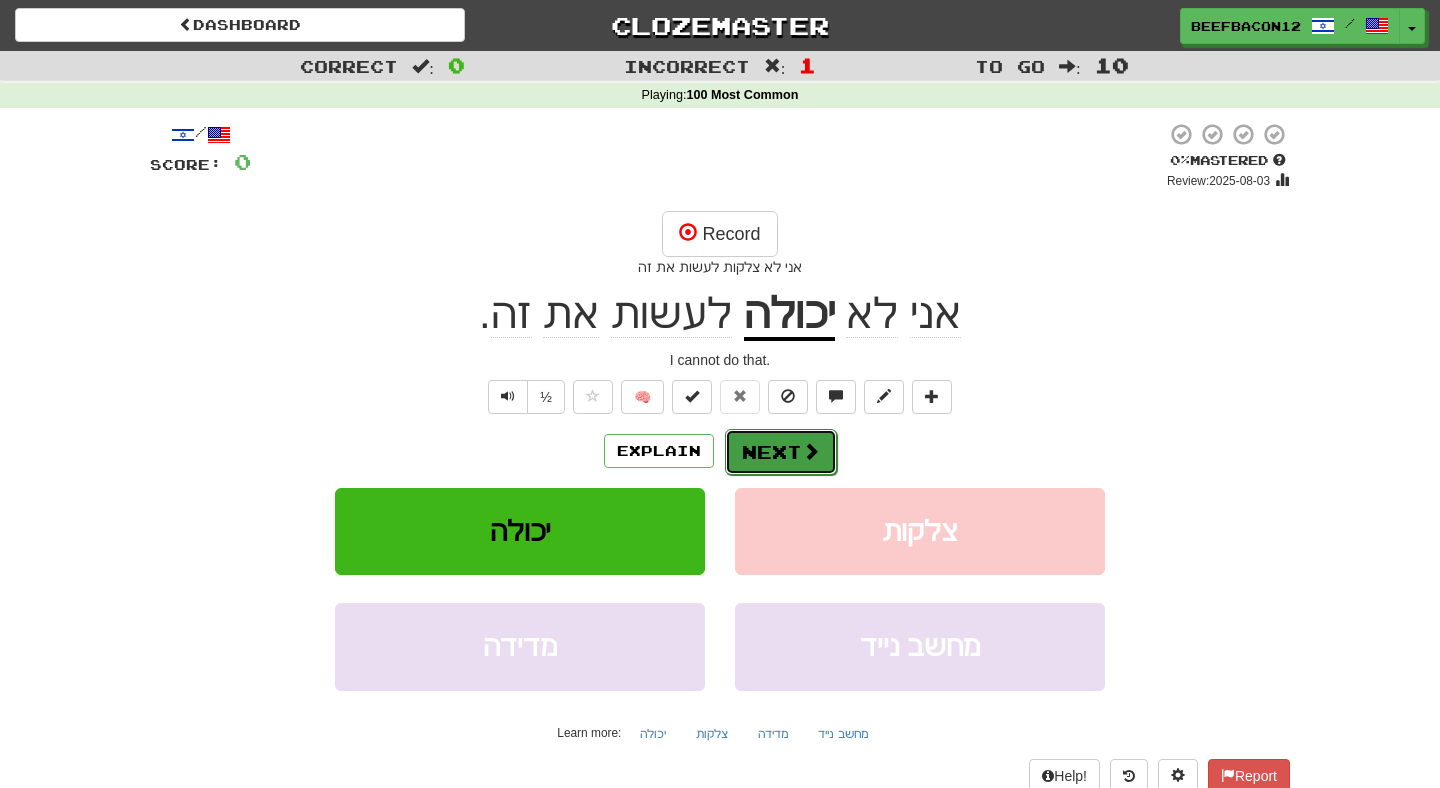 click on "Next" at bounding box center [781, 452] 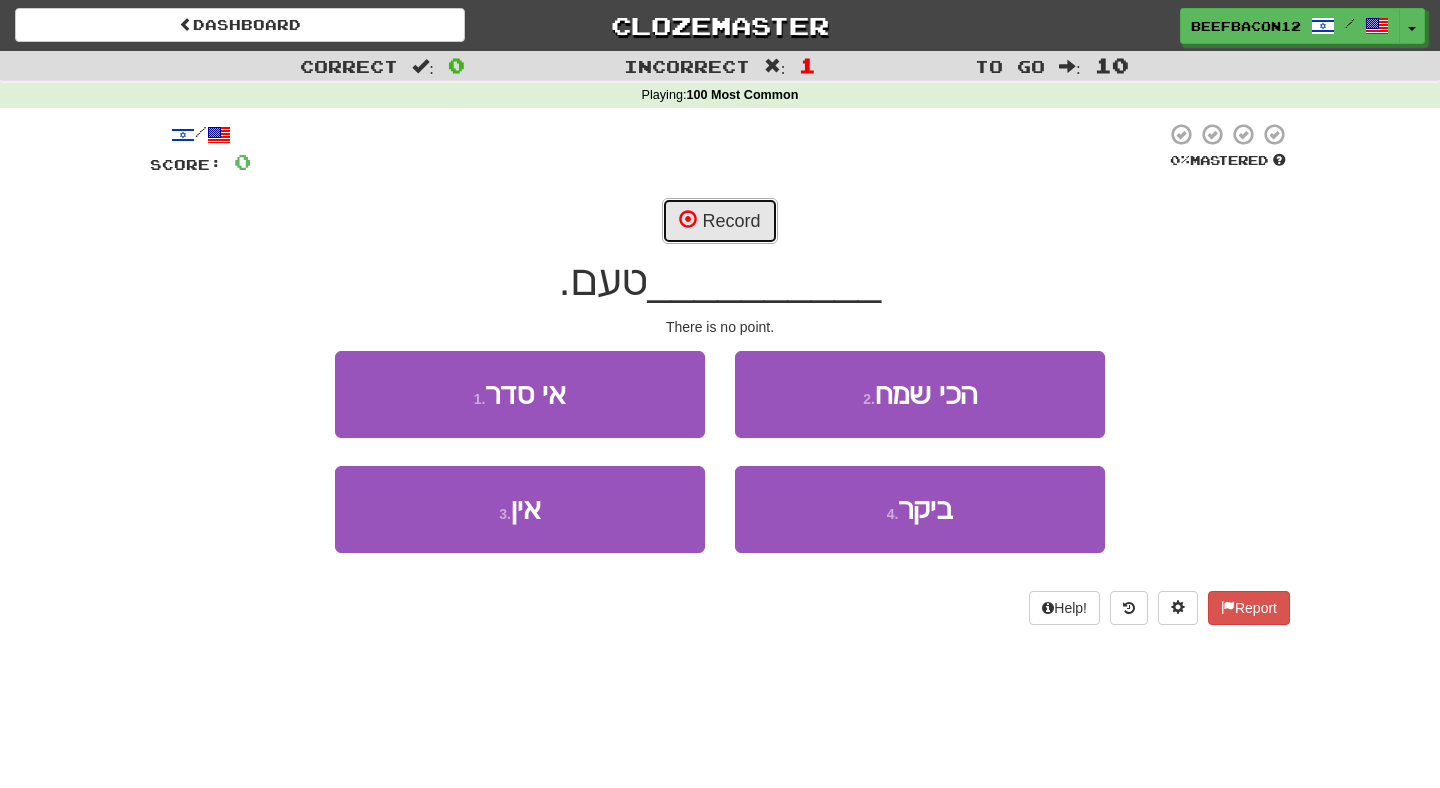 click on "Record" at bounding box center [719, 221] 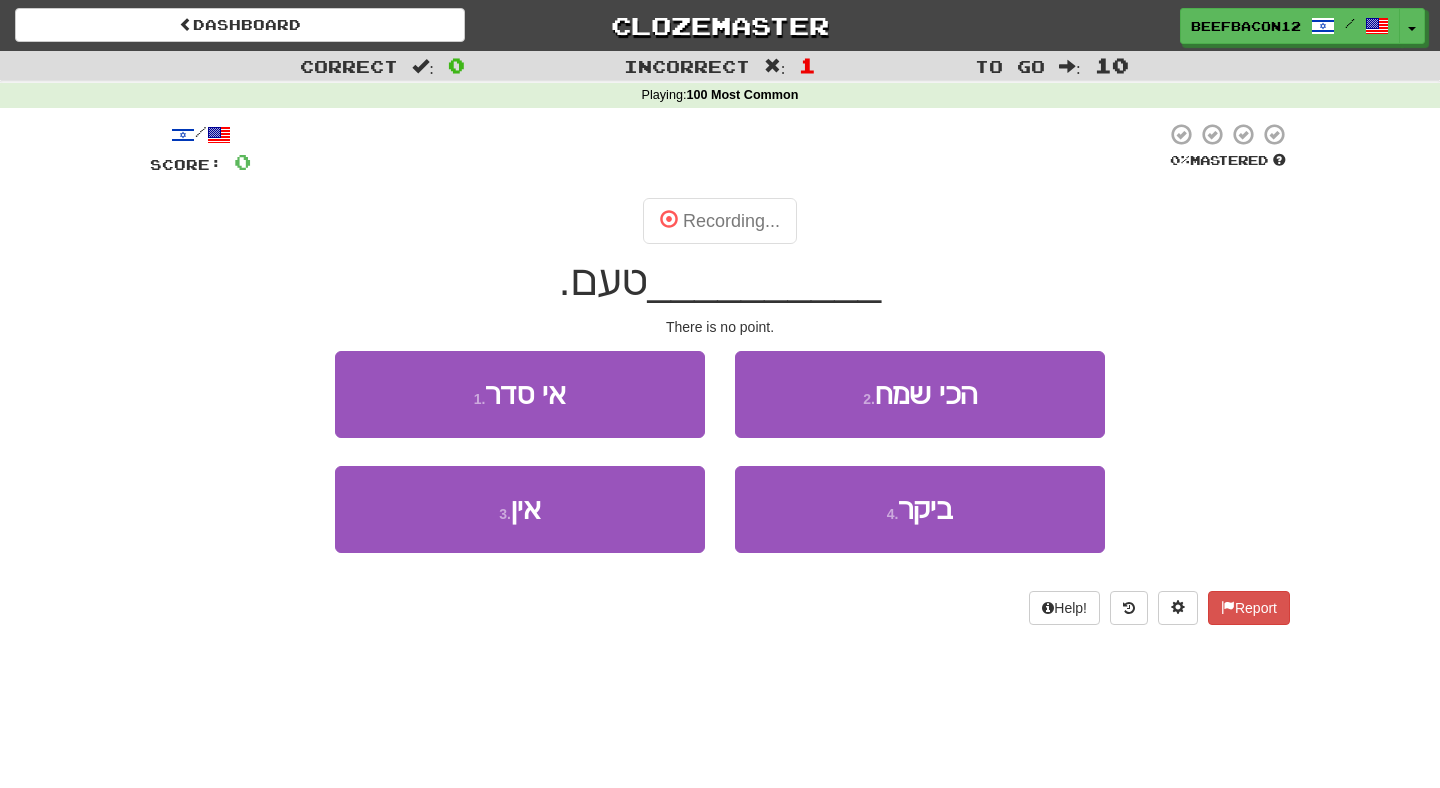 click on "__________  טעם." at bounding box center [720, 281] 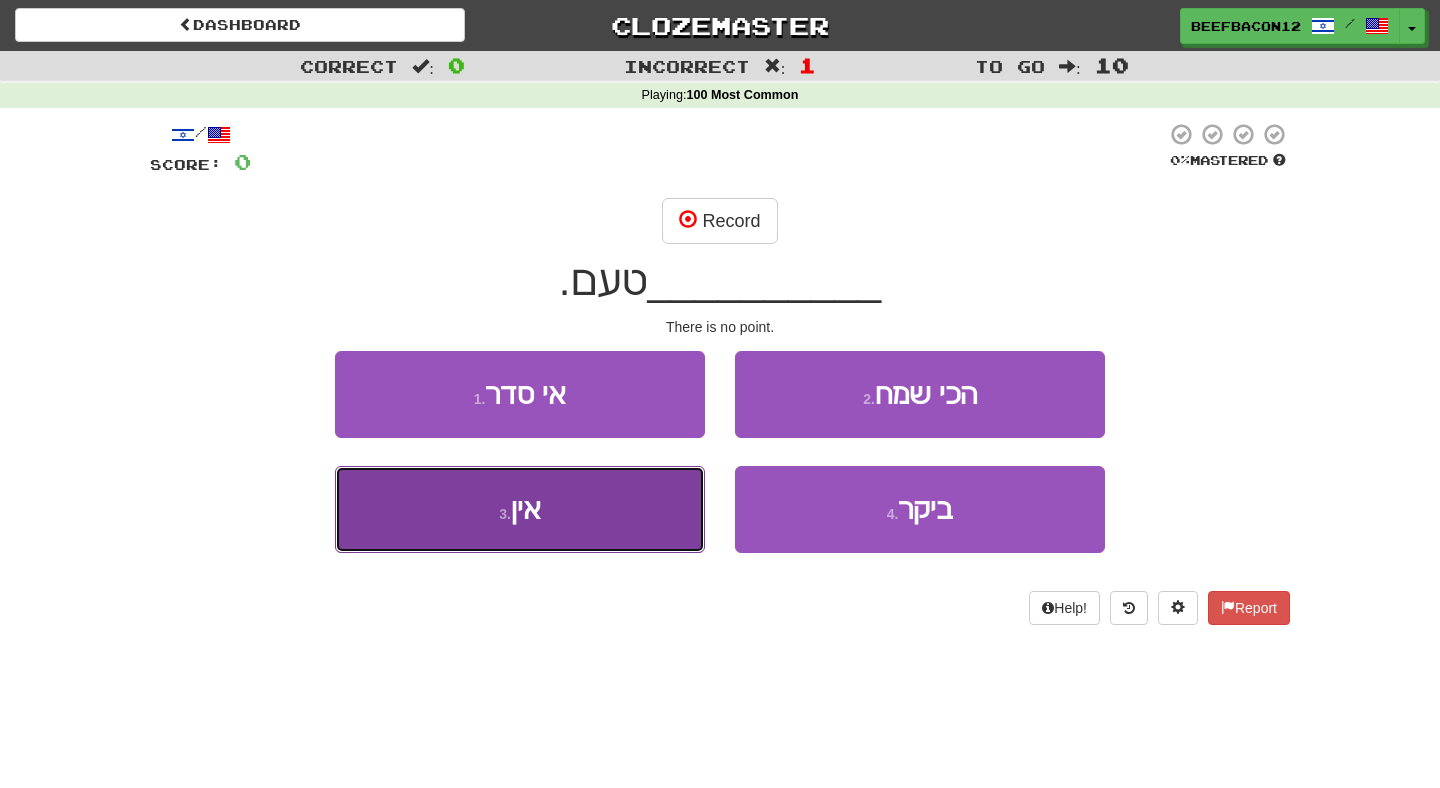 click on "3 .  אין" at bounding box center (520, 509) 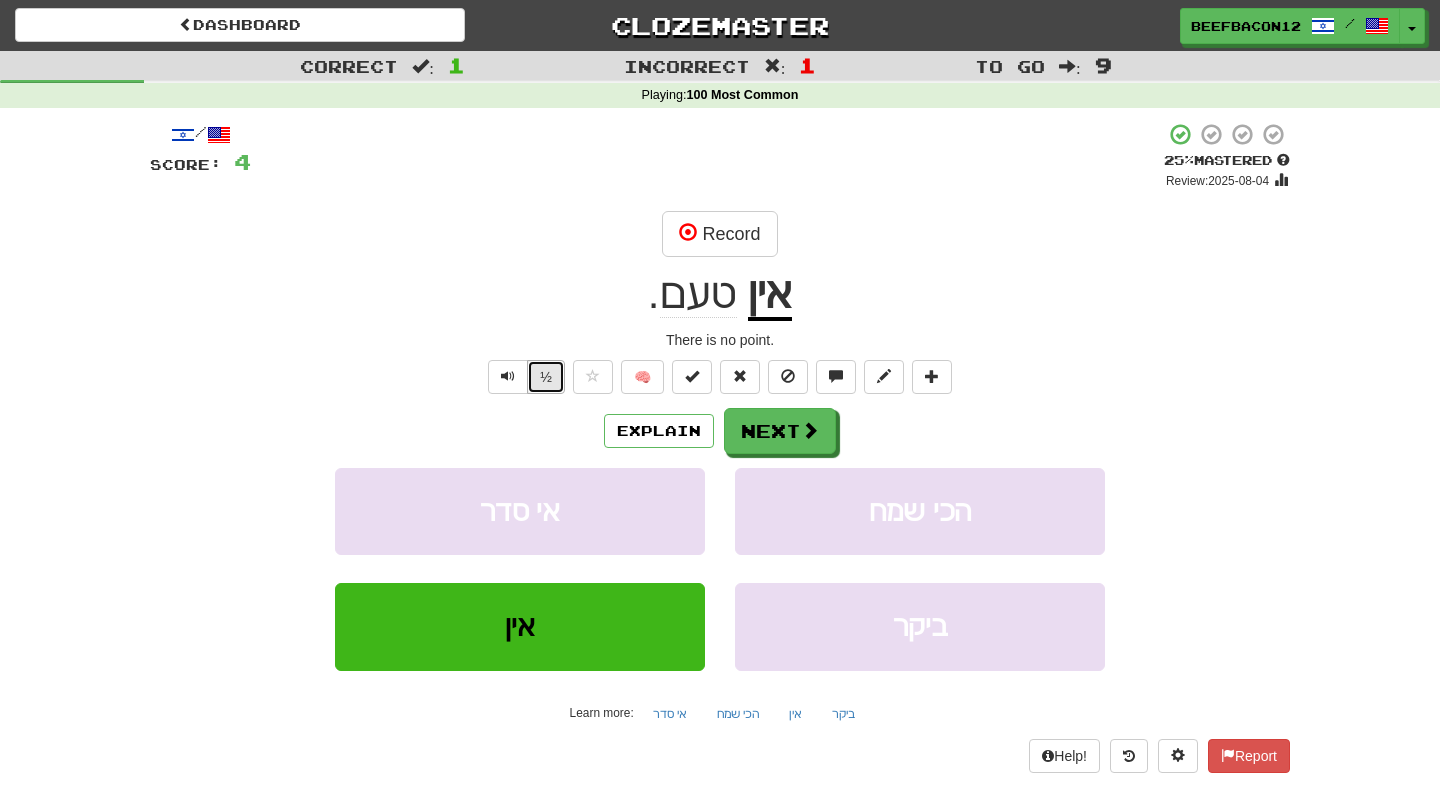 click on "½" at bounding box center (546, 377) 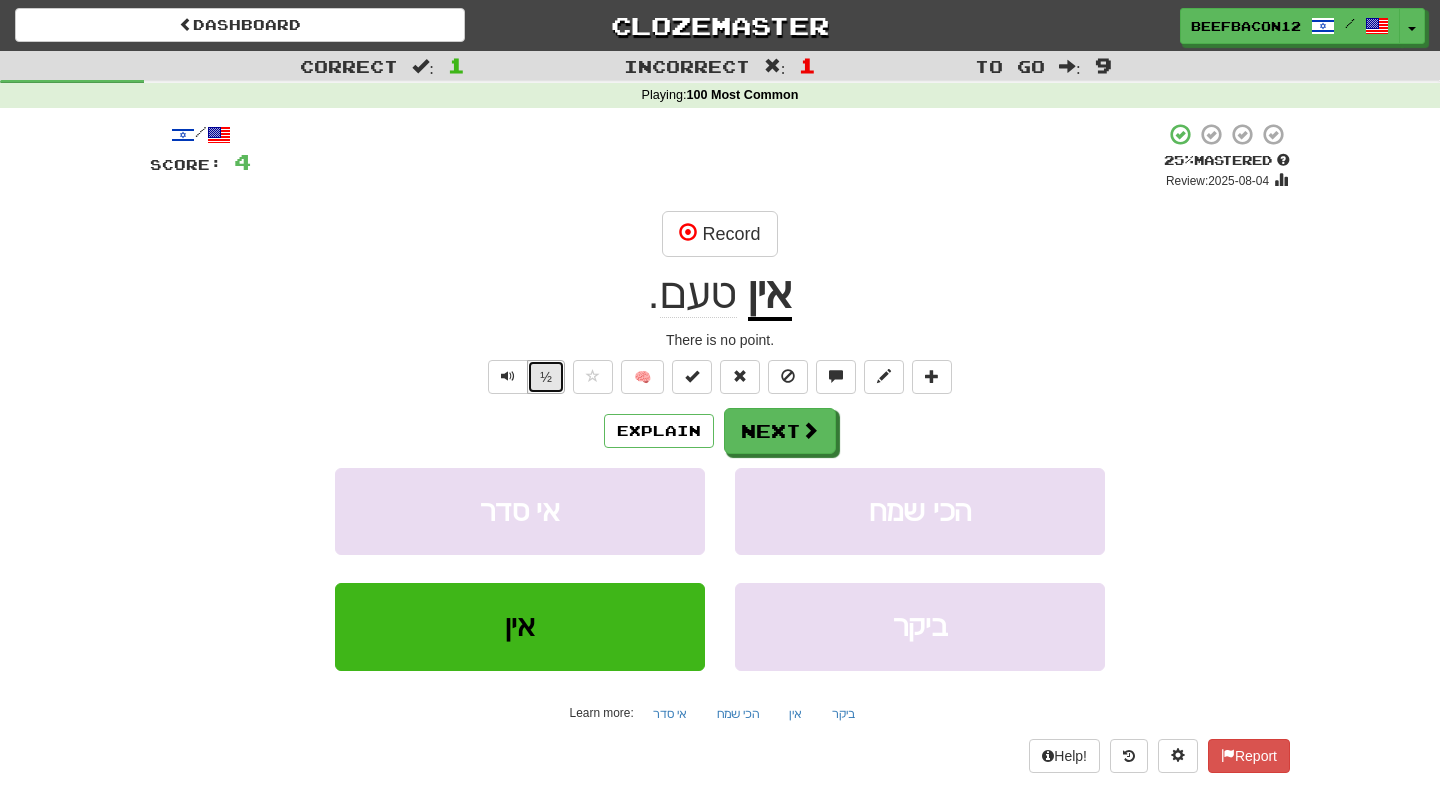 click on "½" at bounding box center (546, 377) 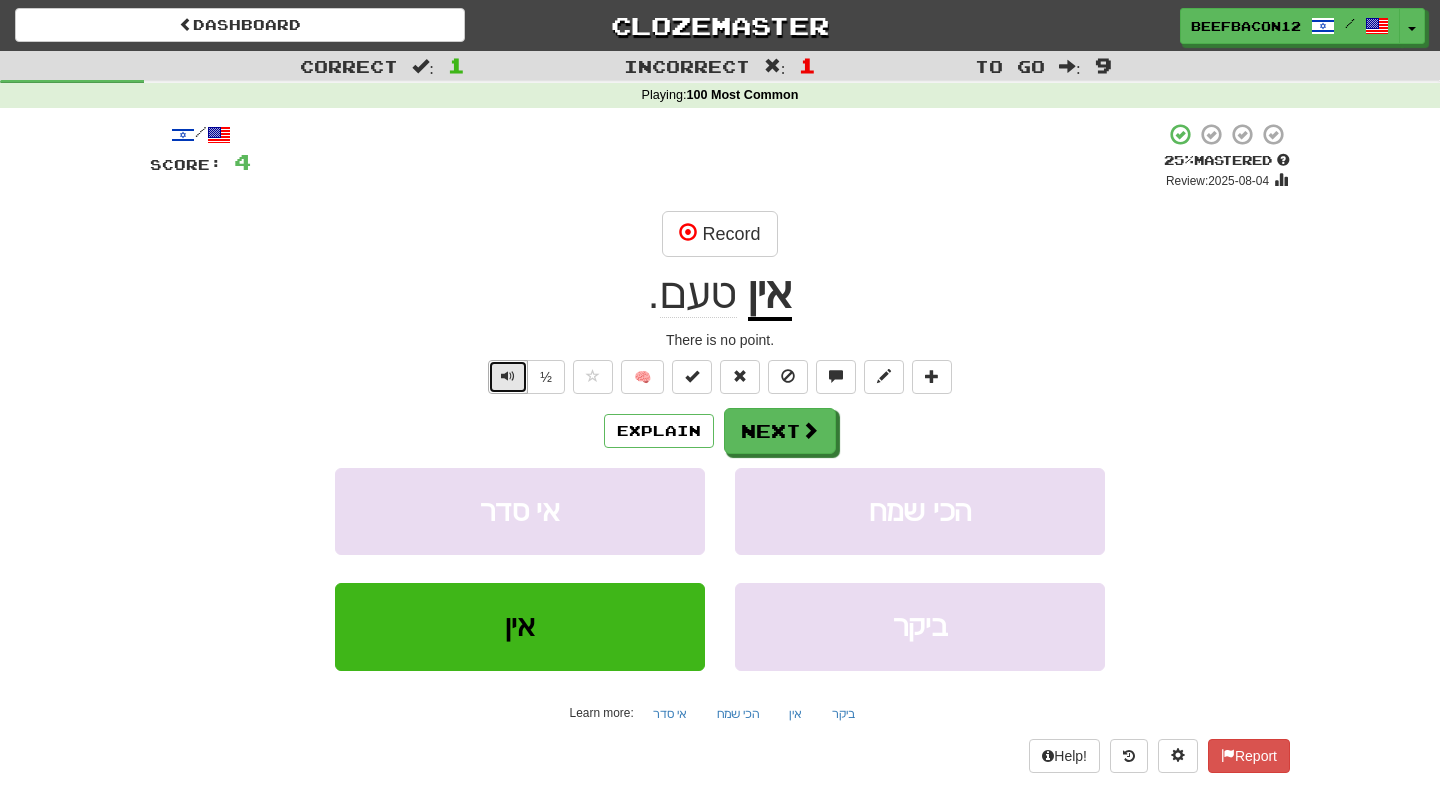 click at bounding box center [508, 377] 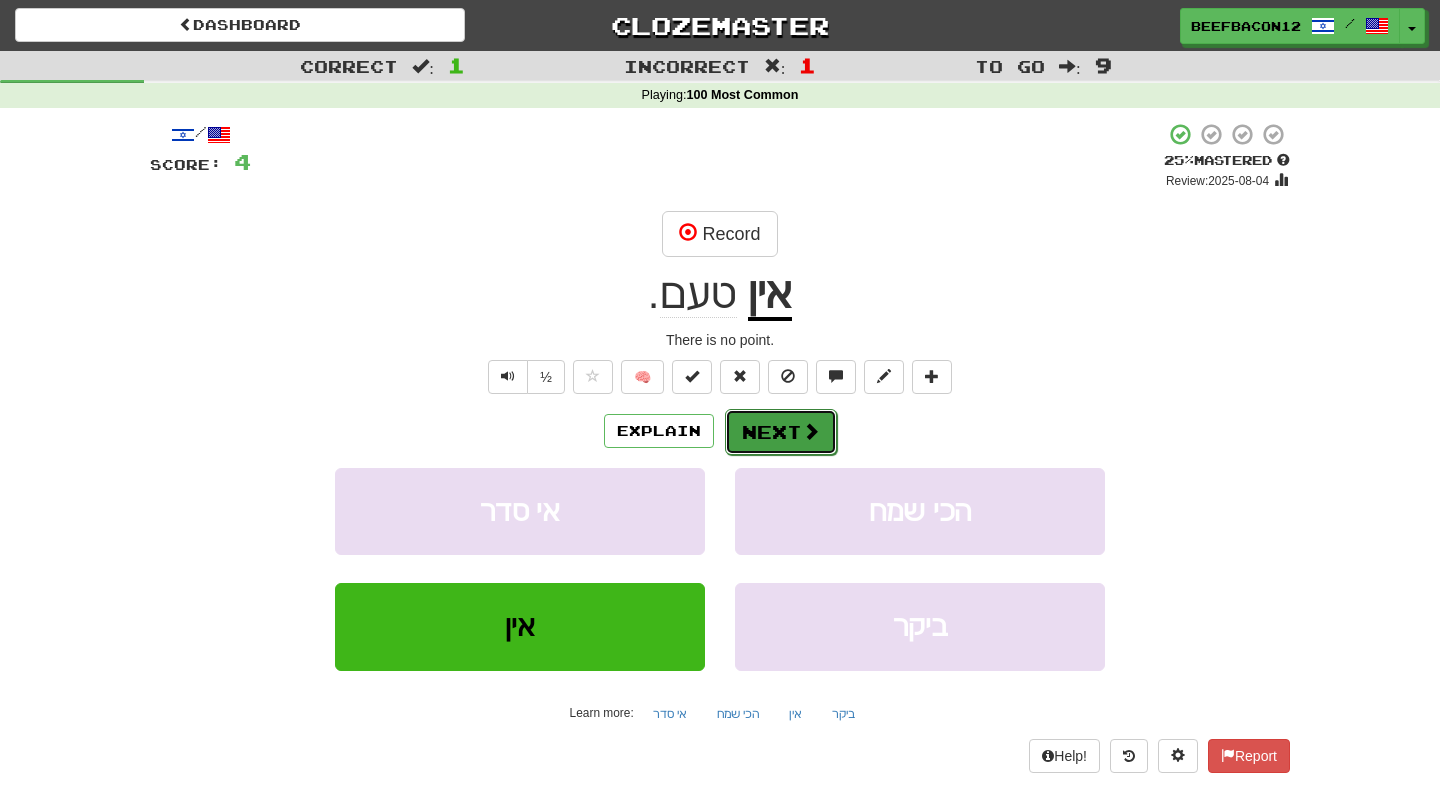 click on "Next" at bounding box center [781, 432] 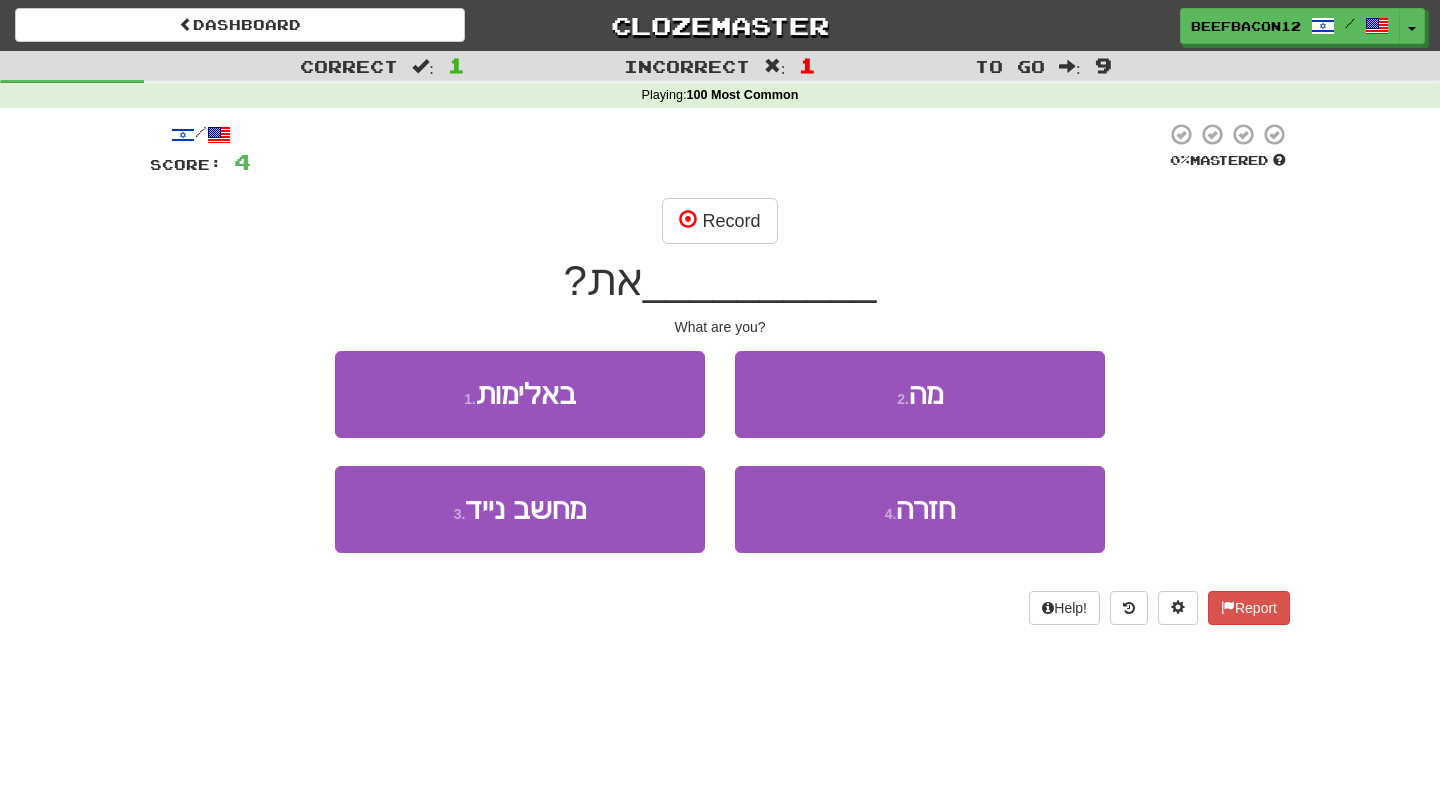 click on "/  Score:   4 0 %  Mastered   Record __________  את? What are you? 1 .  באלימות 2 .  מה 3 .  מחשב נייד 4 .  חזרה  Help!  Report" at bounding box center (720, 373) 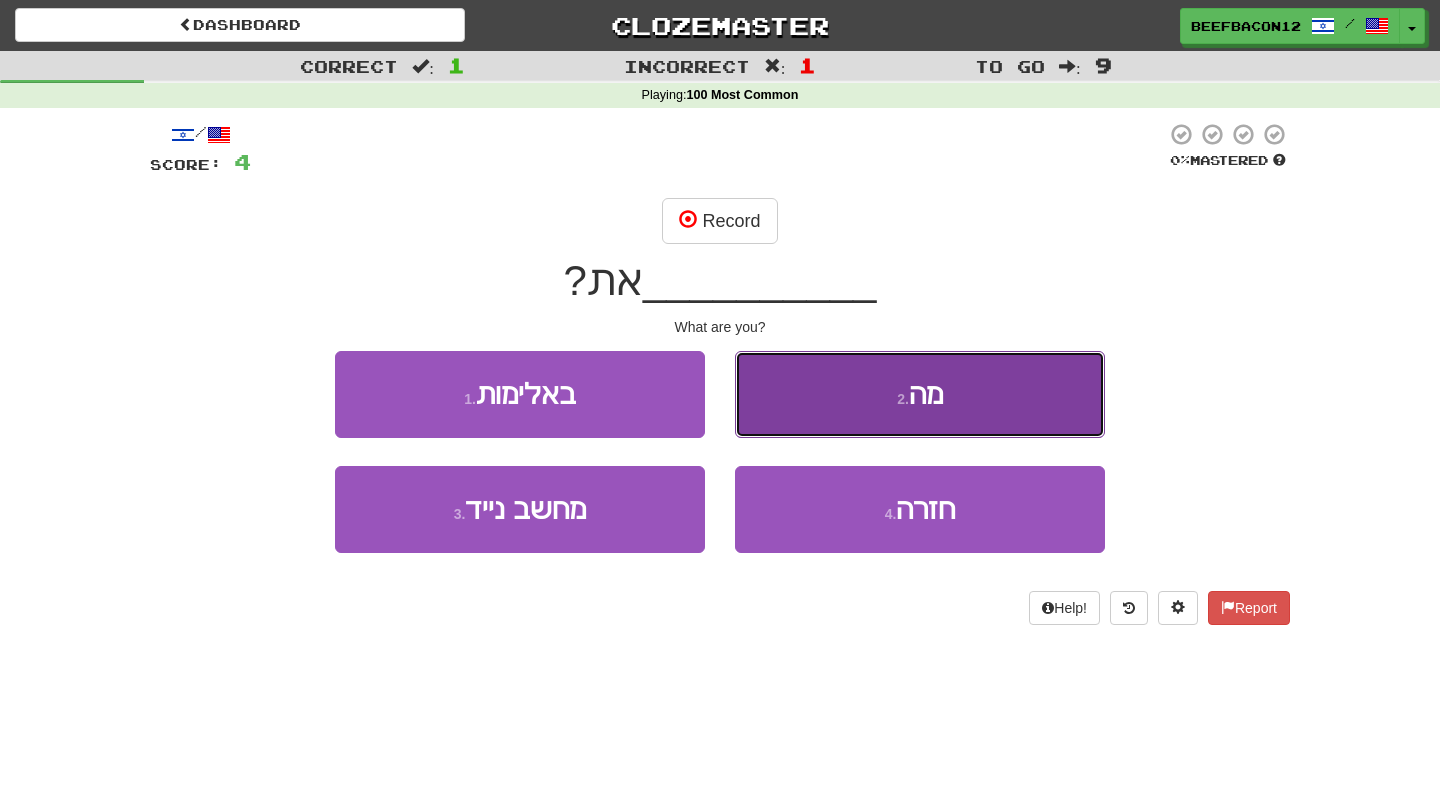 click on "2 .  מה" at bounding box center (920, 394) 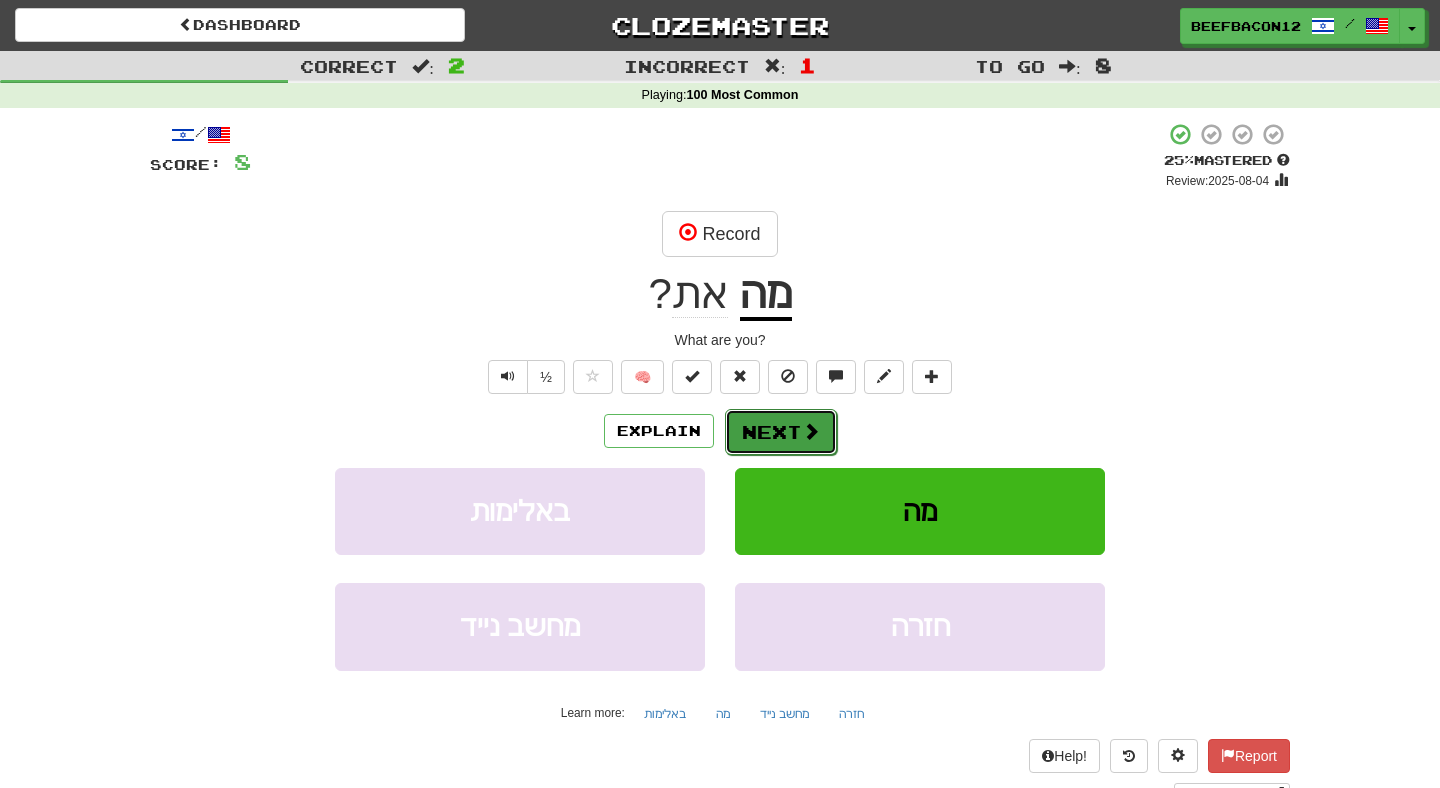 click on "Next" at bounding box center [781, 432] 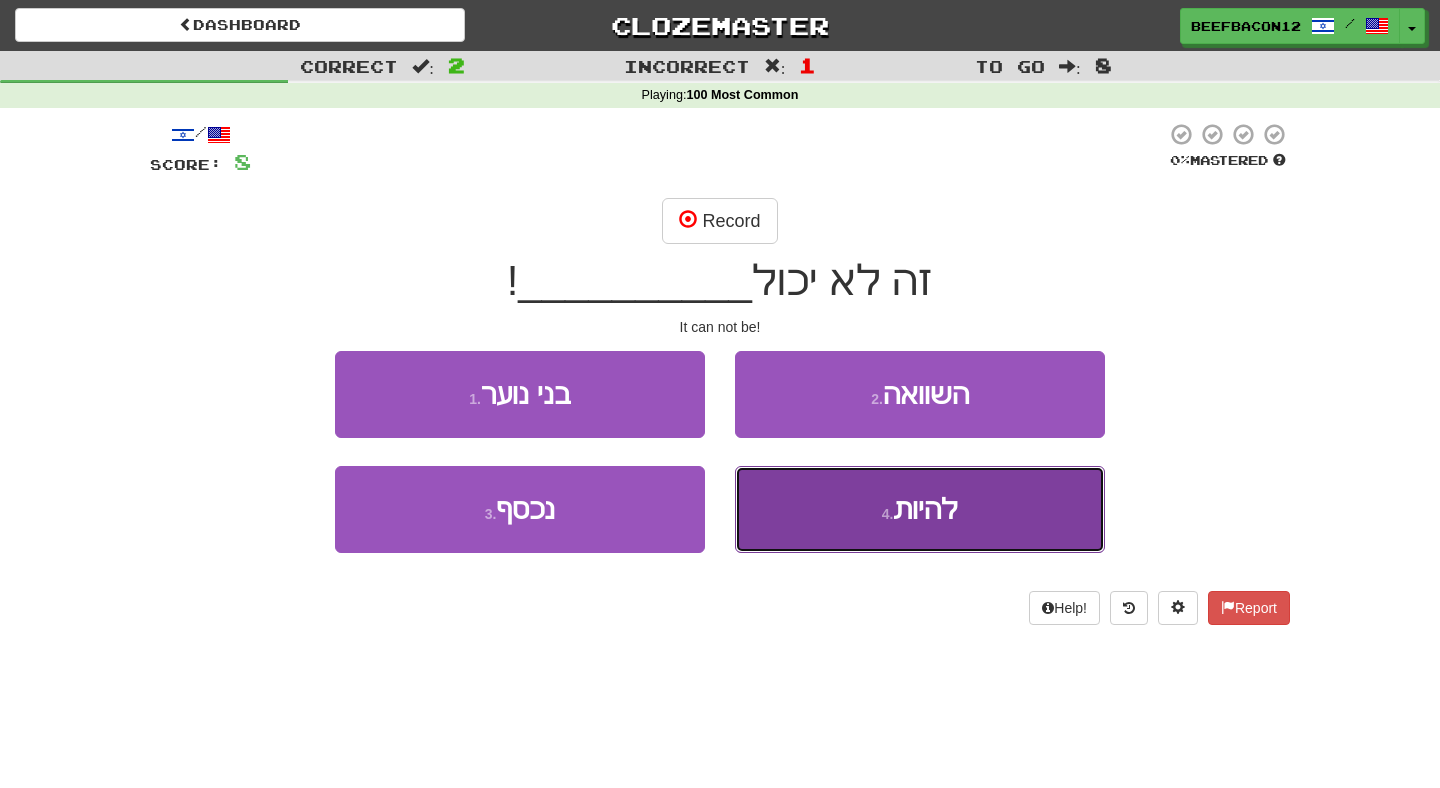 click on "4 .  להיות" at bounding box center (920, 509) 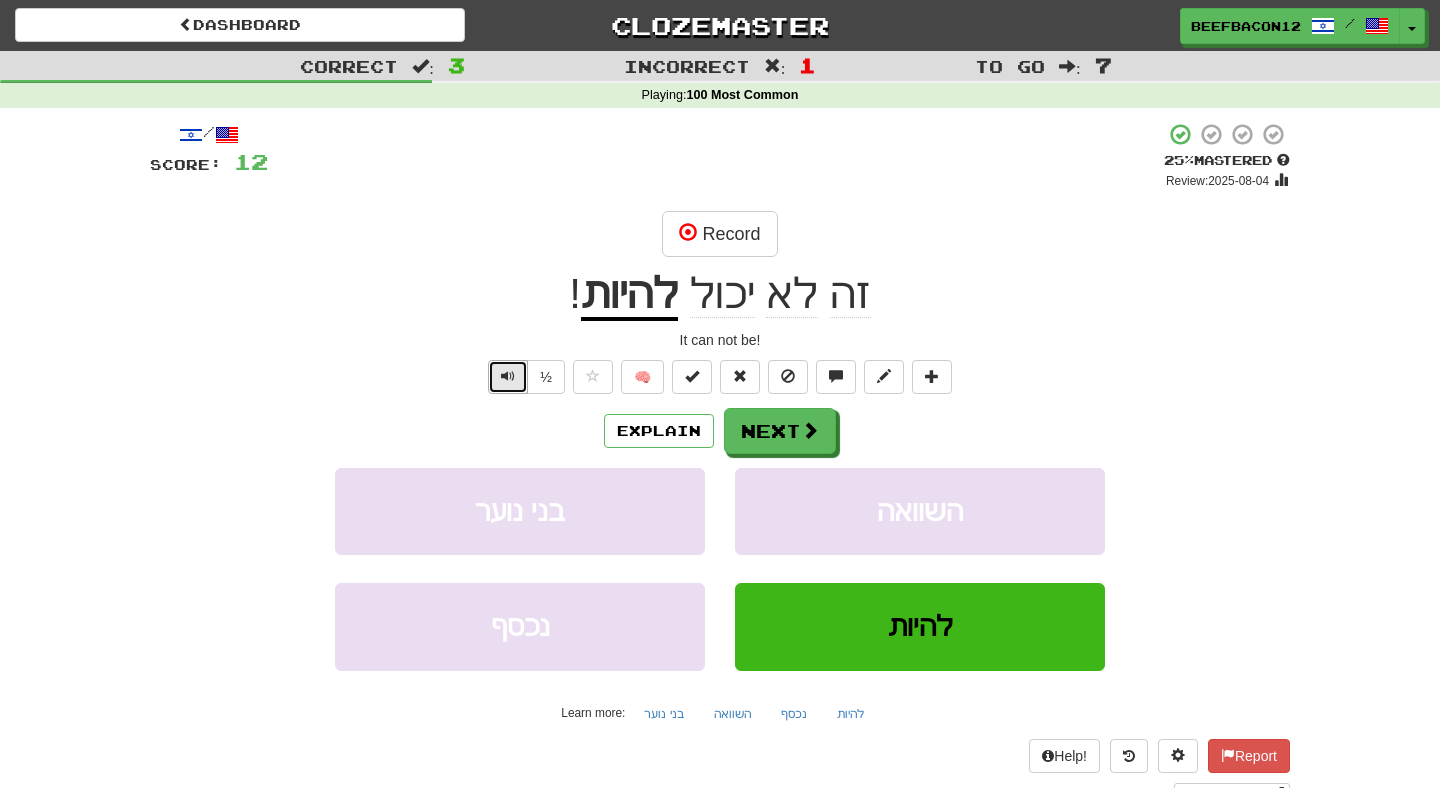 click at bounding box center (508, 377) 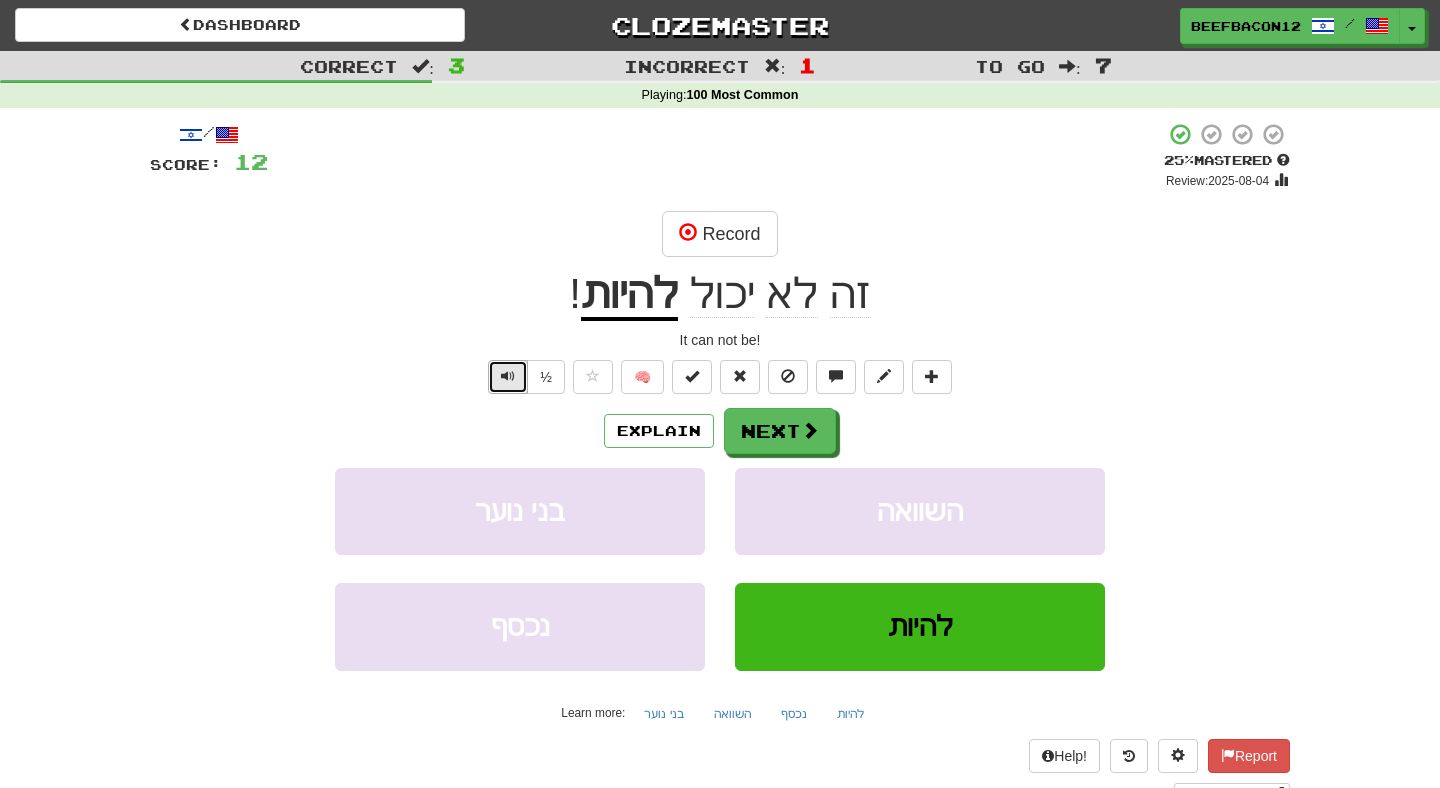 click at bounding box center [508, 377] 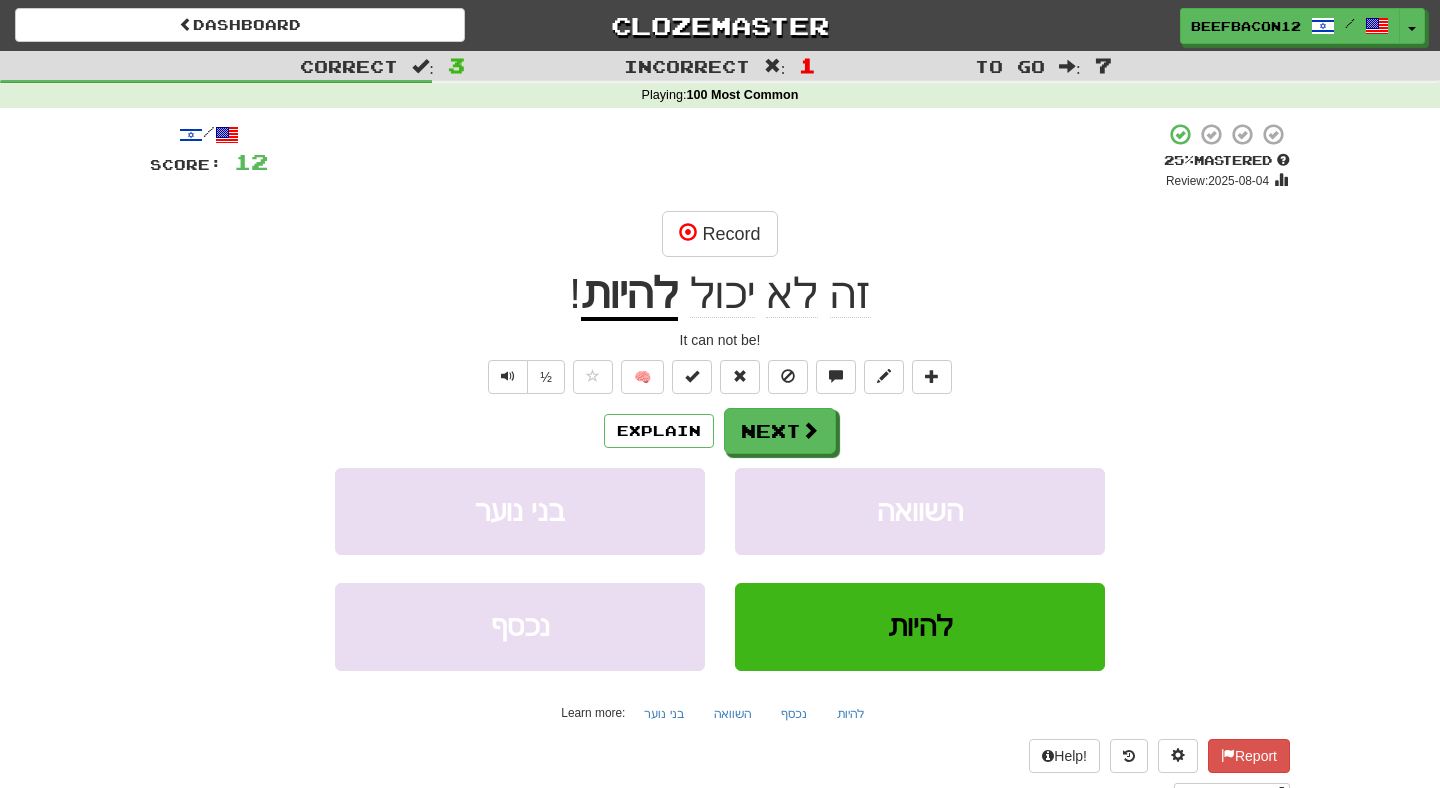 click on "זה" 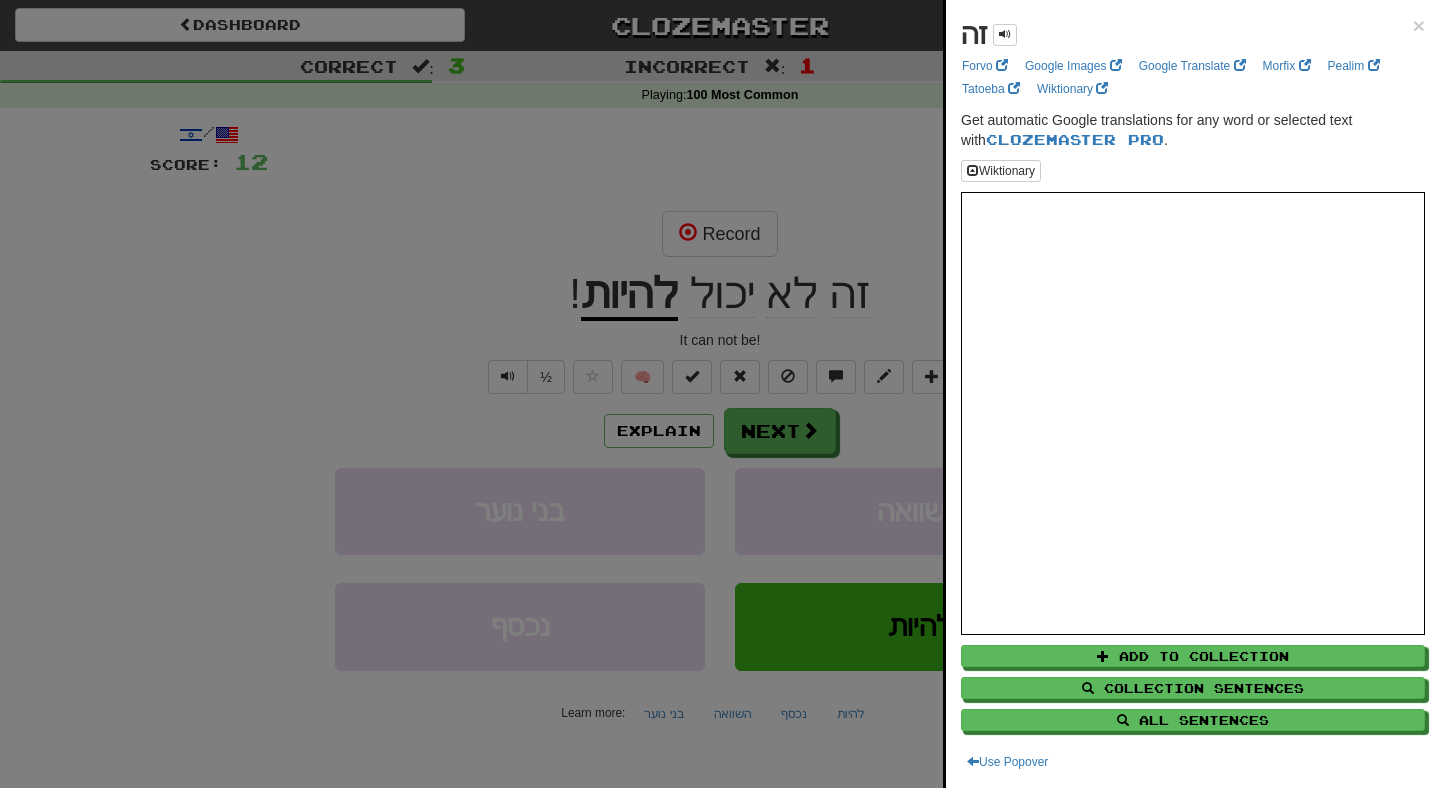 click at bounding box center (720, 394) 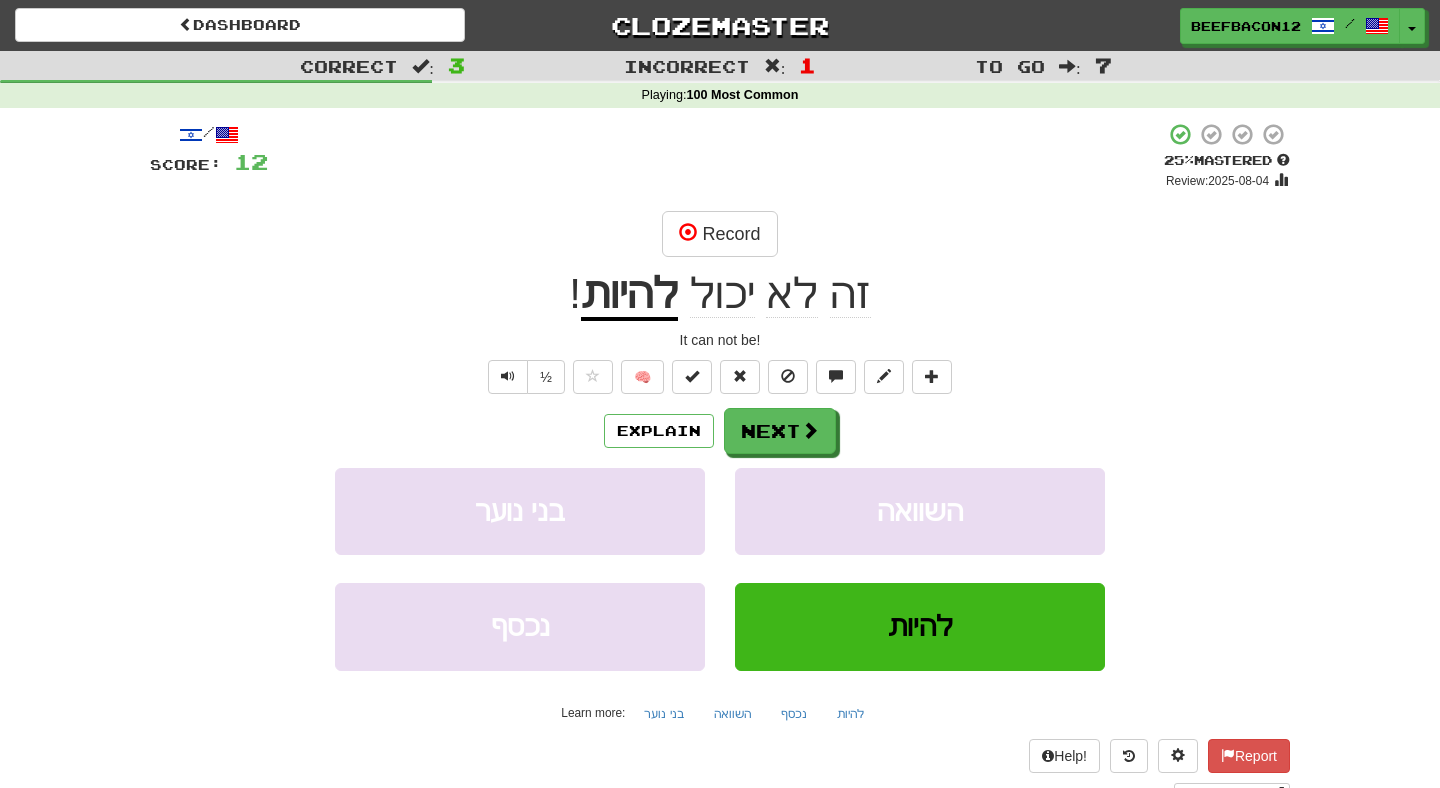 click on "לא" 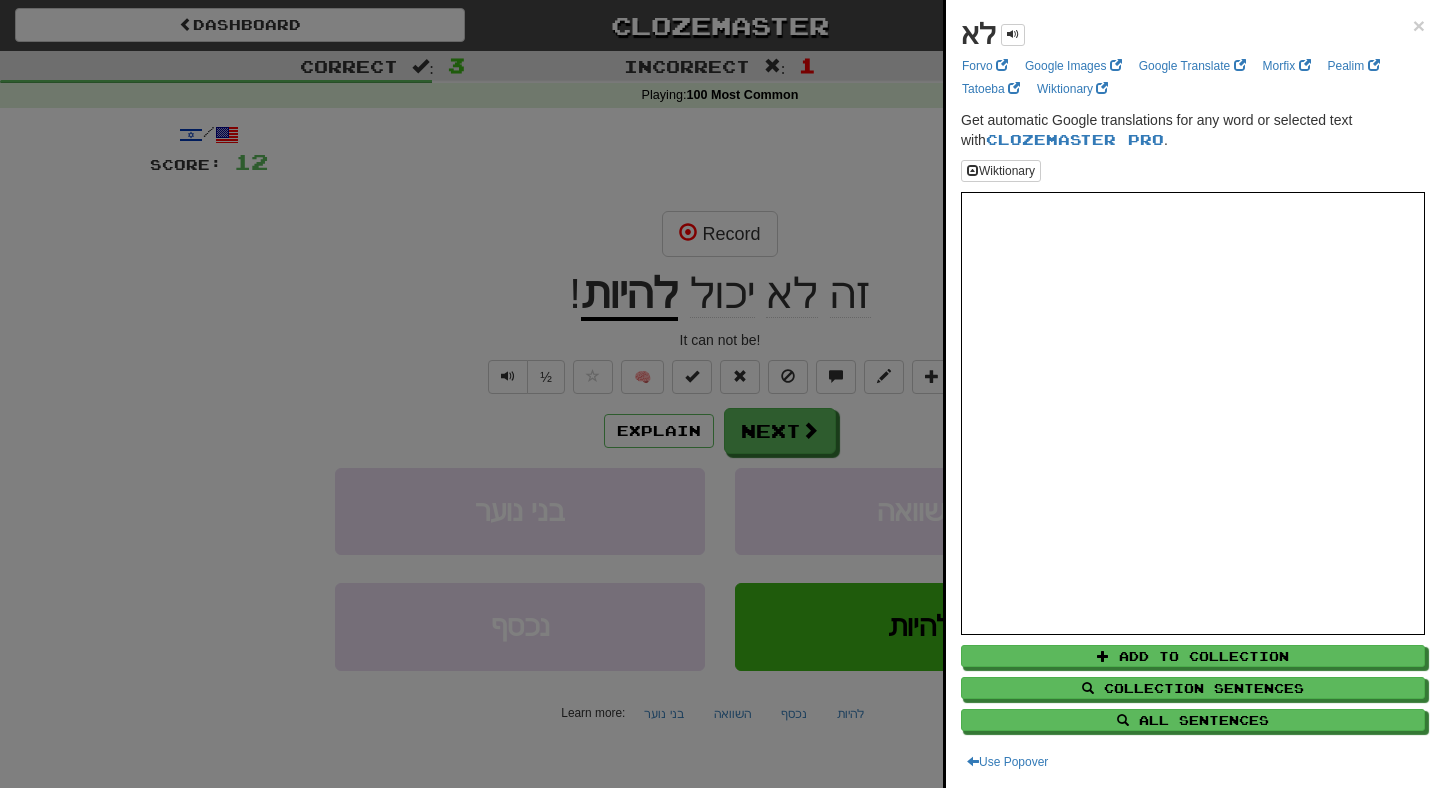 click at bounding box center [720, 394] 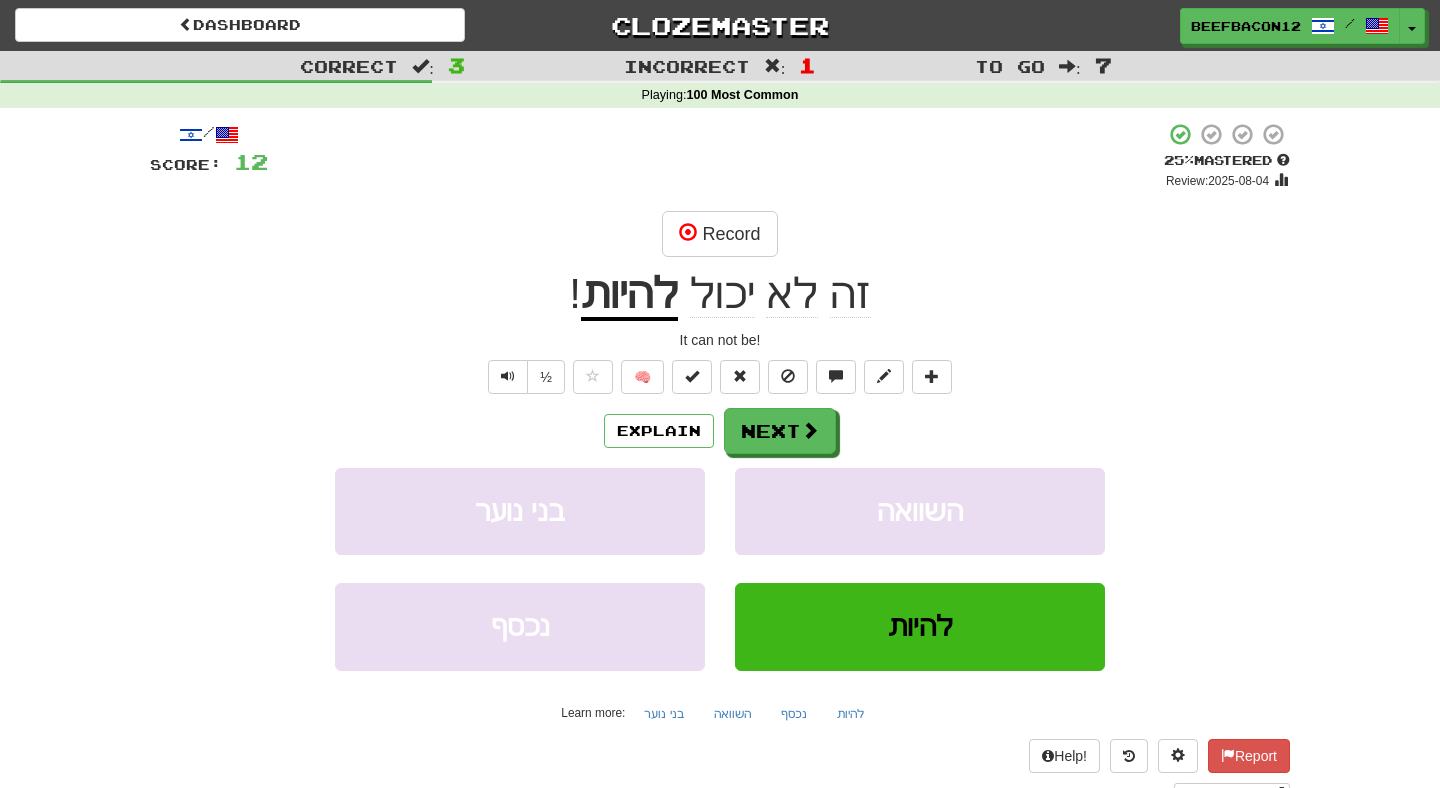 click on "יכול" 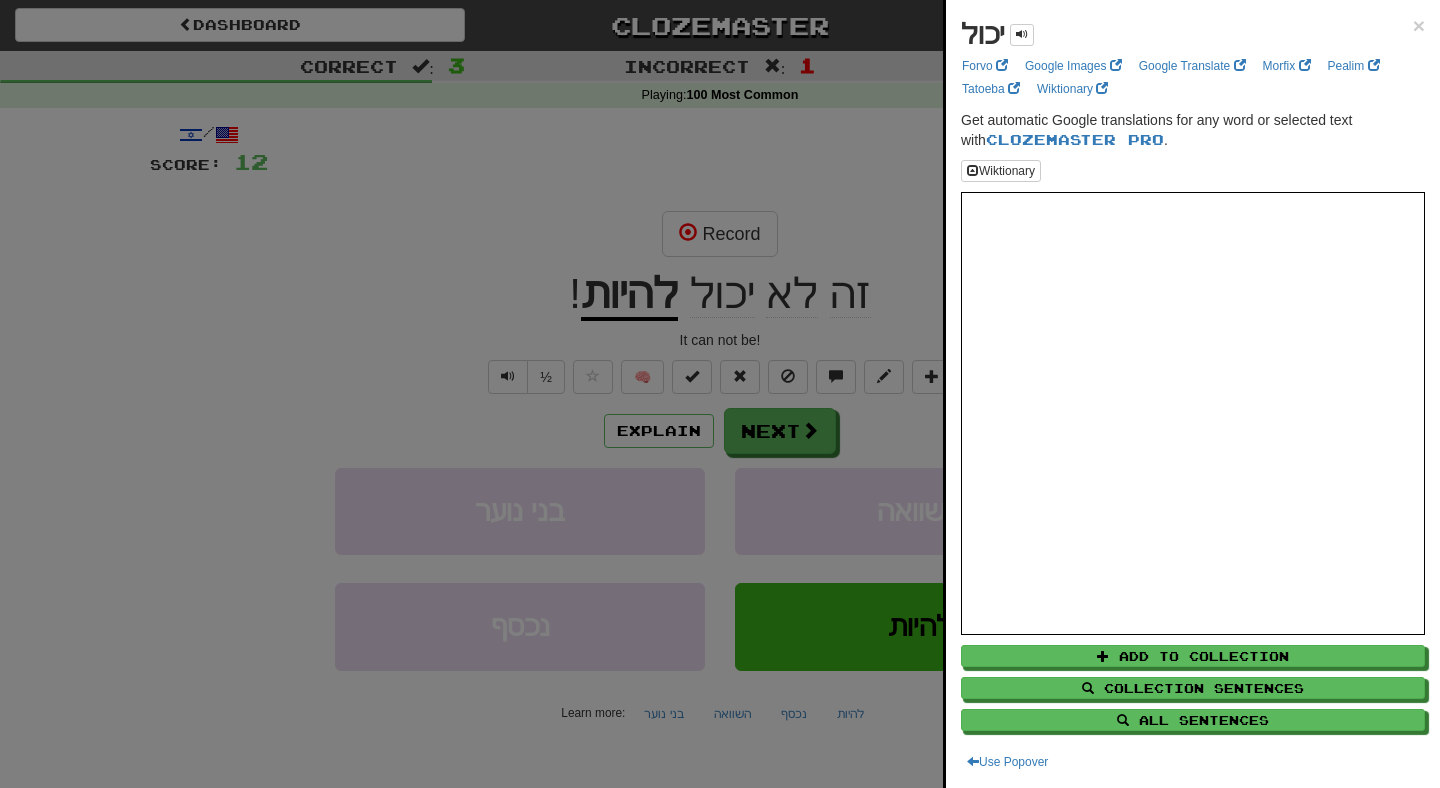 click at bounding box center [720, 394] 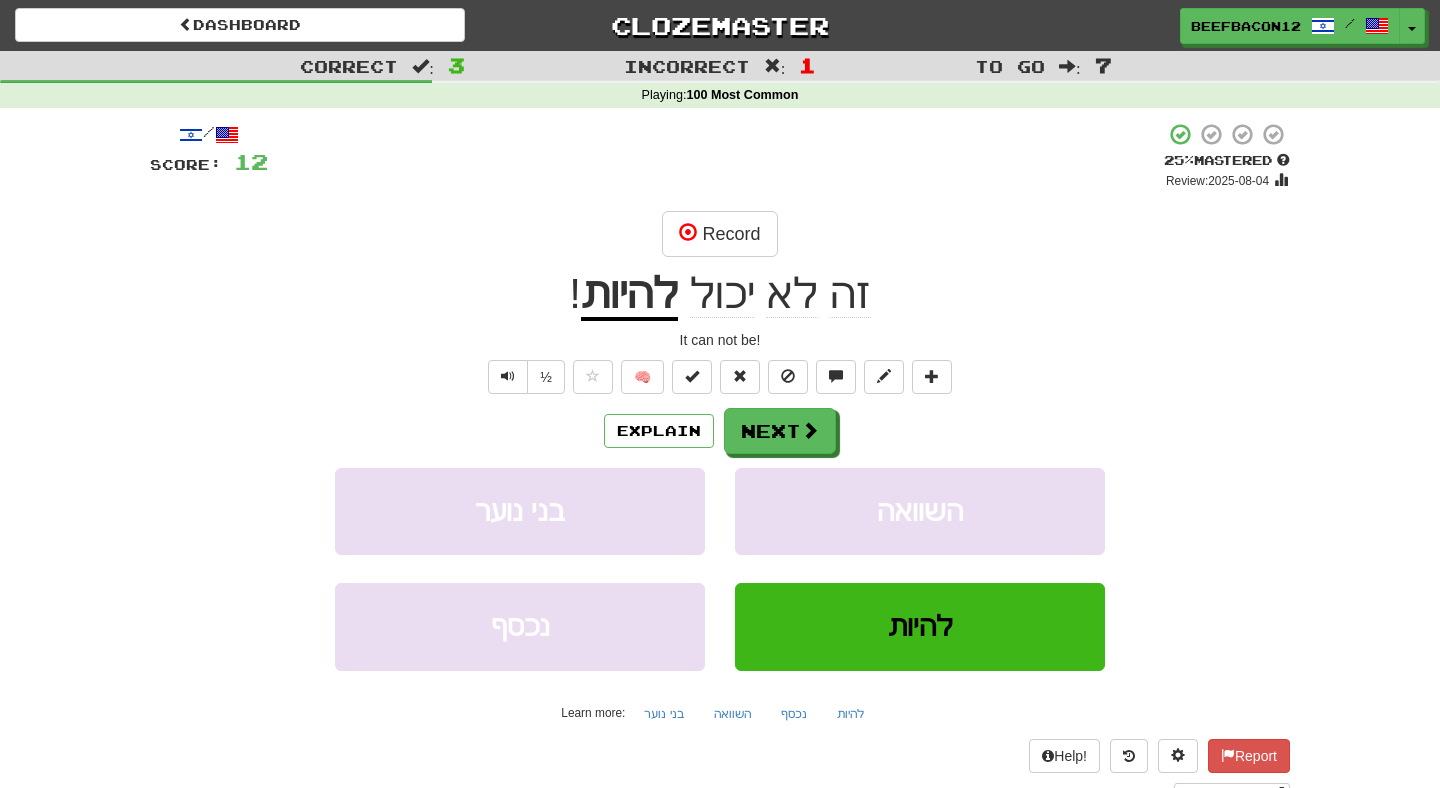 click on "להיות" at bounding box center (629, 295) 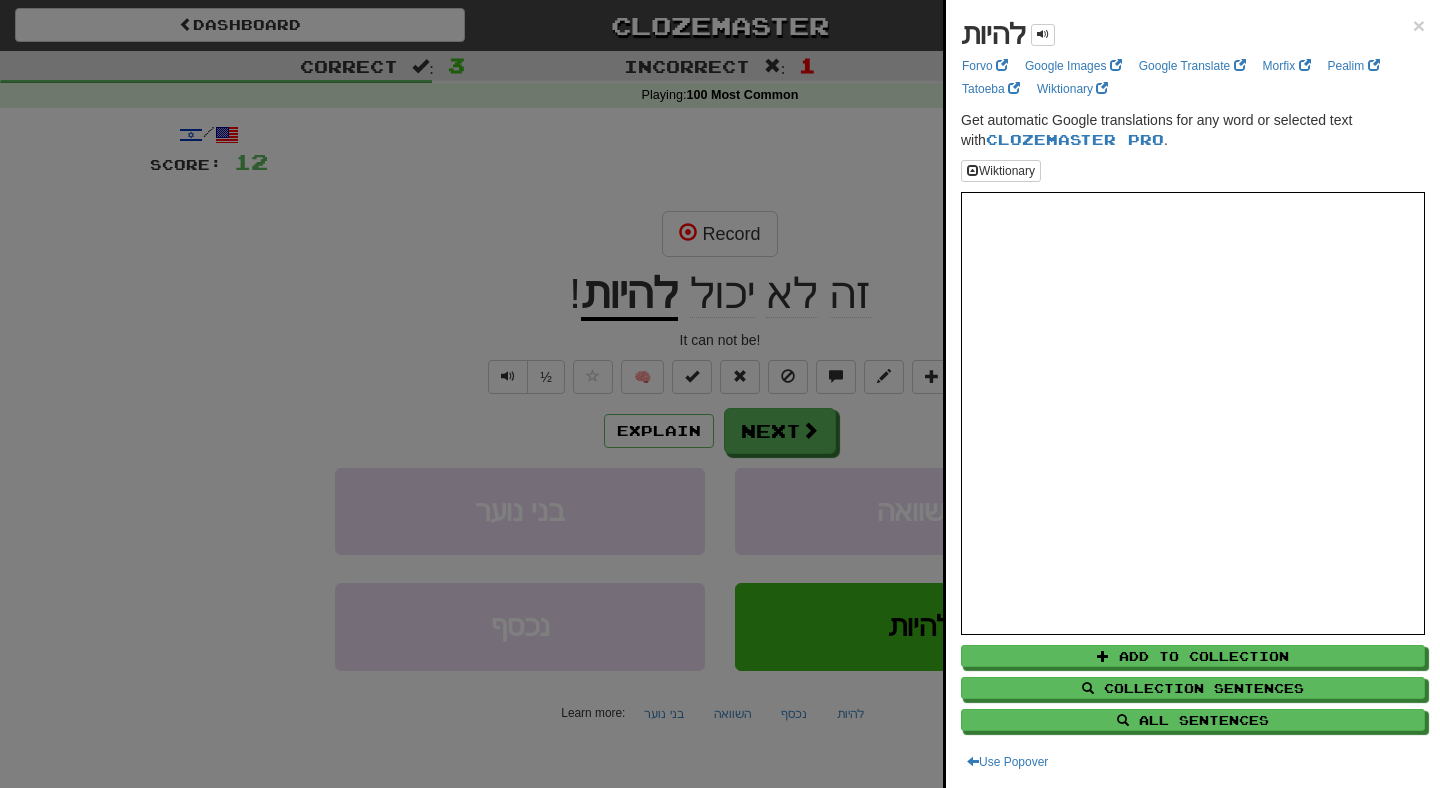 click at bounding box center (720, 394) 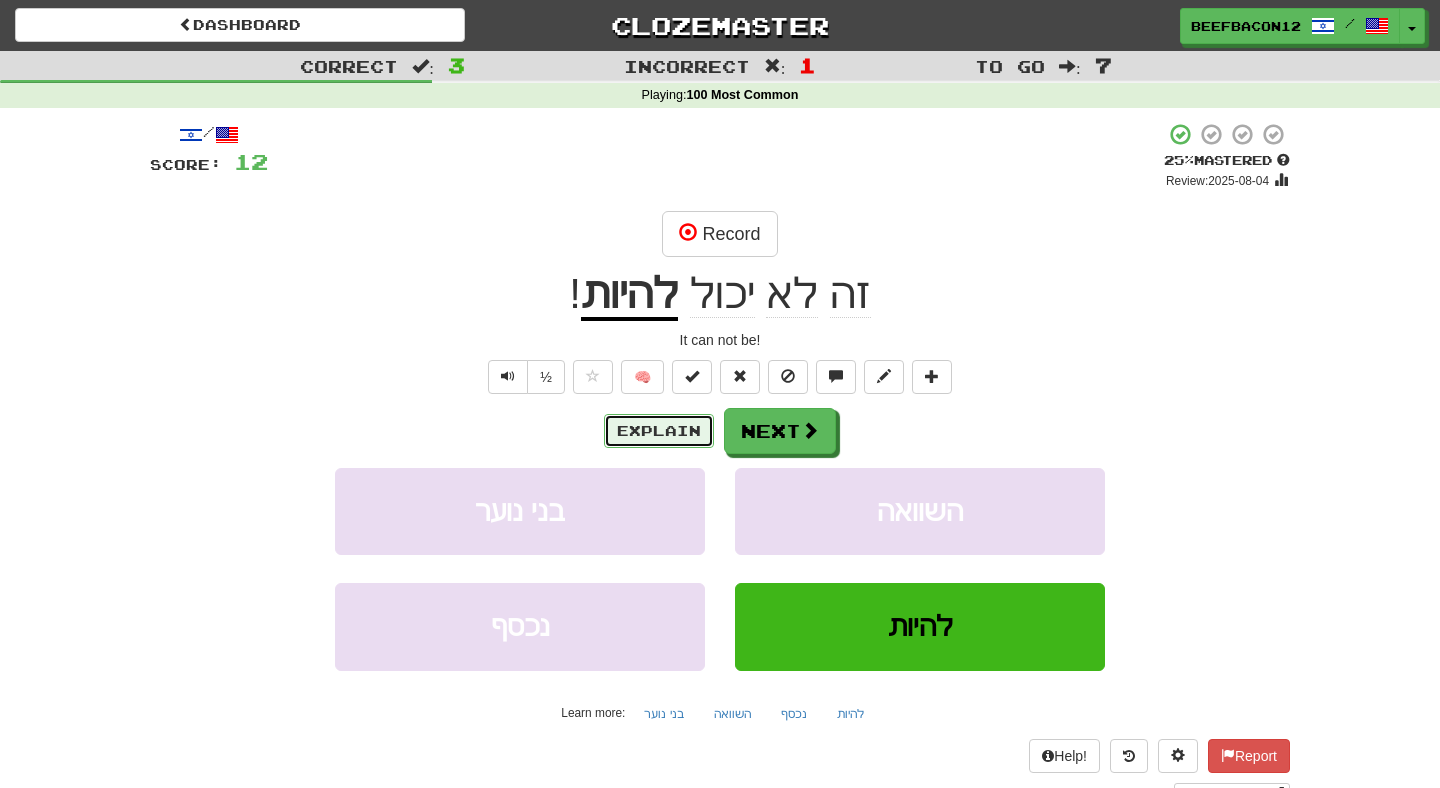 click on "Explain" at bounding box center [659, 431] 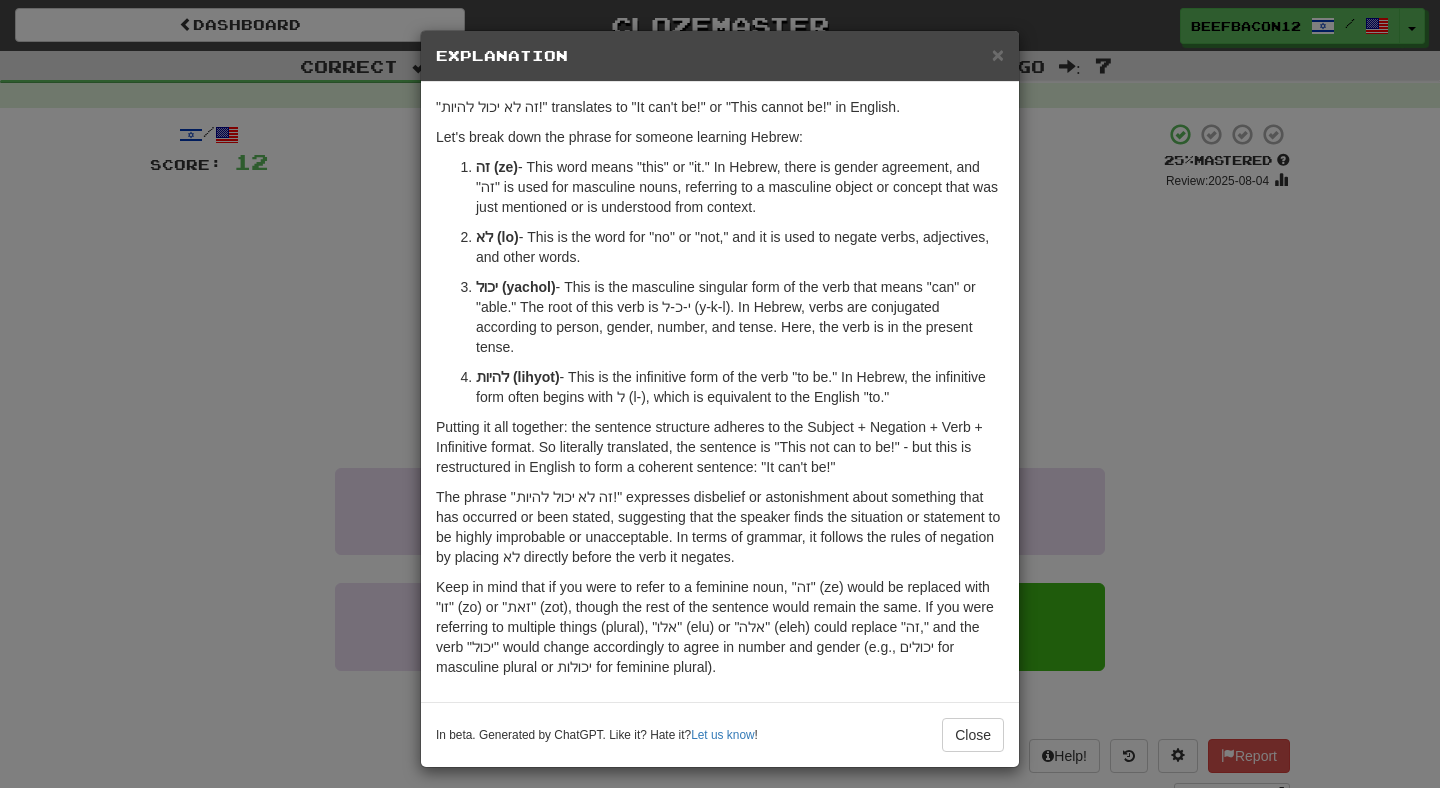 scroll, scrollTop: 10, scrollLeft: 0, axis: vertical 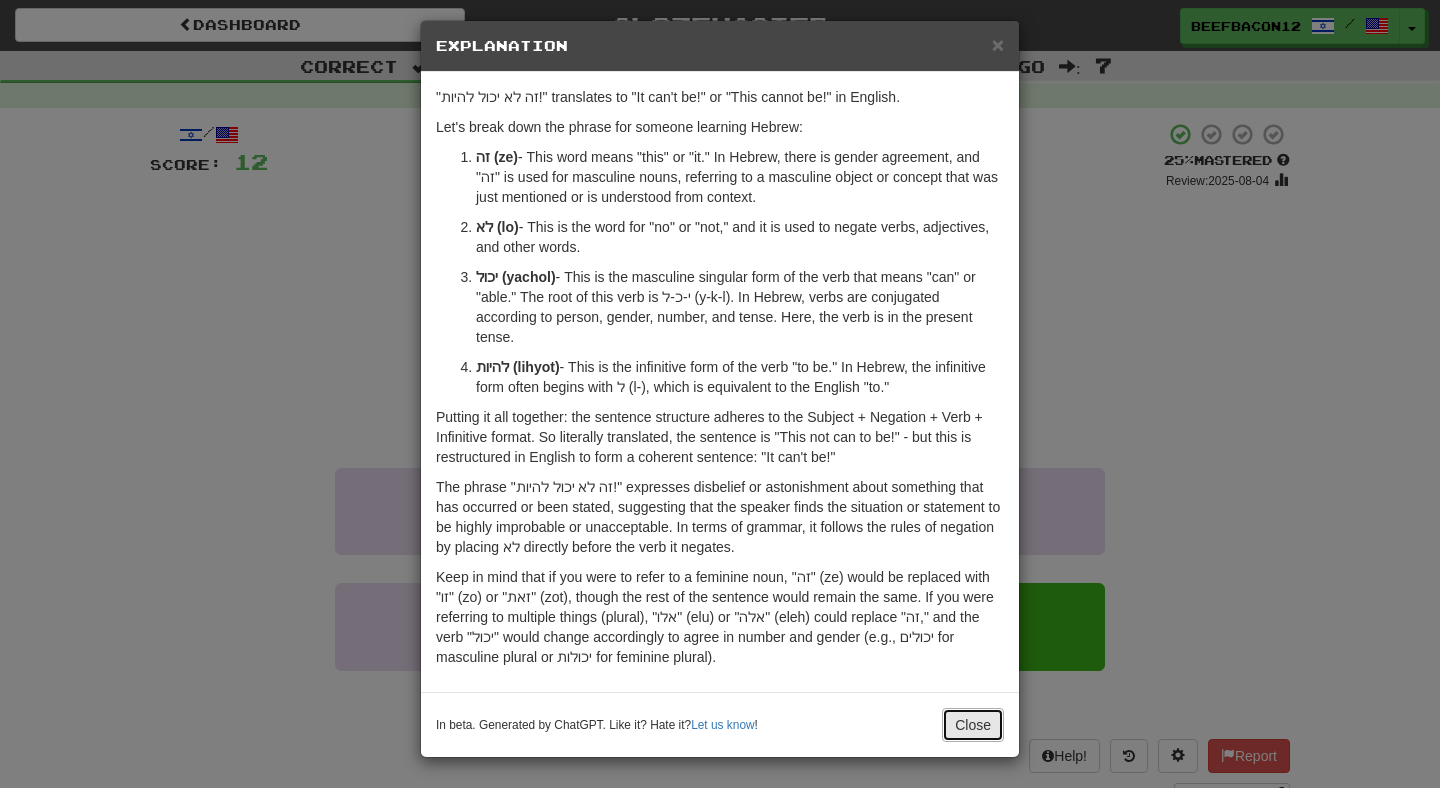 click on "Close" at bounding box center (973, 725) 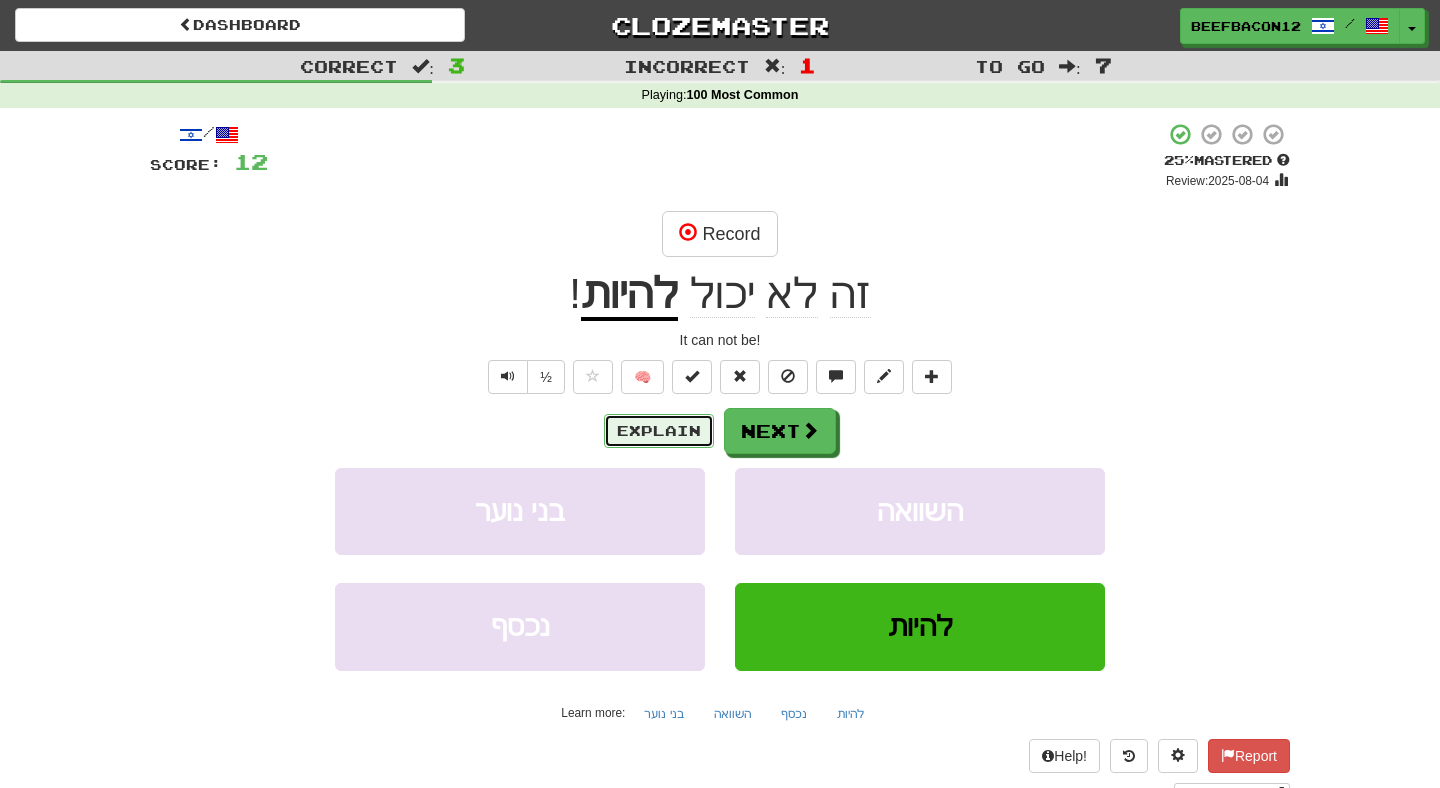 click on "Explain" at bounding box center [659, 431] 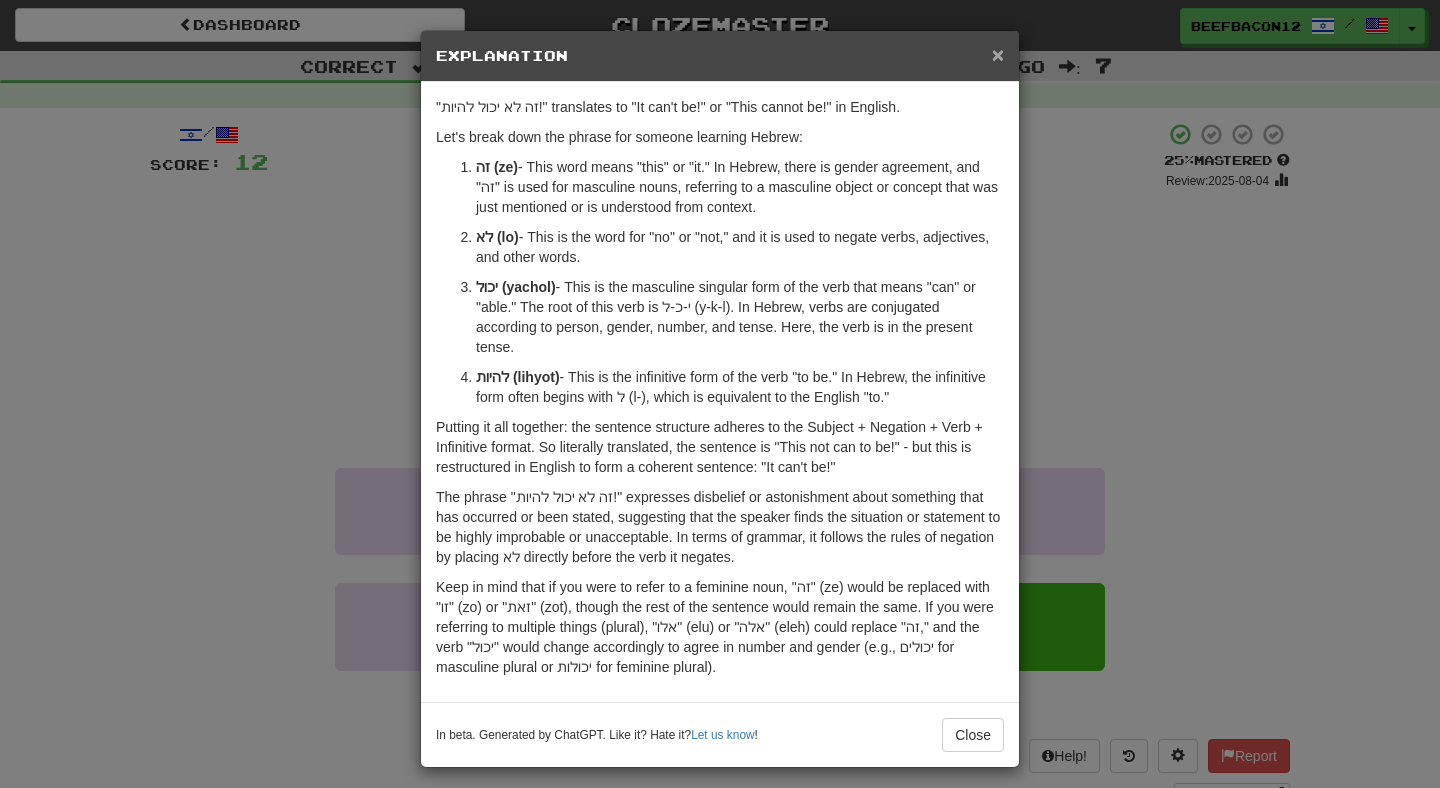 click on "×" at bounding box center [998, 54] 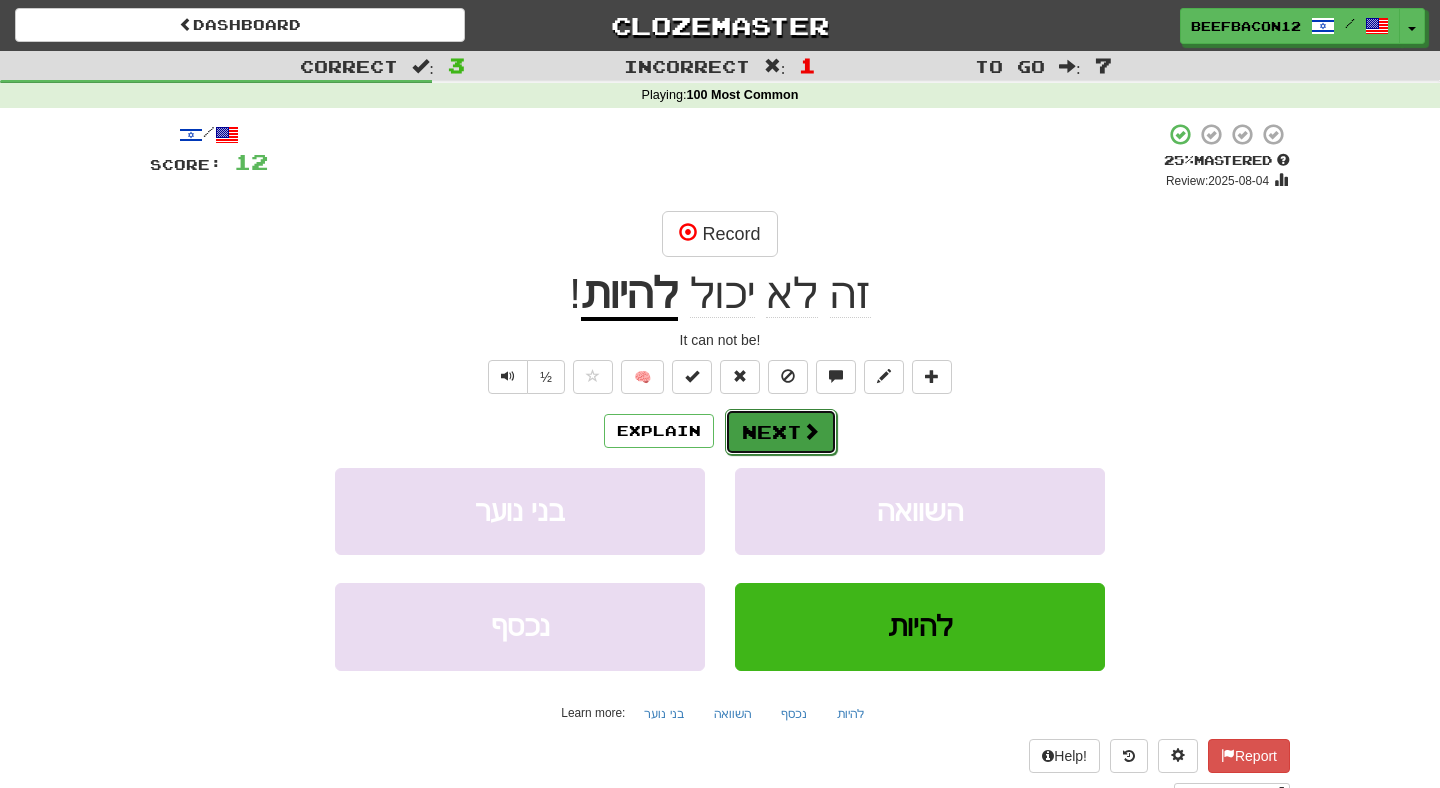 click on "Next" at bounding box center [781, 432] 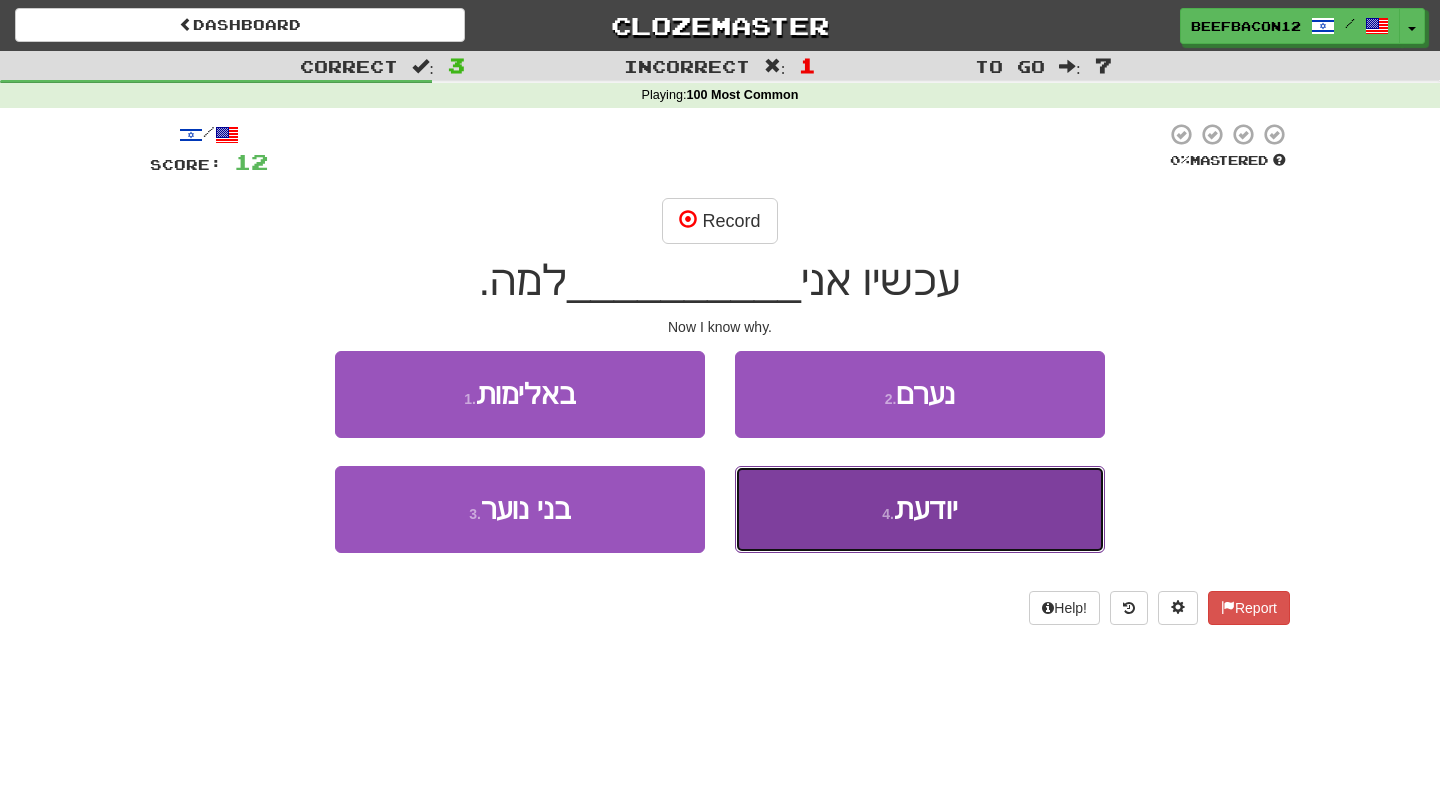 click on "4 .  יודעת" at bounding box center (920, 509) 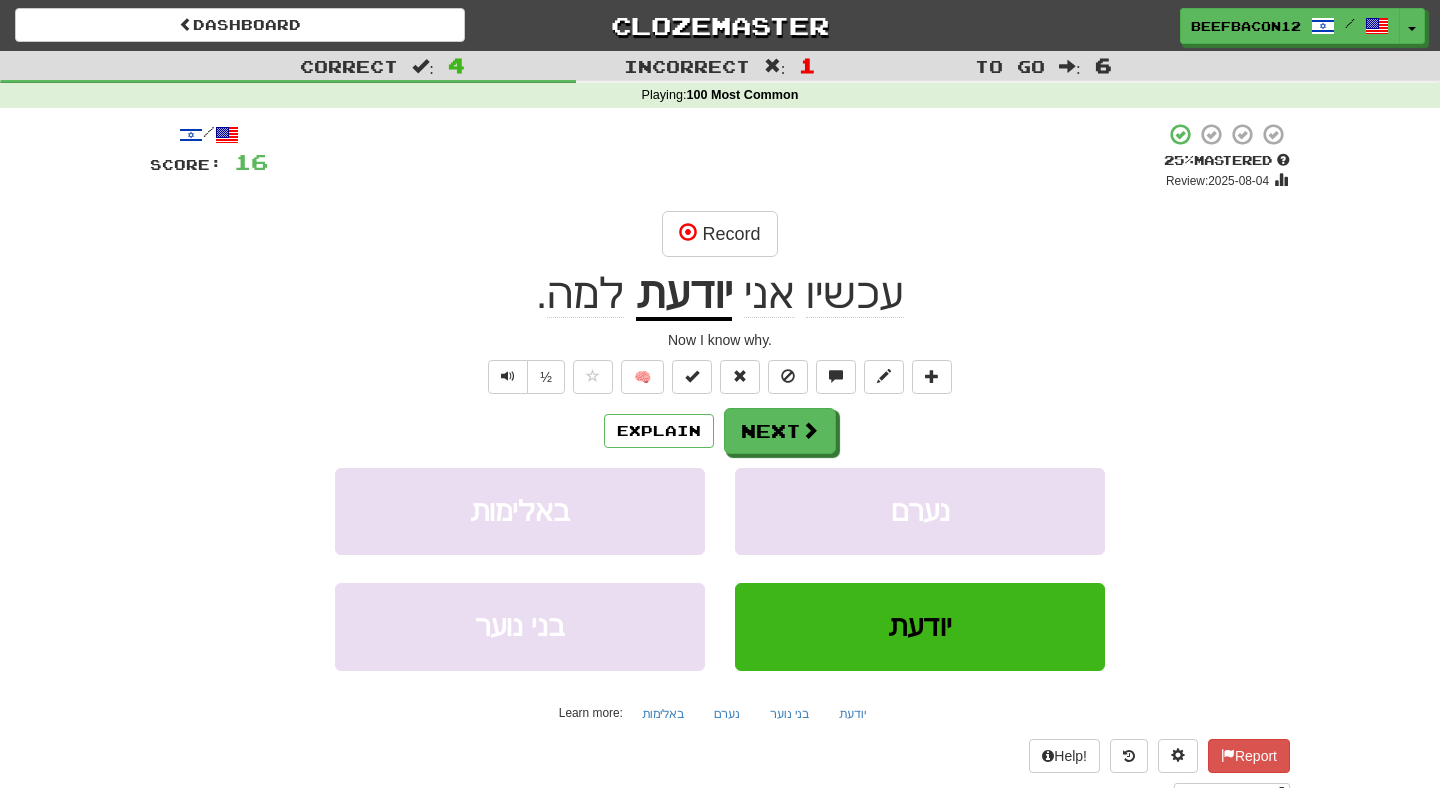 click on "עכשיו" 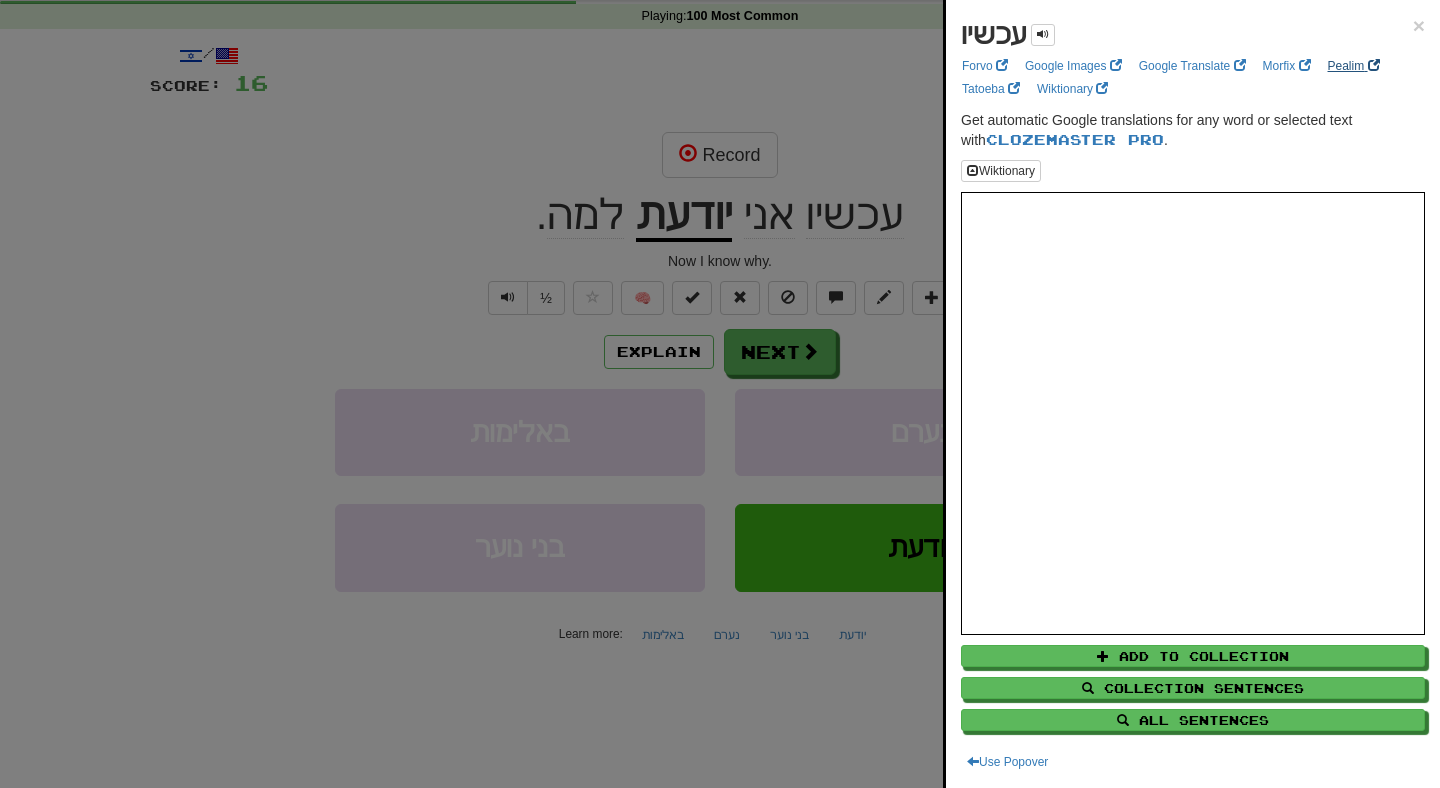 scroll, scrollTop: 81, scrollLeft: 0, axis: vertical 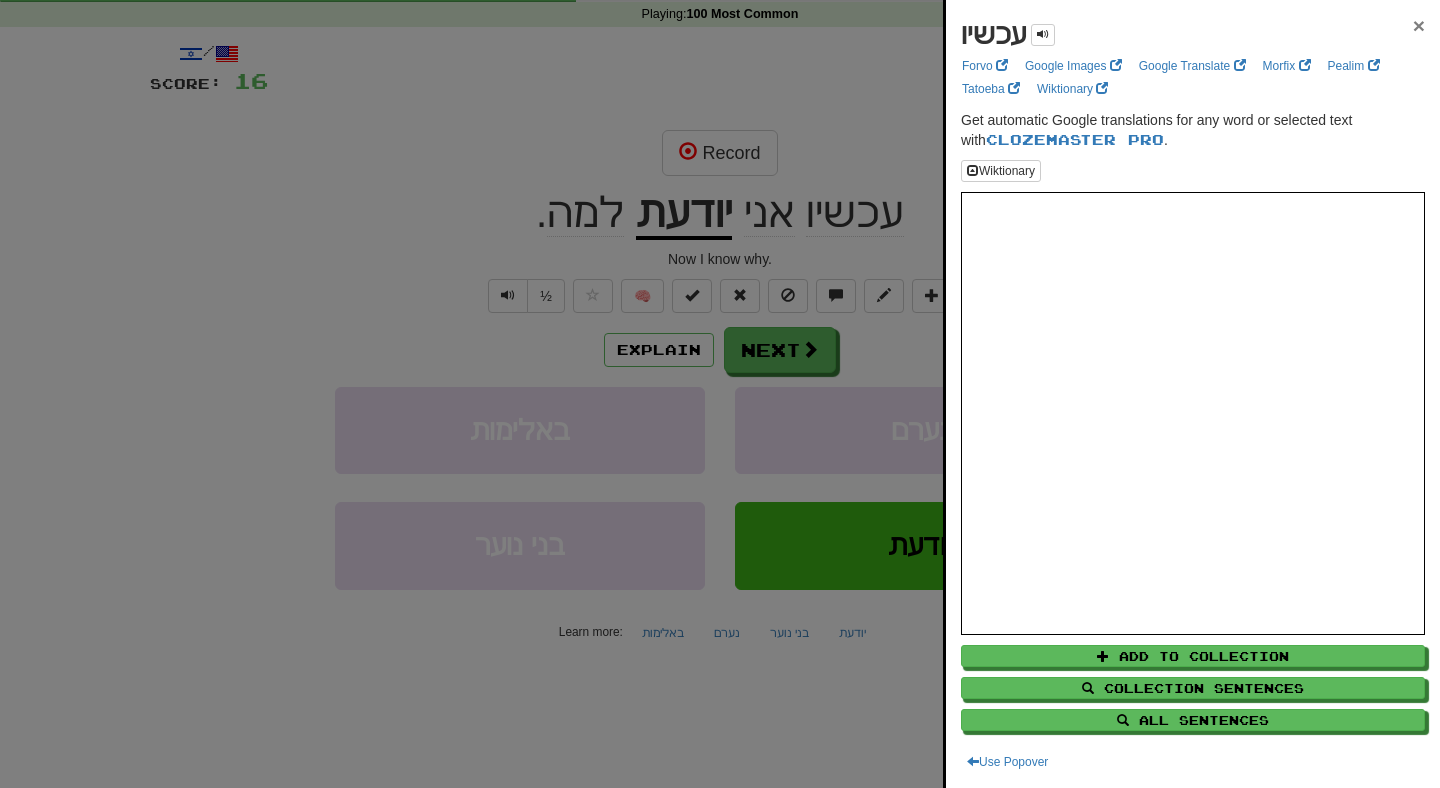 click on "×" at bounding box center [1419, 25] 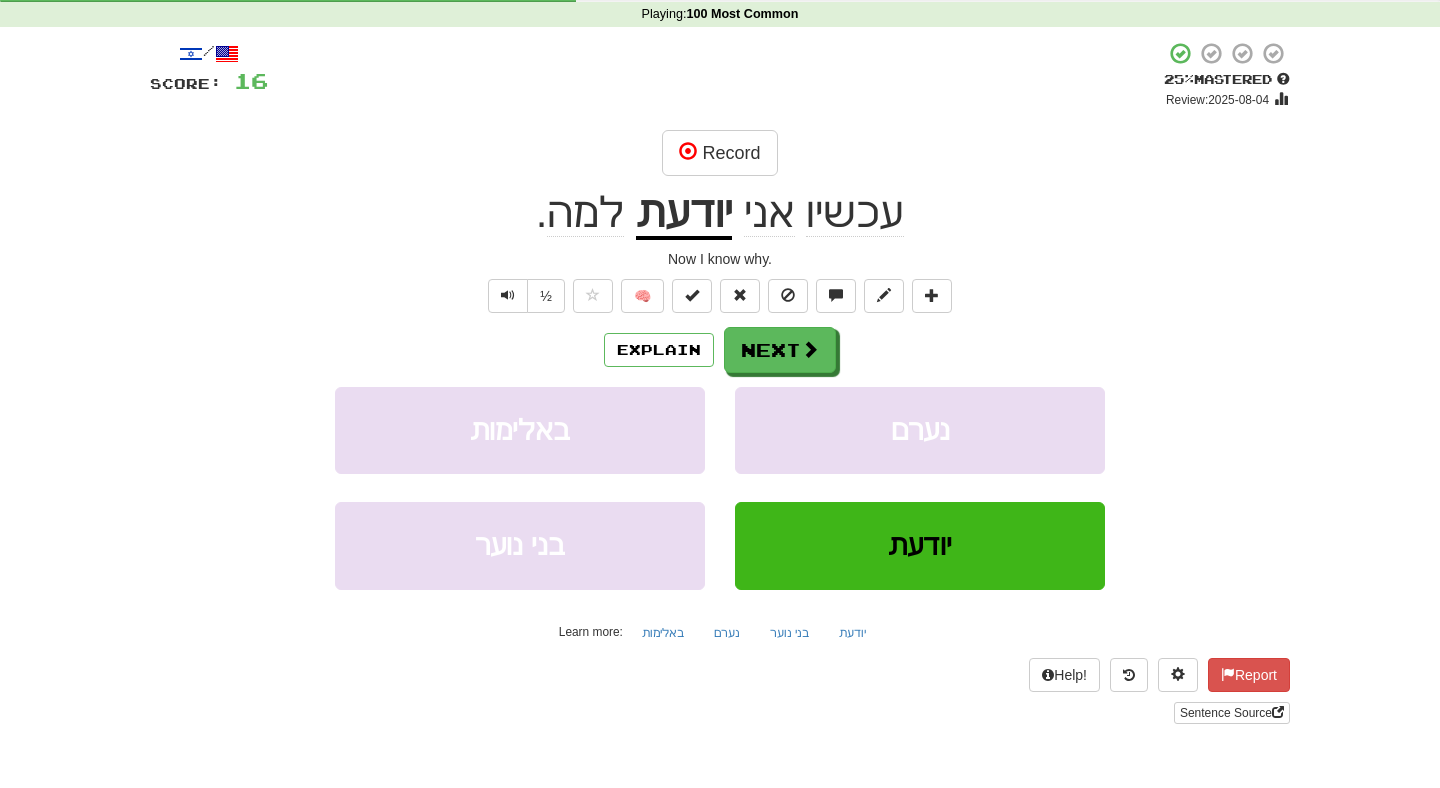 click on "Explain Next" at bounding box center [720, 350] 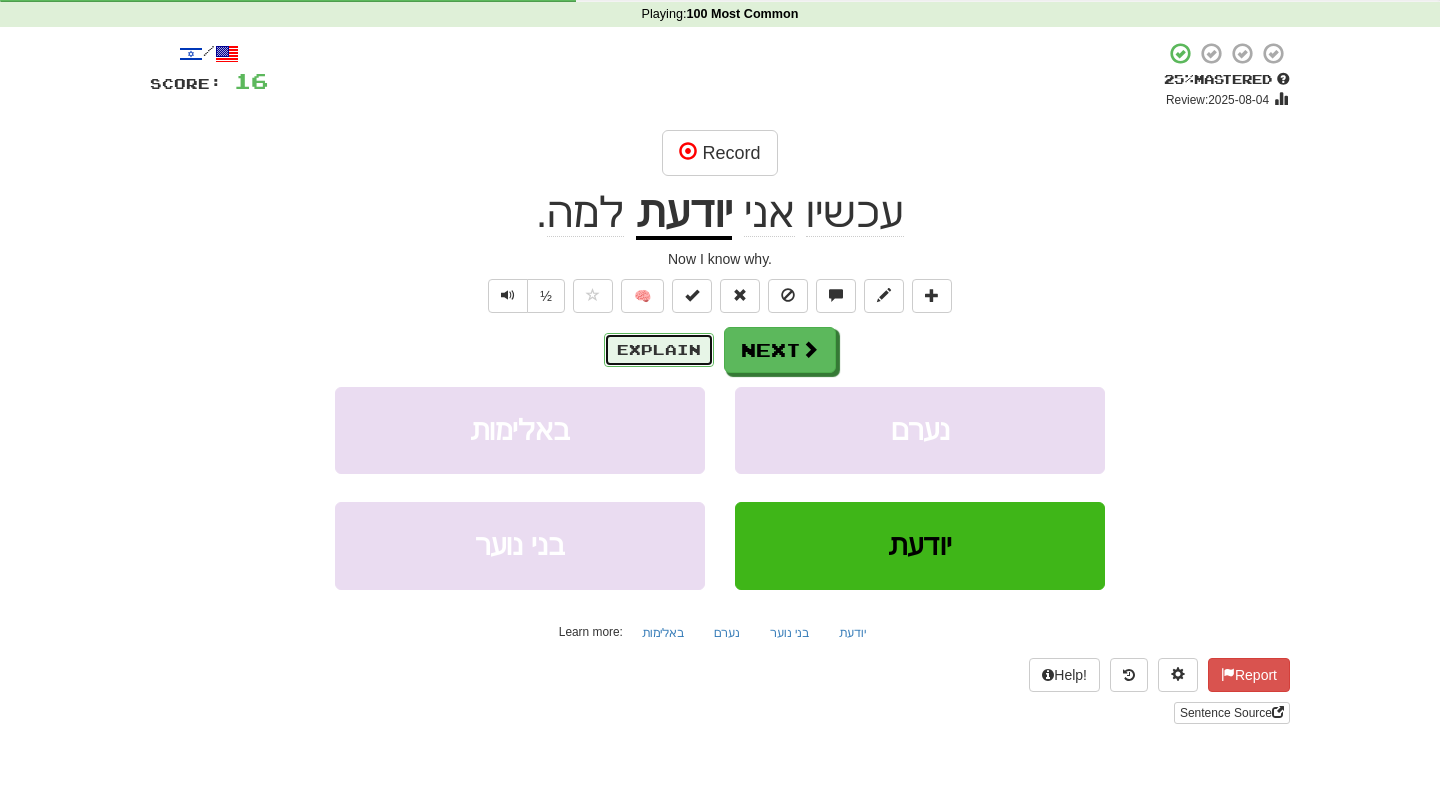 click on "Explain" at bounding box center [659, 350] 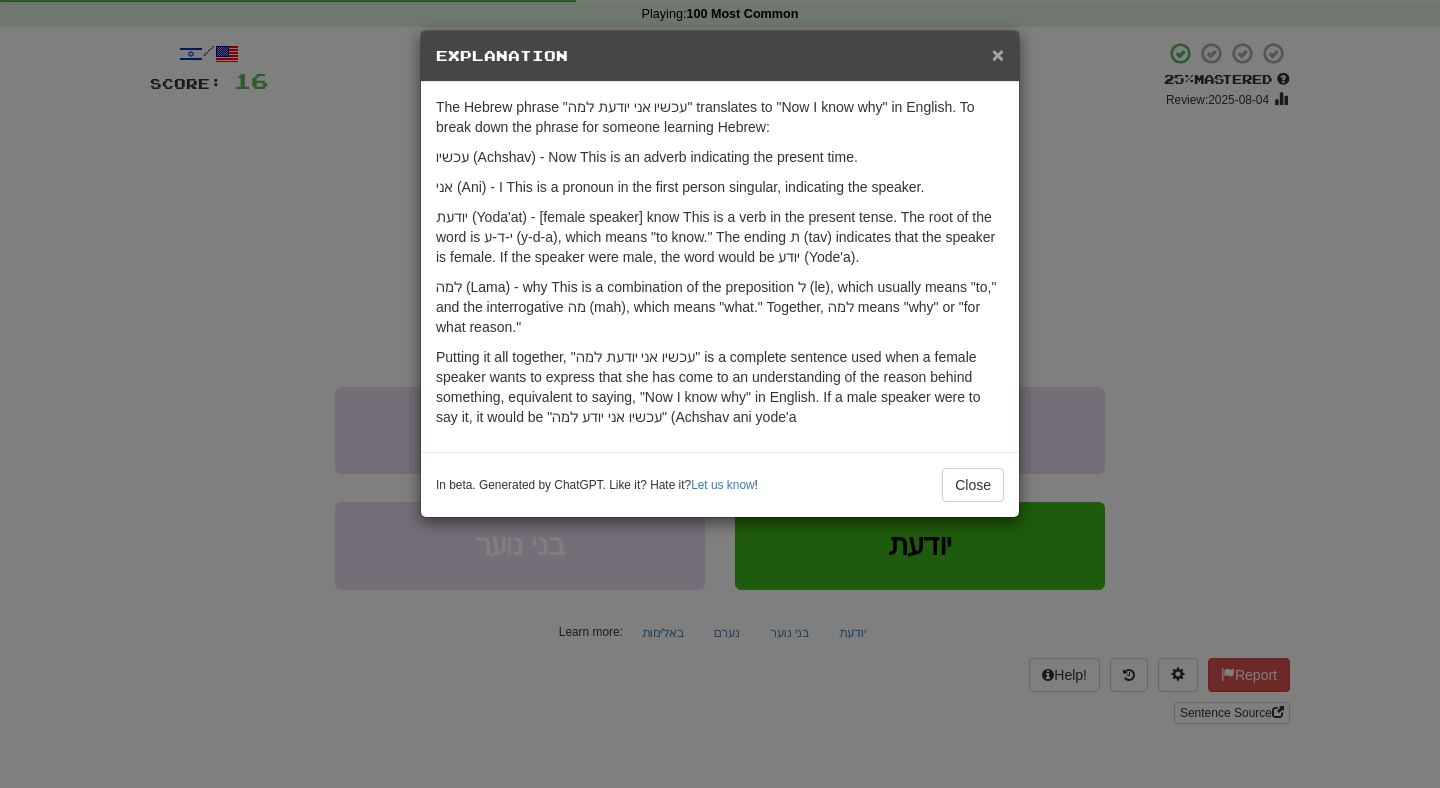 click on "×" at bounding box center [998, 54] 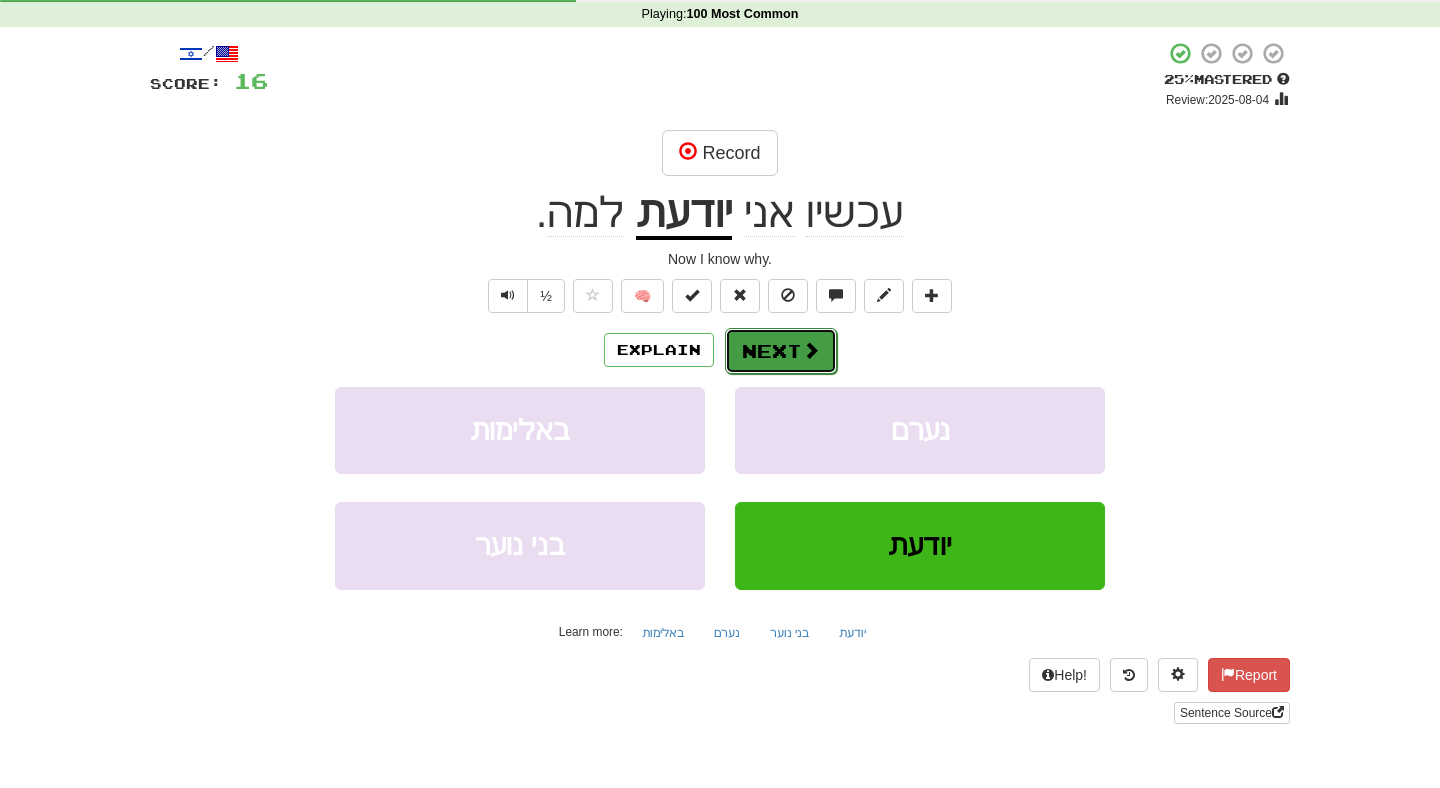 click on "Next" at bounding box center [781, 351] 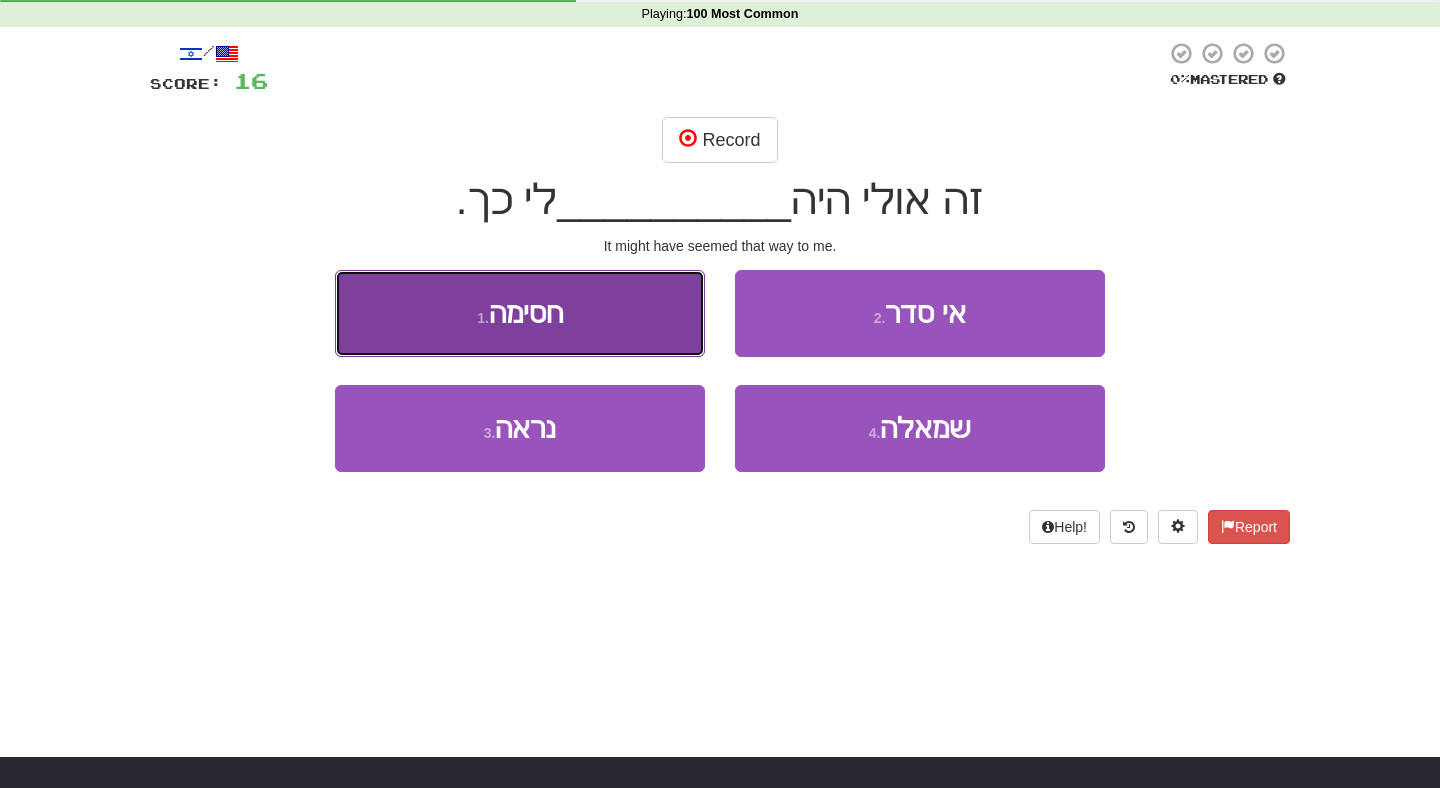 click on "1 .  חסימה" at bounding box center (520, 313) 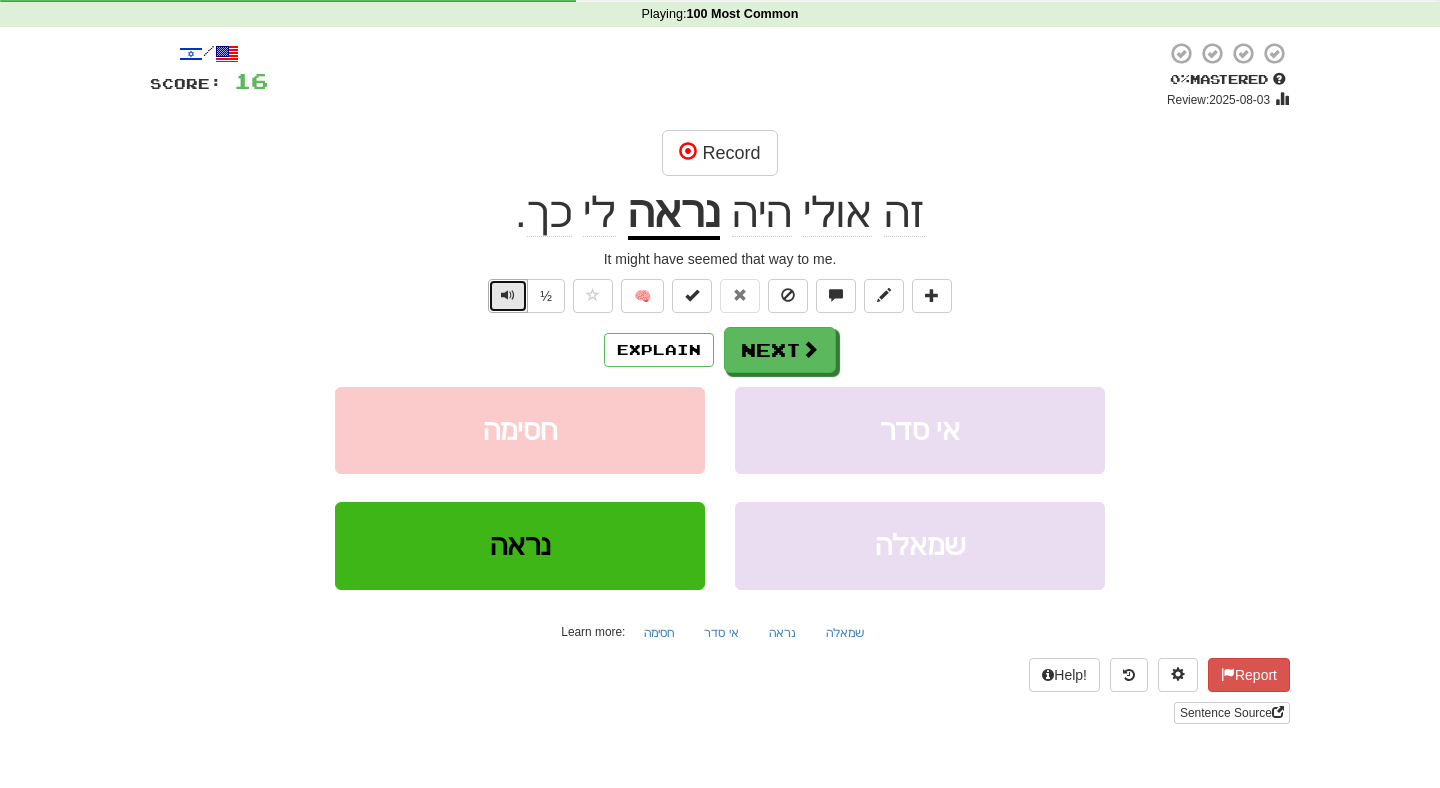 click at bounding box center [508, 296] 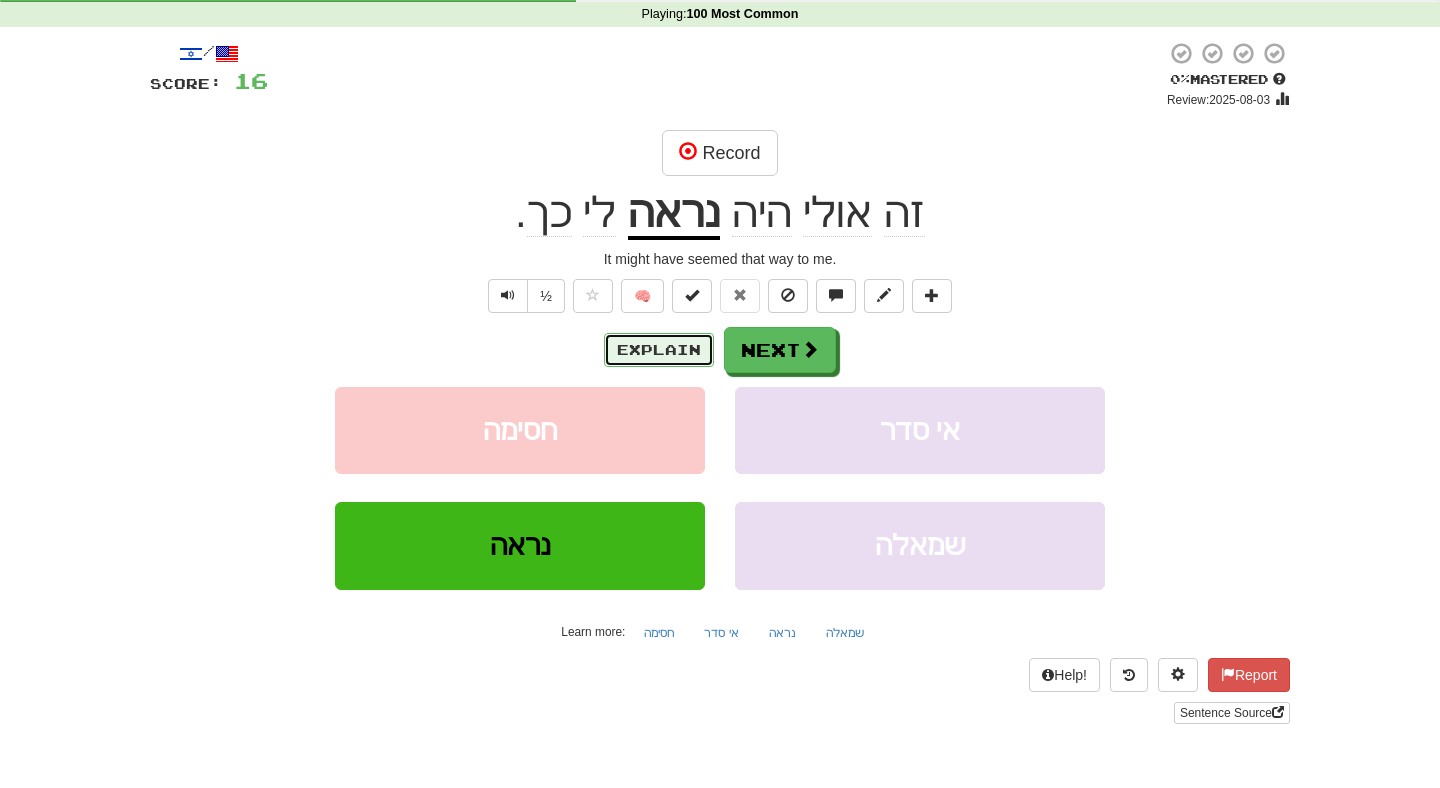 click on "Explain" at bounding box center (659, 350) 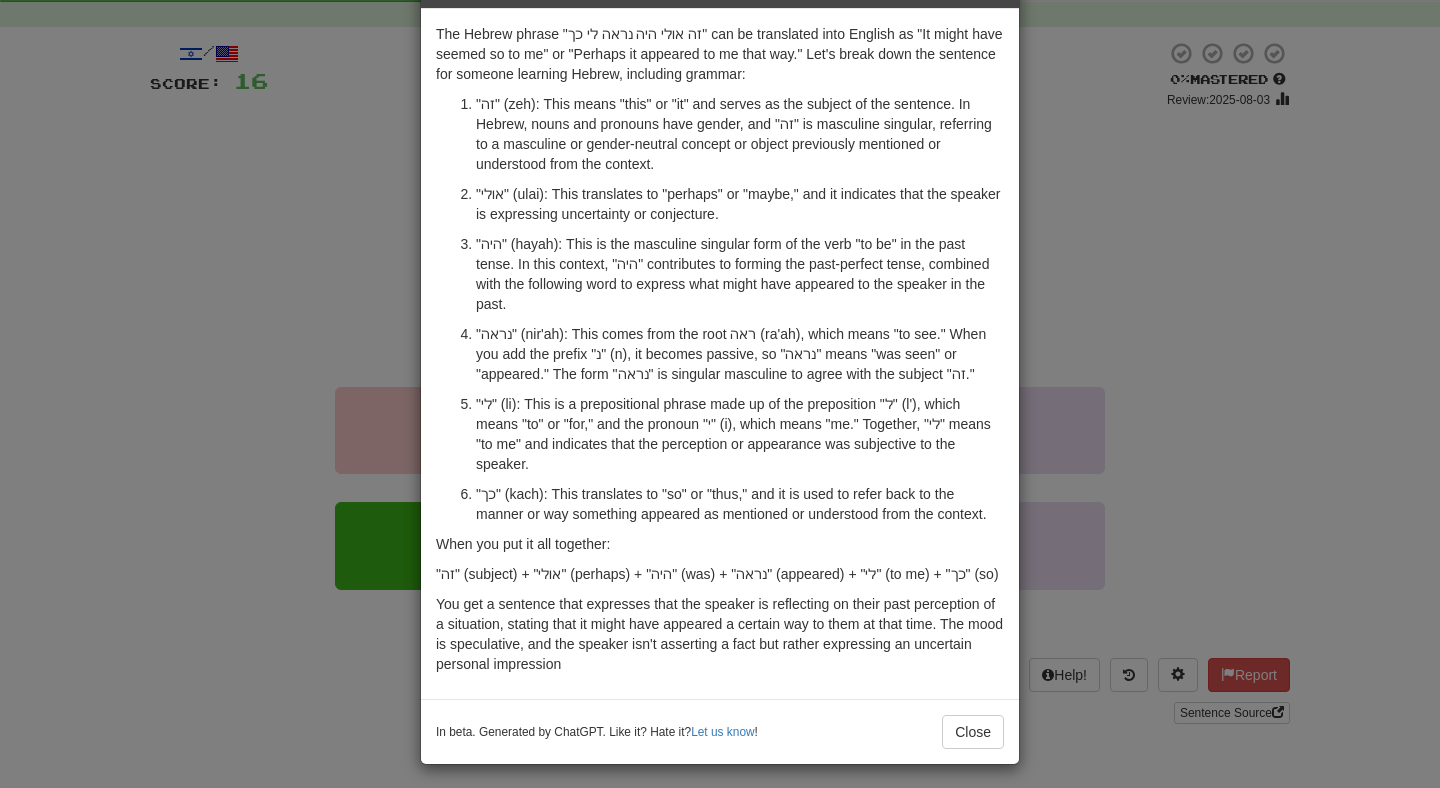 scroll, scrollTop: 0, scrollLeft: 0, axis: both 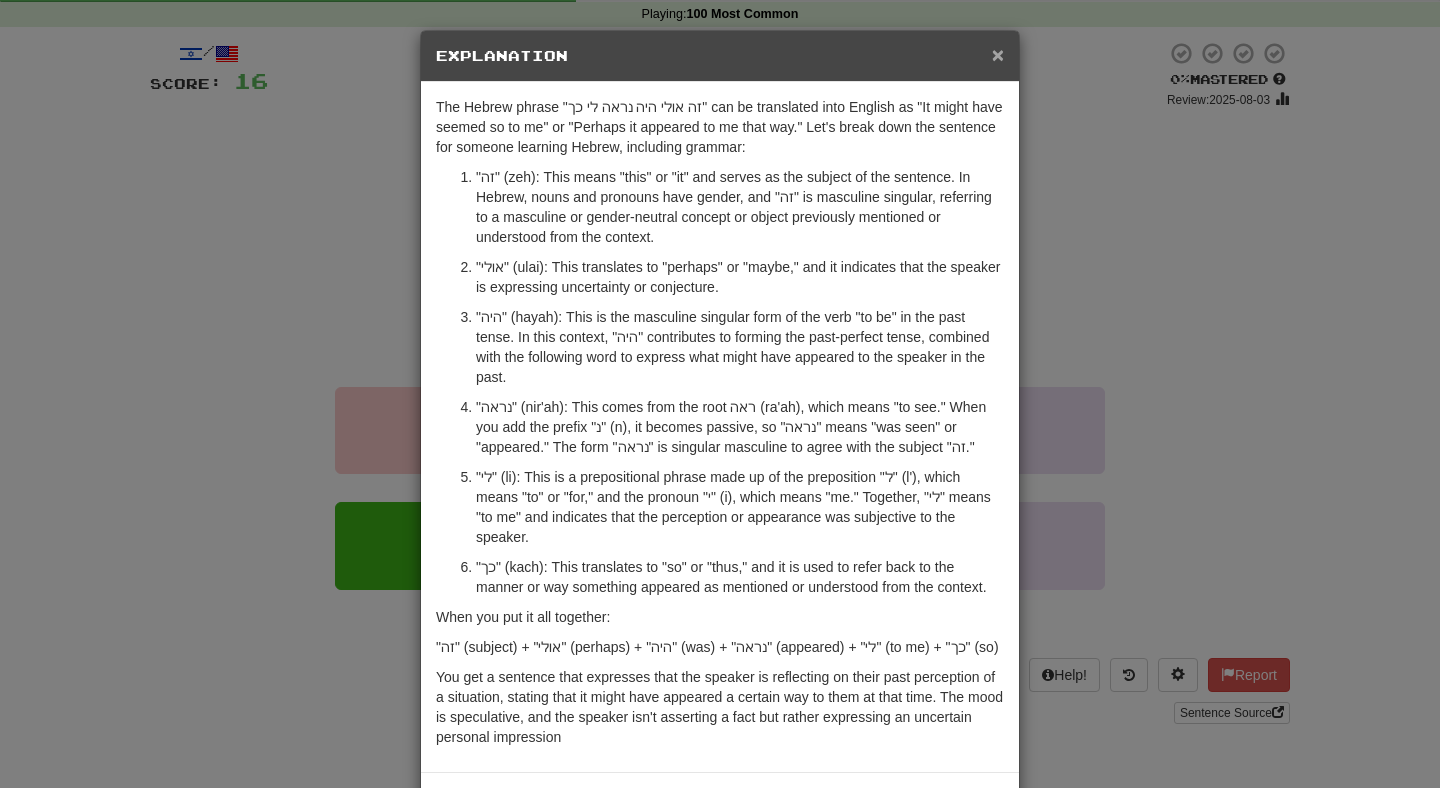 click on "×" at bounding box center [998, 54] 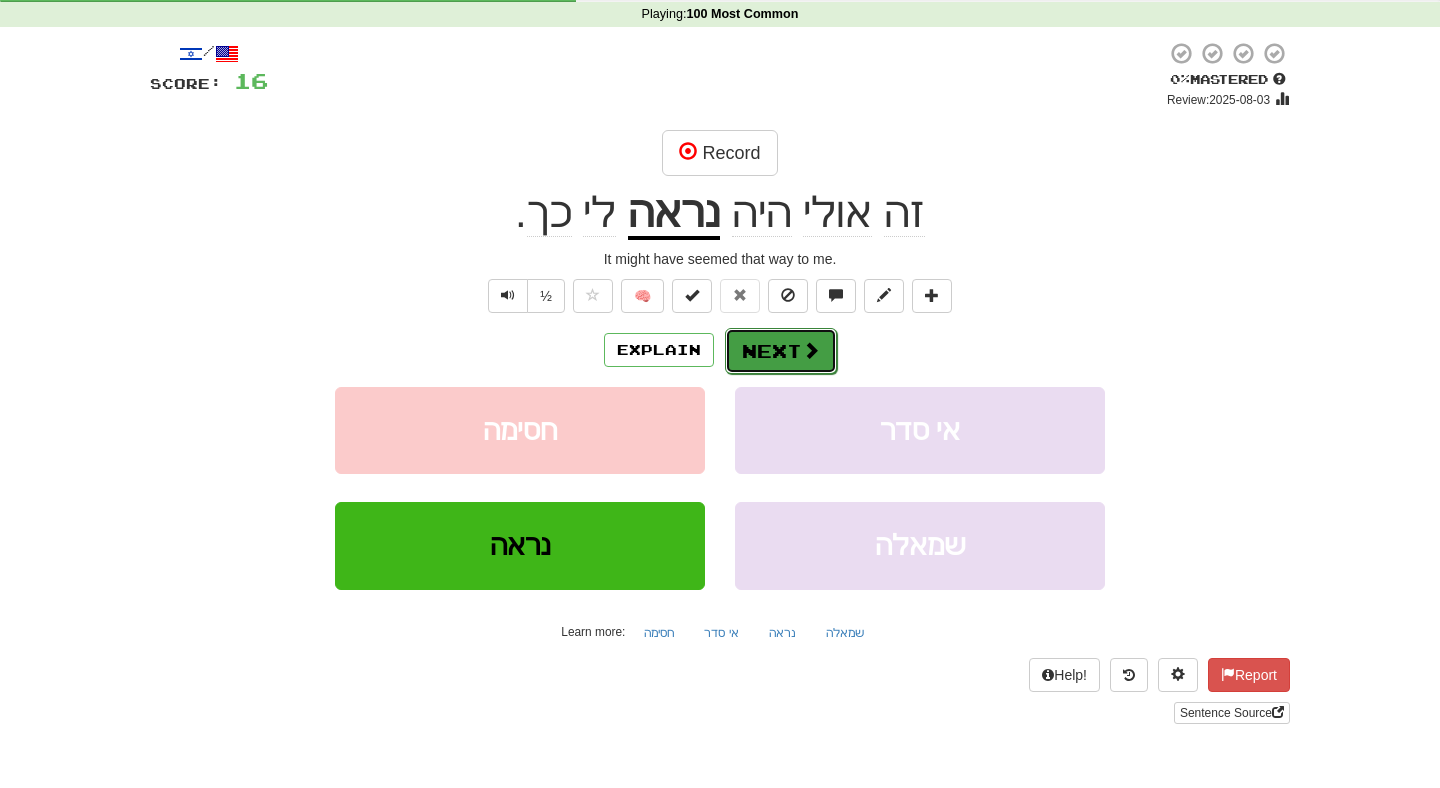 click on "Next" at bounding box center [781, 351] 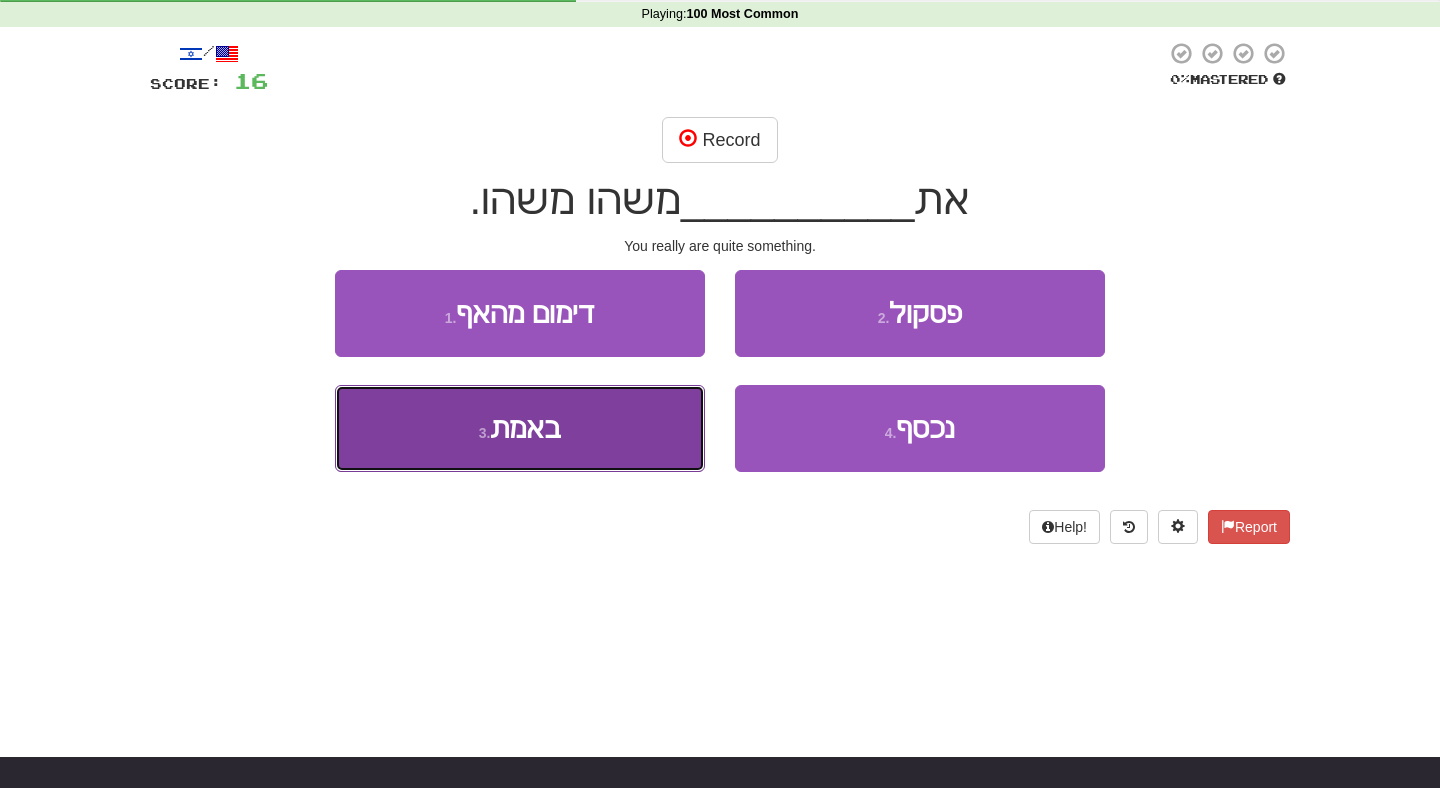 click on "3 .  באמת" at bounding box center [520, 428] 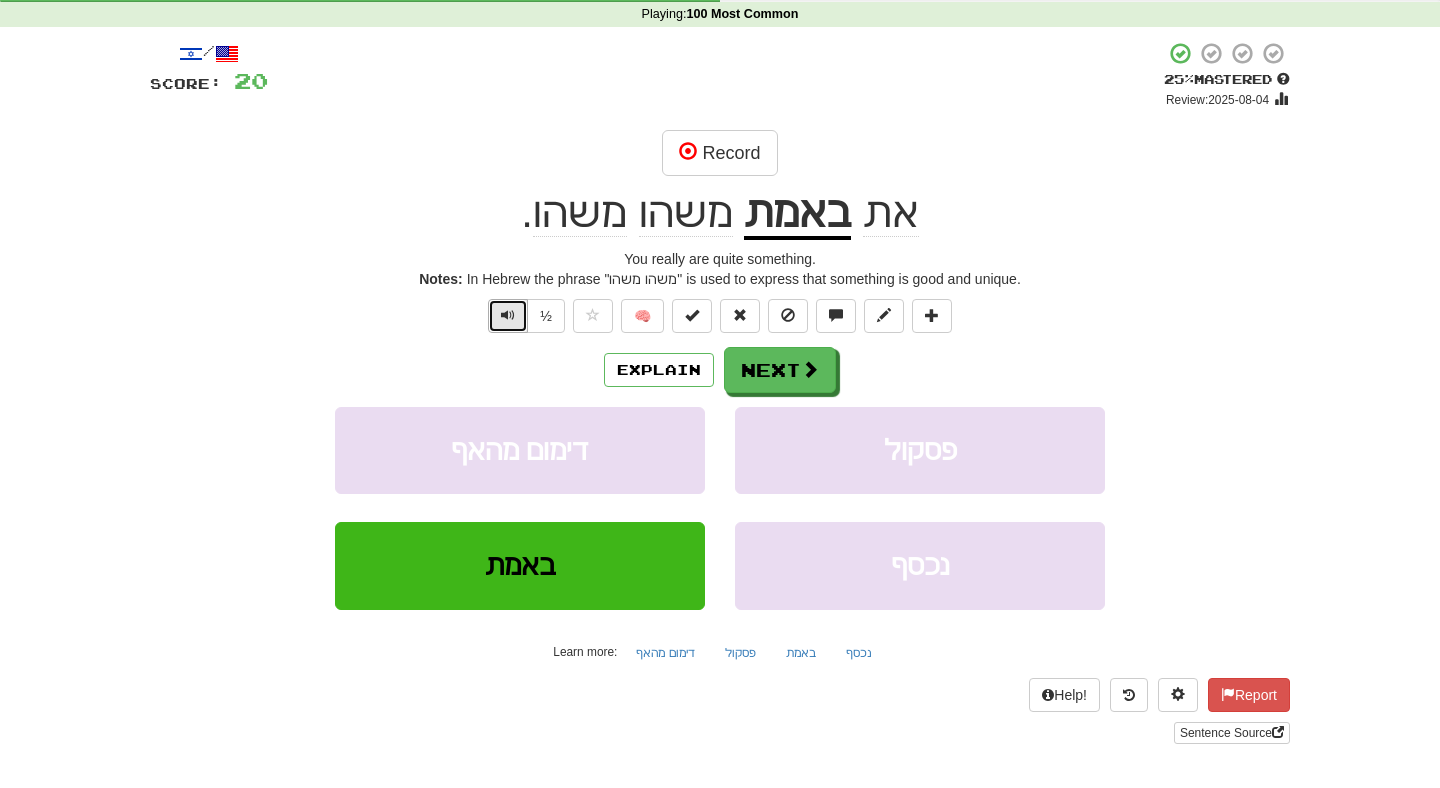click at bounding box center [508, 316] 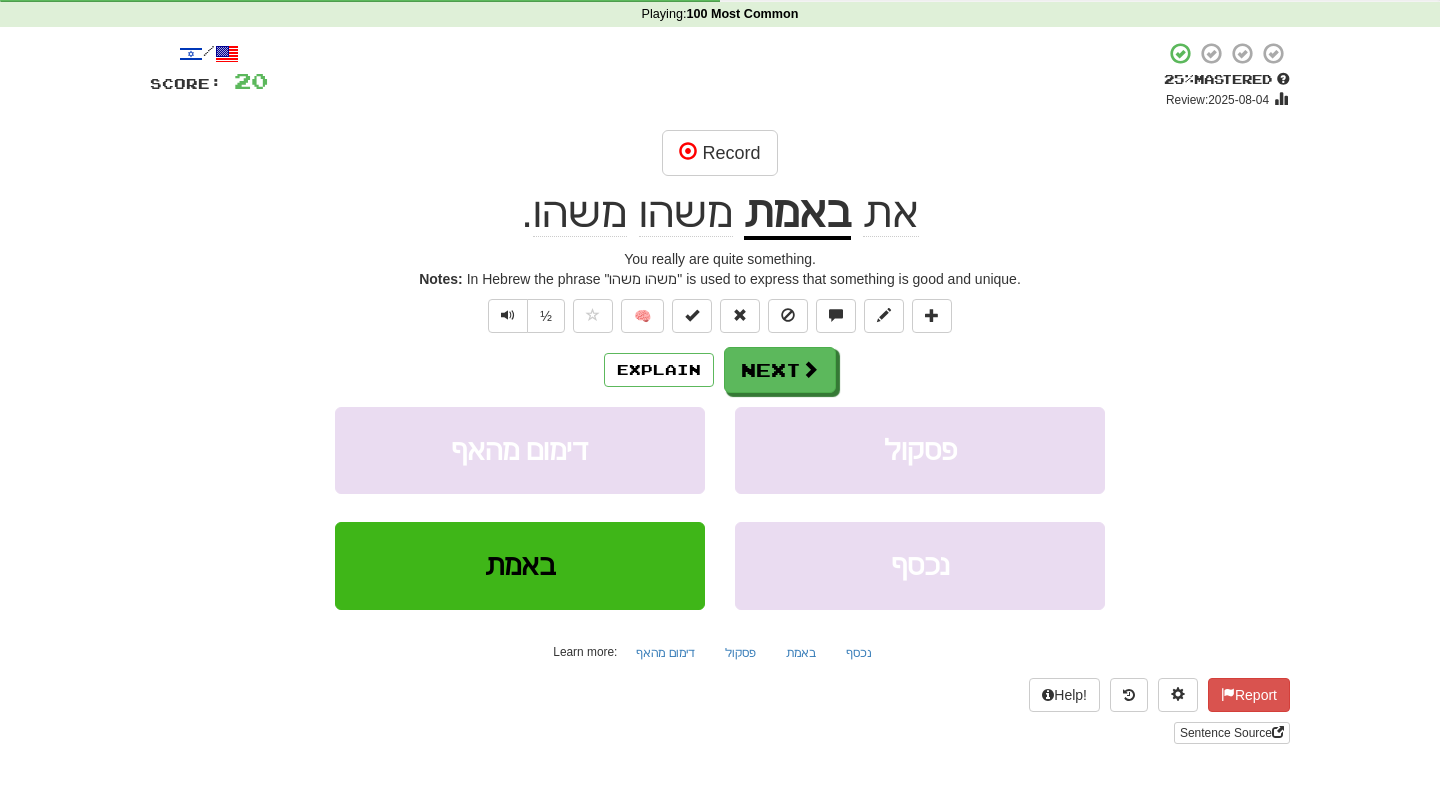 click on "Explain Next" at bounding box center (720, 370) 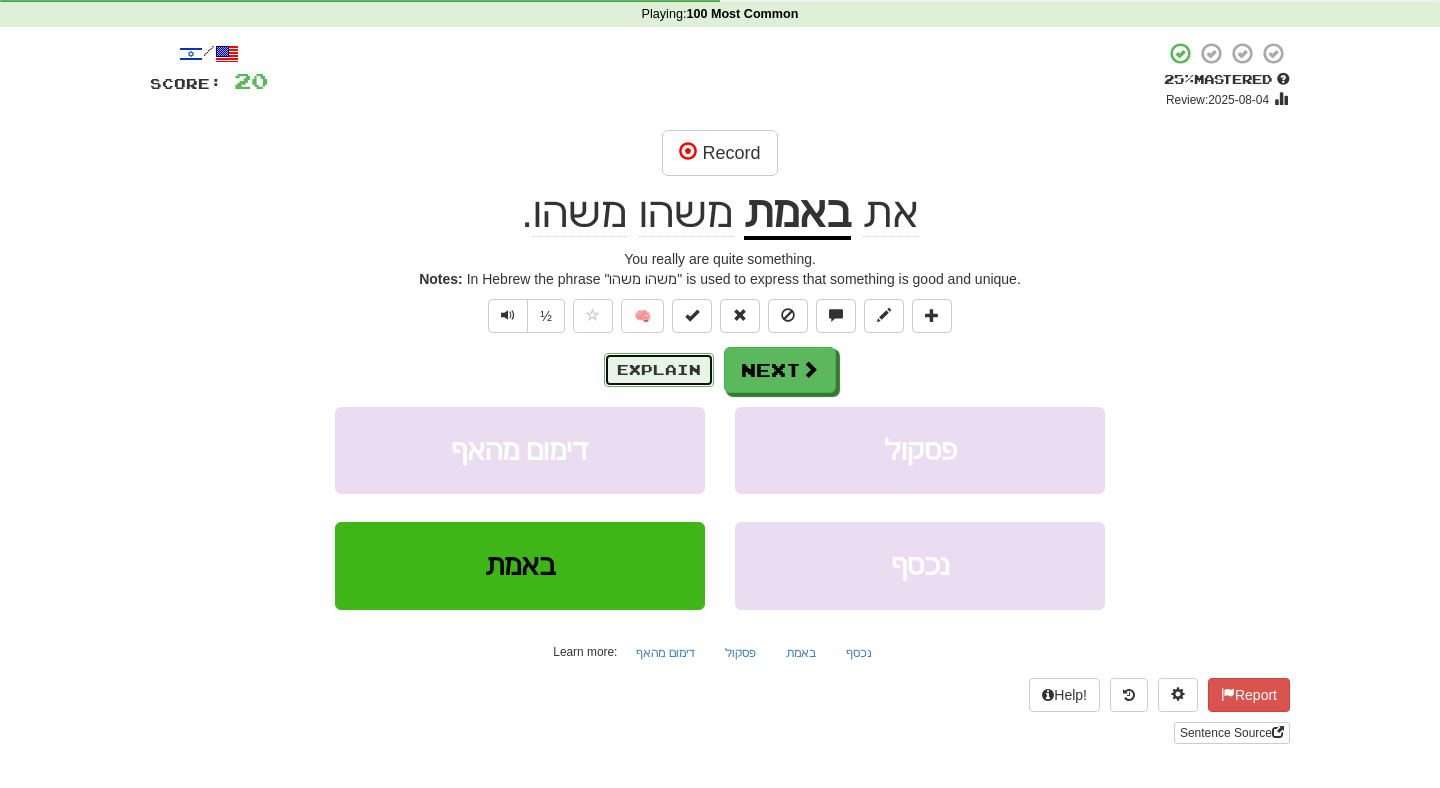 click on "Explain" at bounding box center [659, 370] 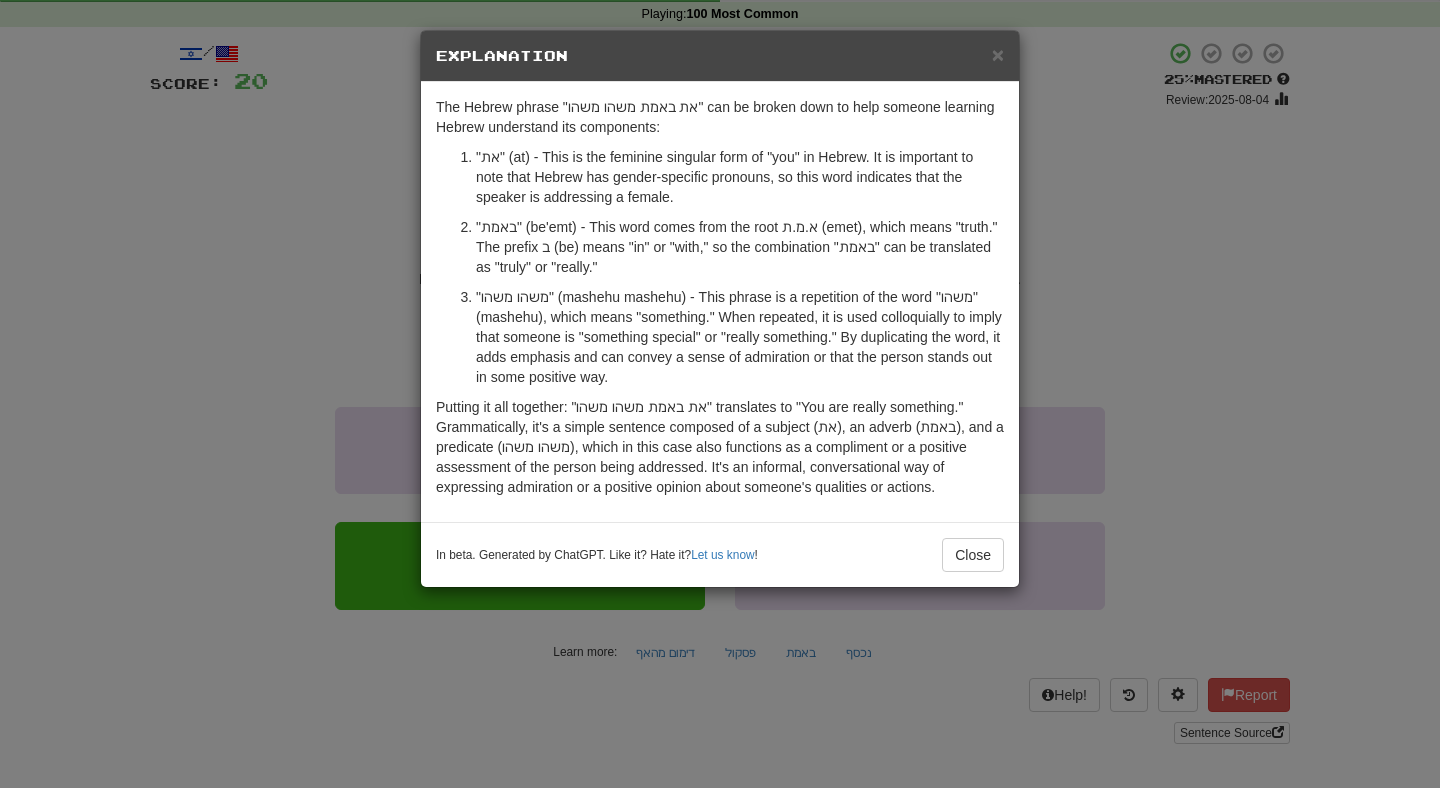 click on "× Explanation" at bounding box center (720, 56) 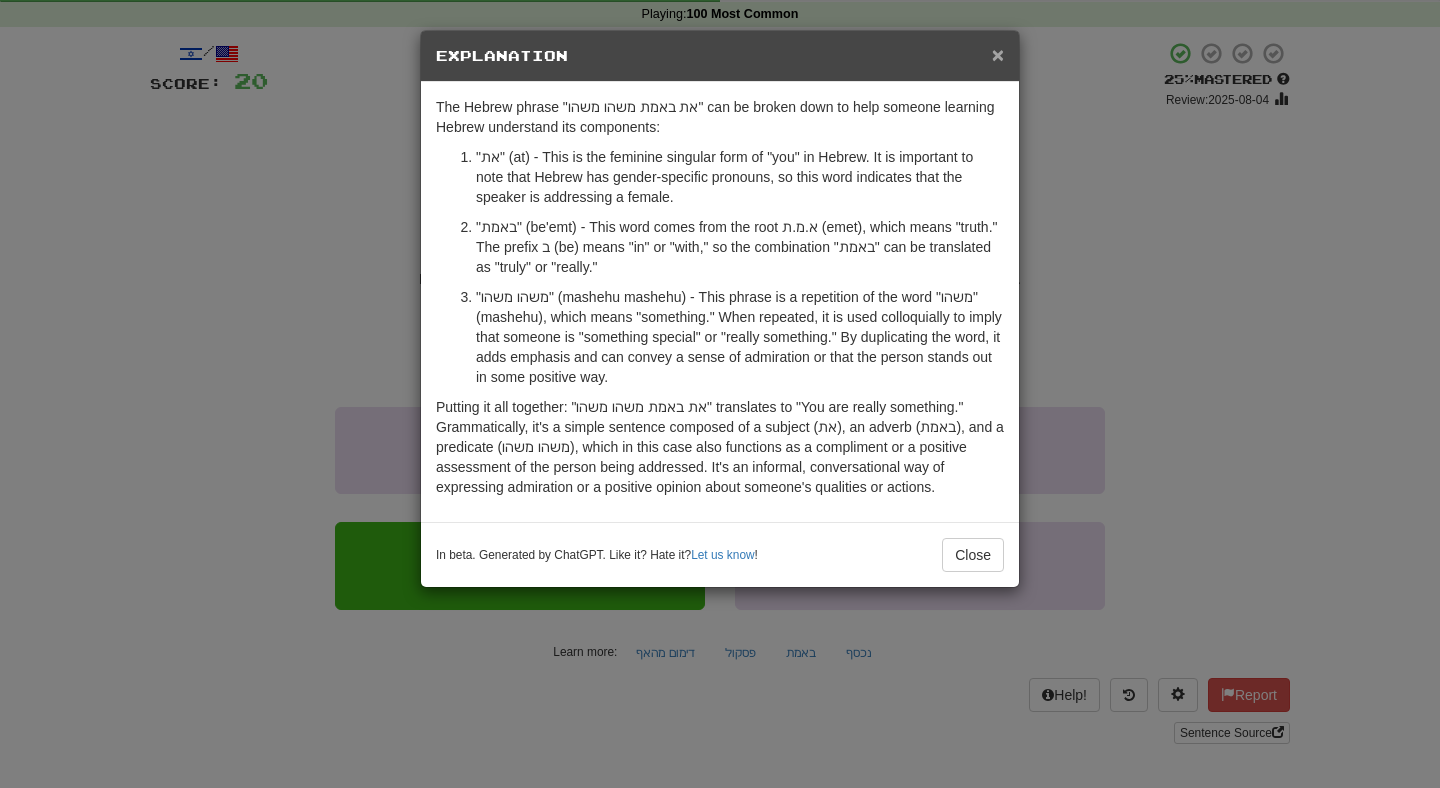 click on "×" at bounding box center [998, 54] 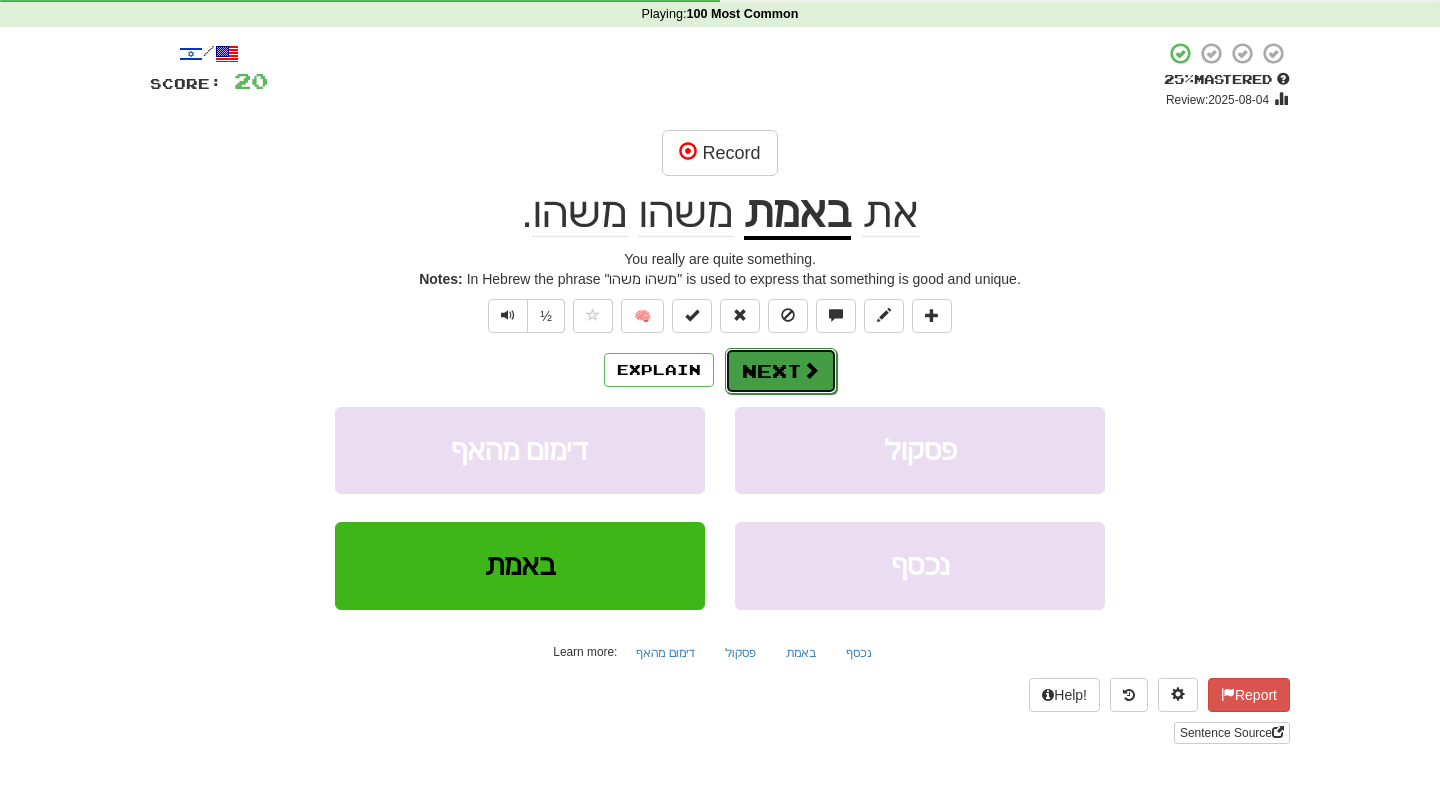 click on "Next" at bounding box center [781, 371] 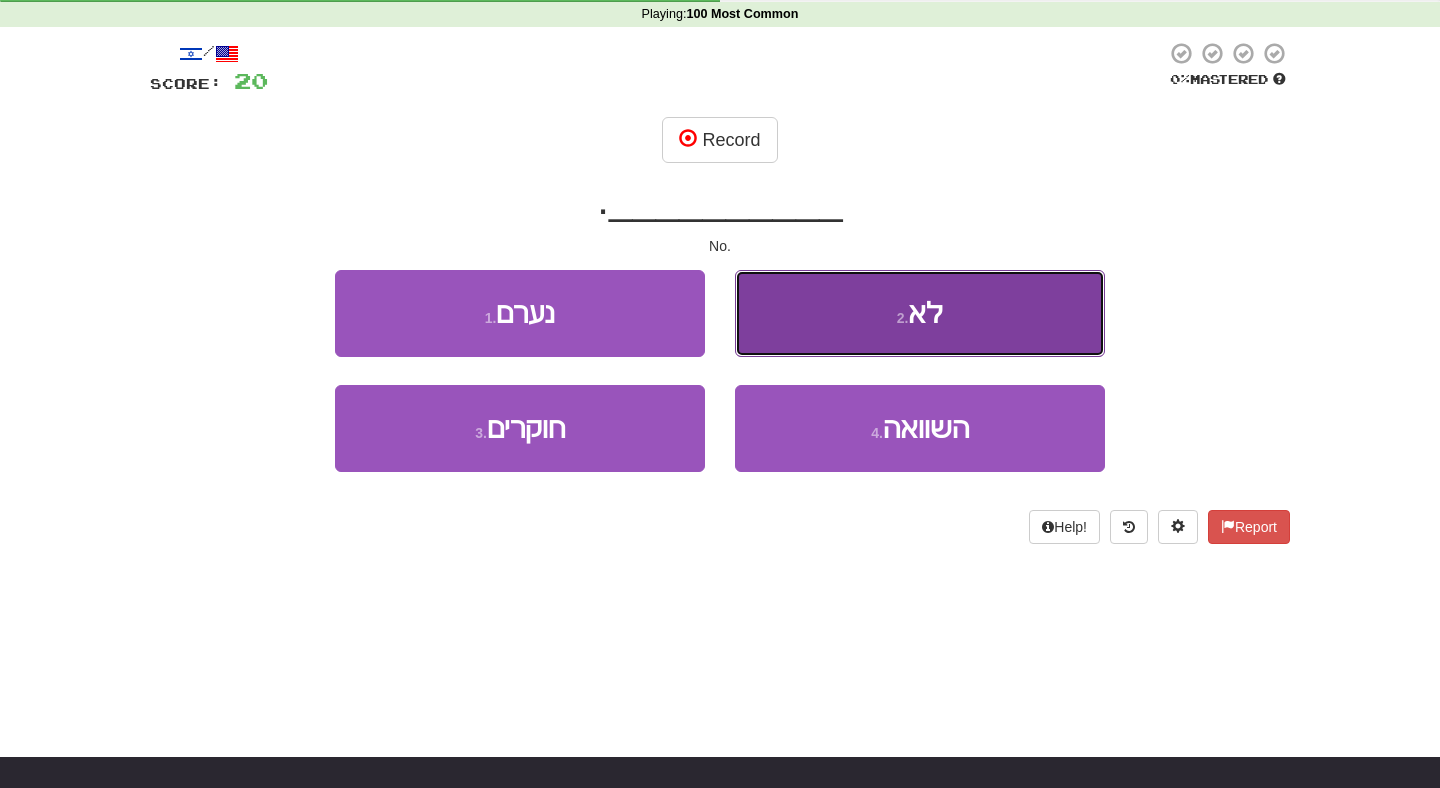 click on "2 .  לא" at bounding box center [920, 313] 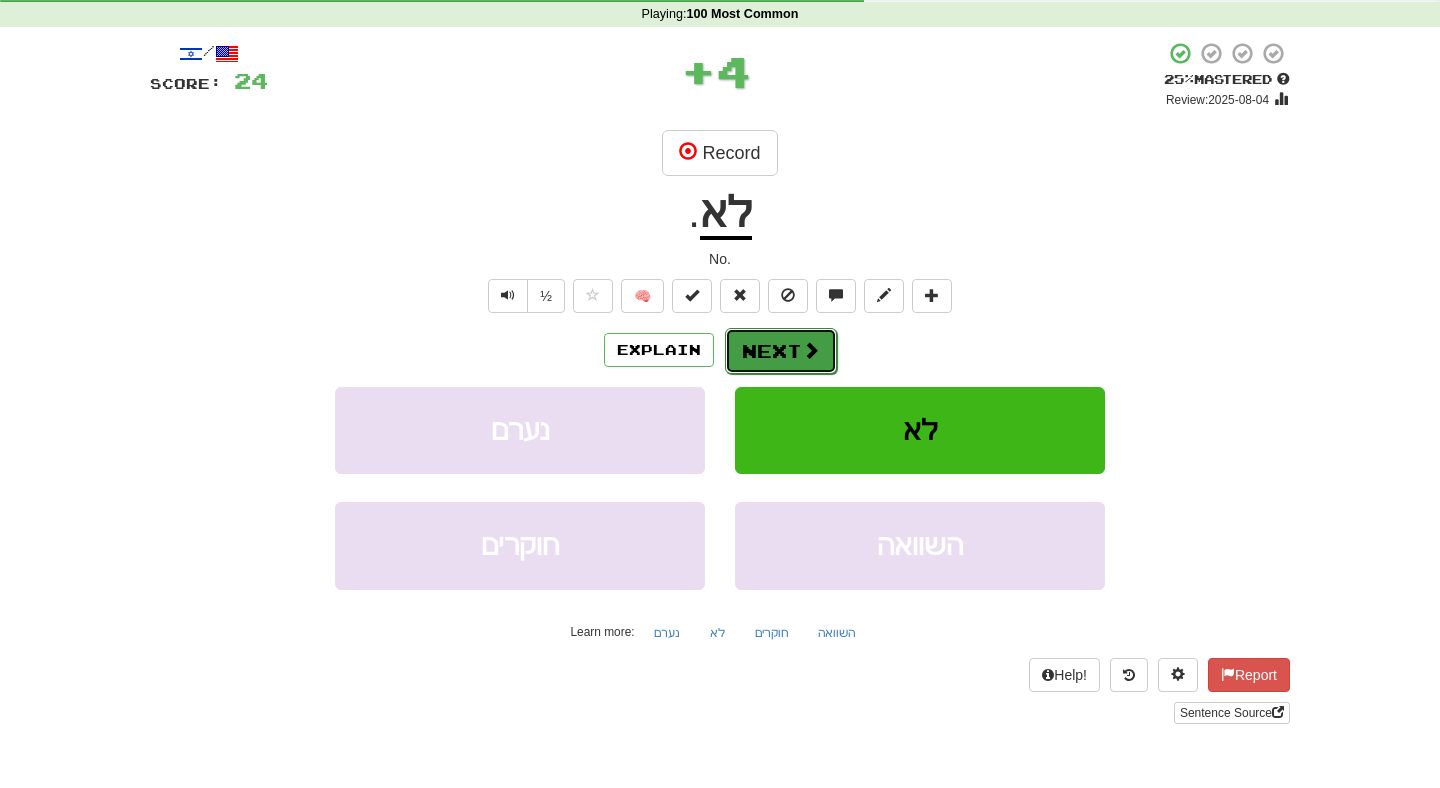 click on "Next" at bounding box center [781, 351] 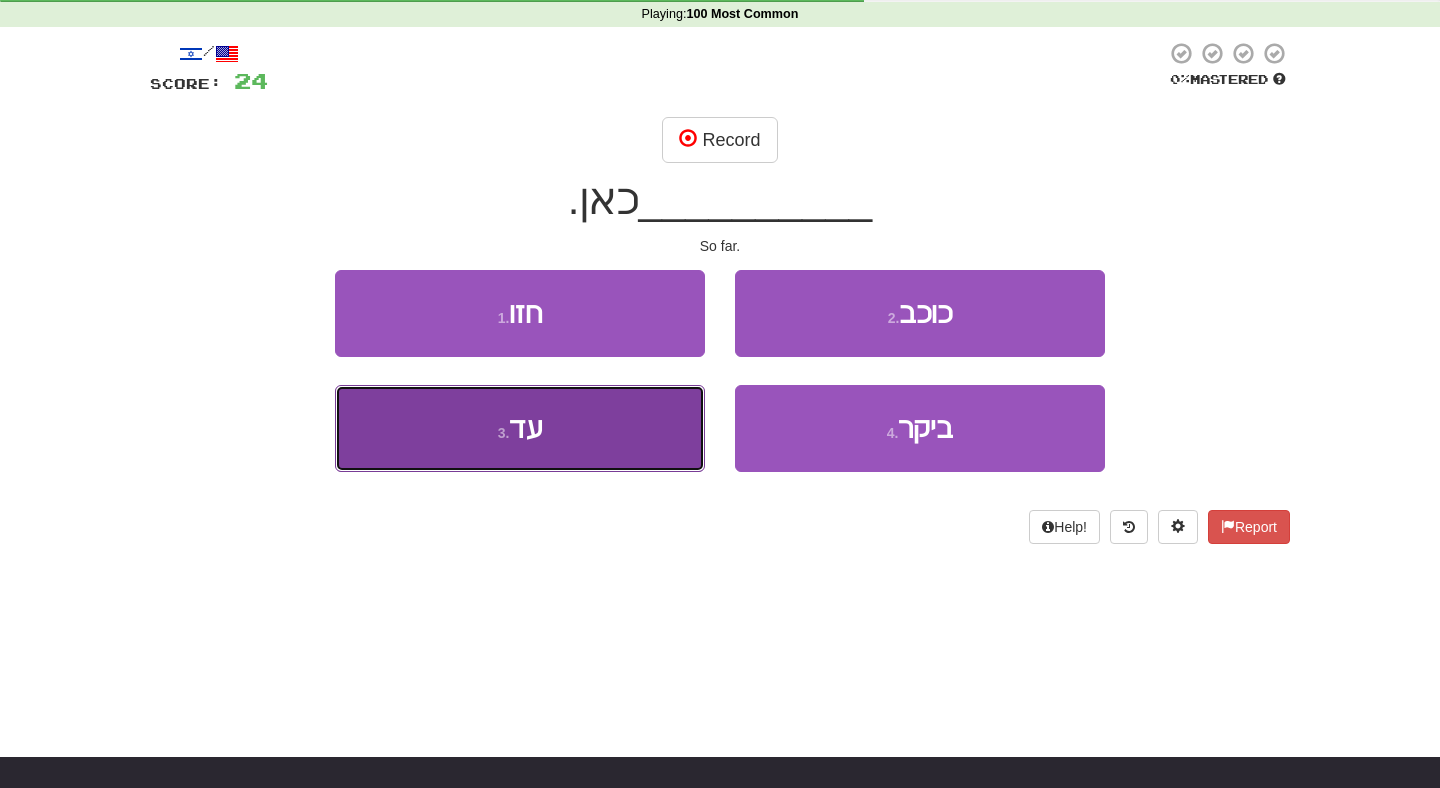 click on "3 .  עד" at bounding box center [520, 428] 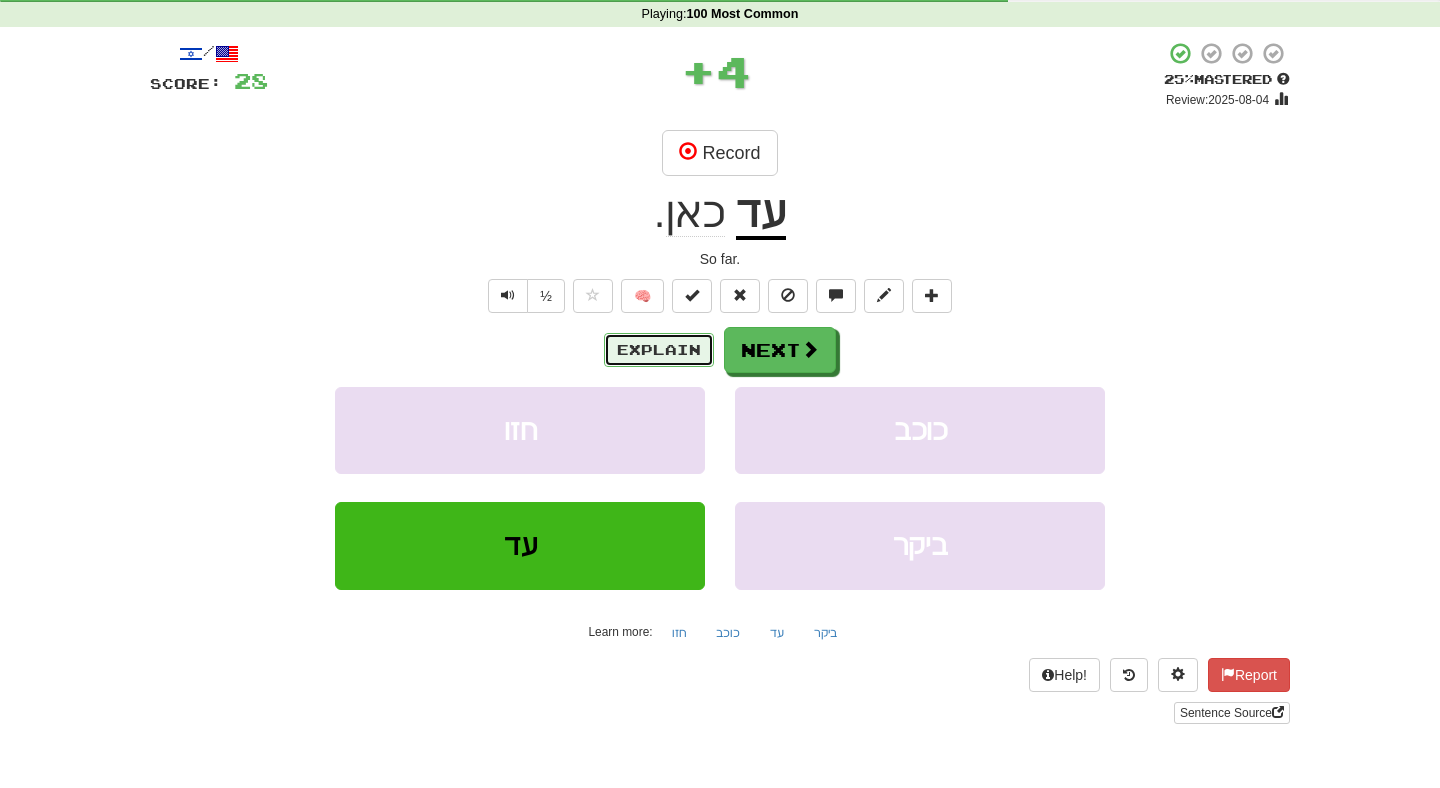 click on "Explain" at bounding box center [659, 350] 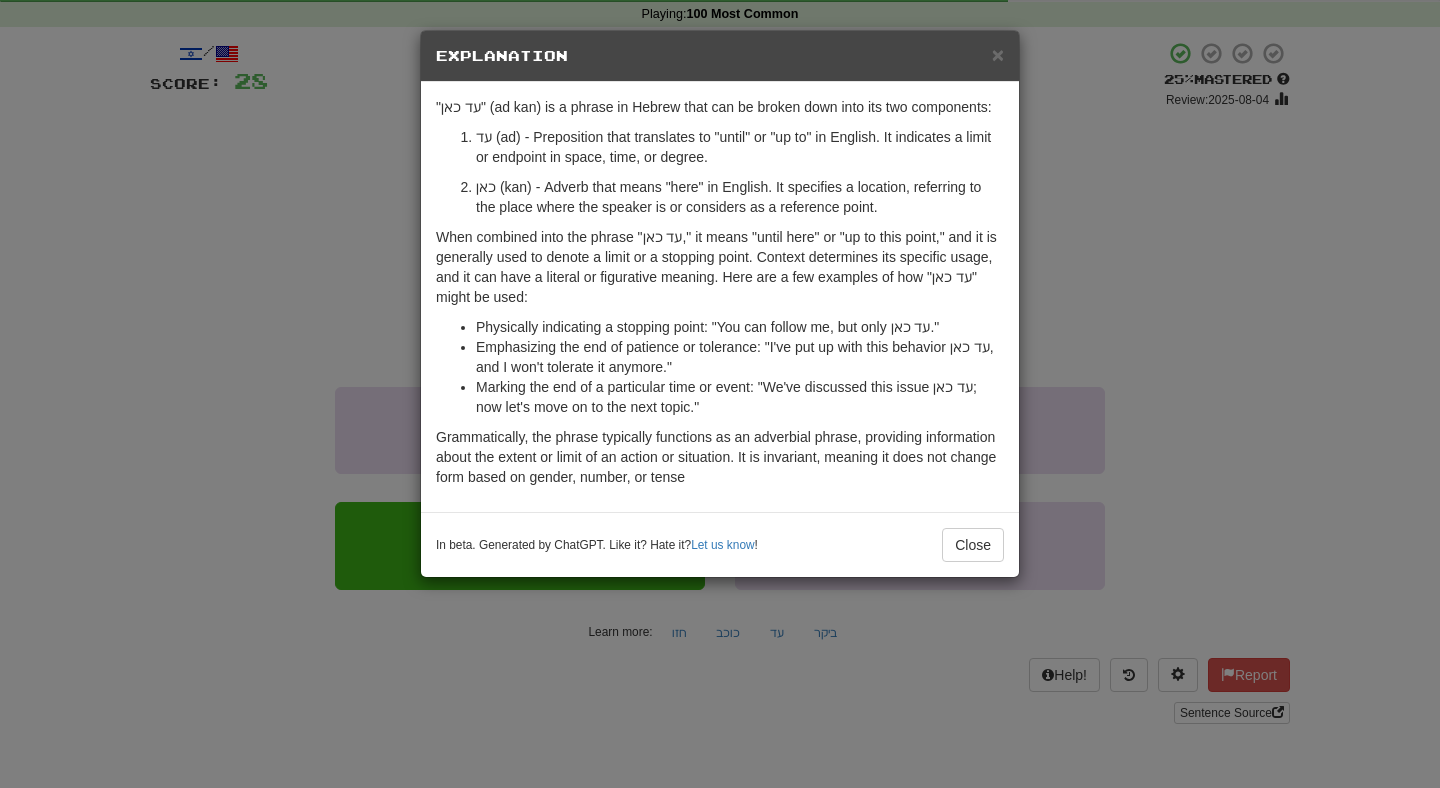 click on "Explanation" at bounding box center (720, 56) 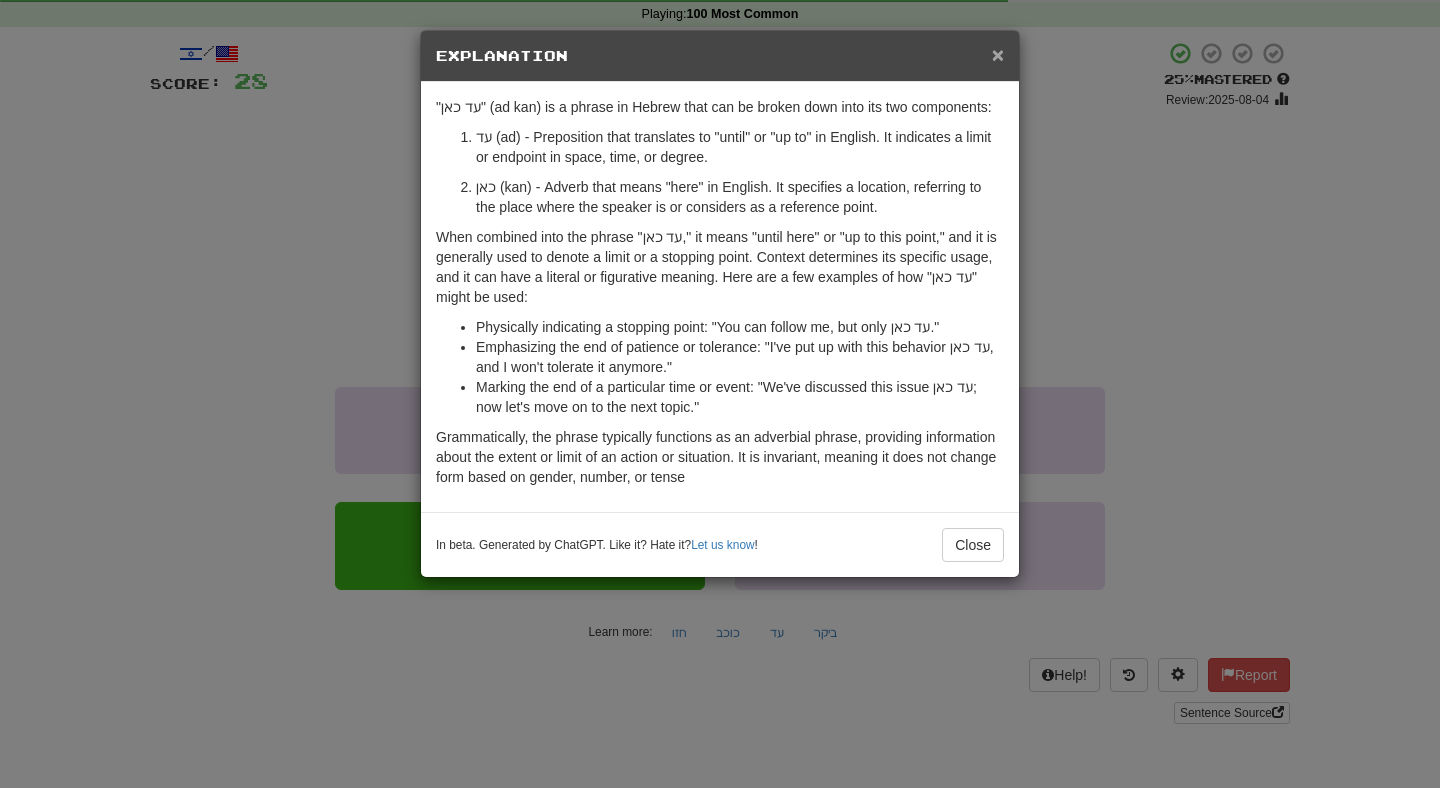 click on "×" at bounding box center [998, 54] 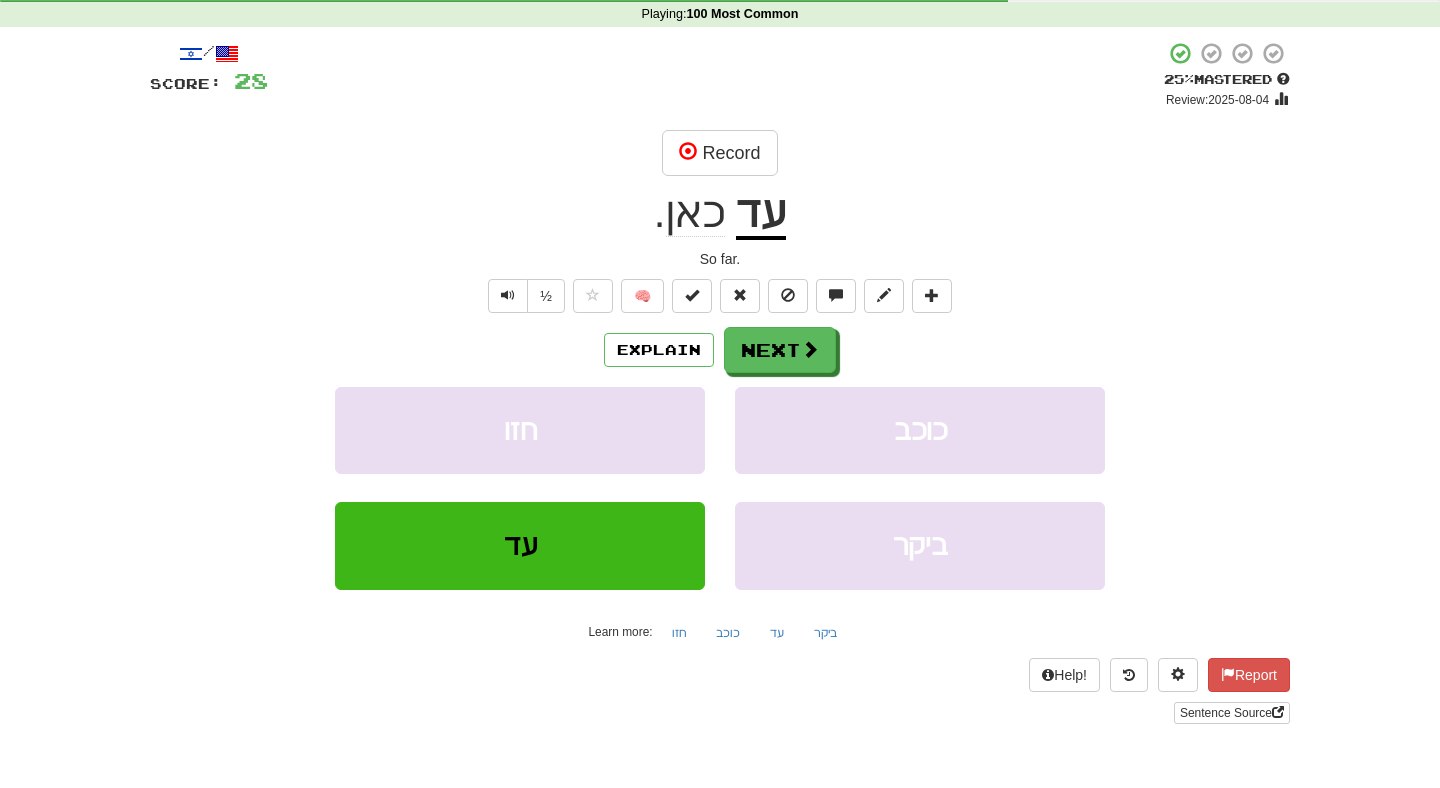 click on "Explain Next" at bounding box center (720, 350) 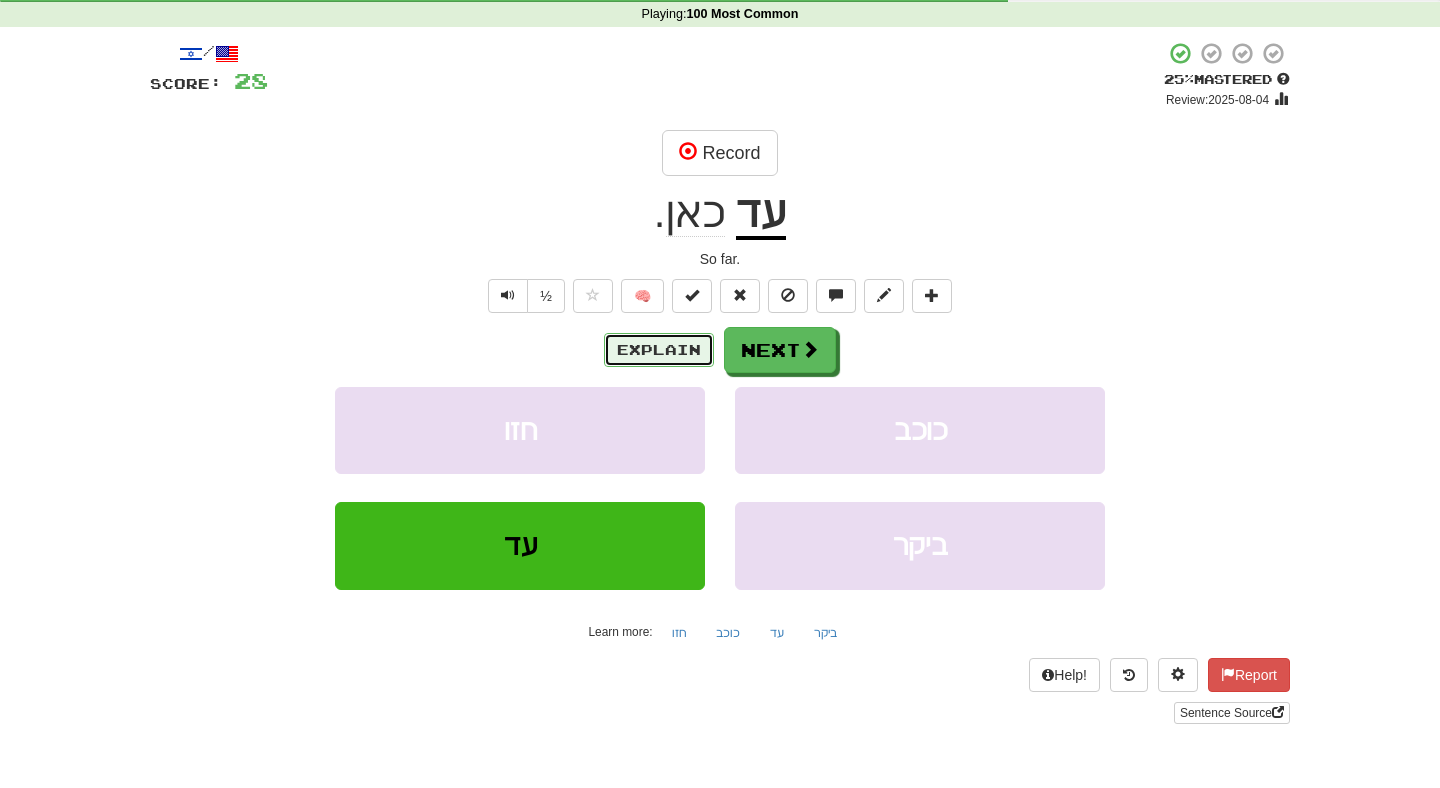 click on "Explain" at bounding box center [659, 350] 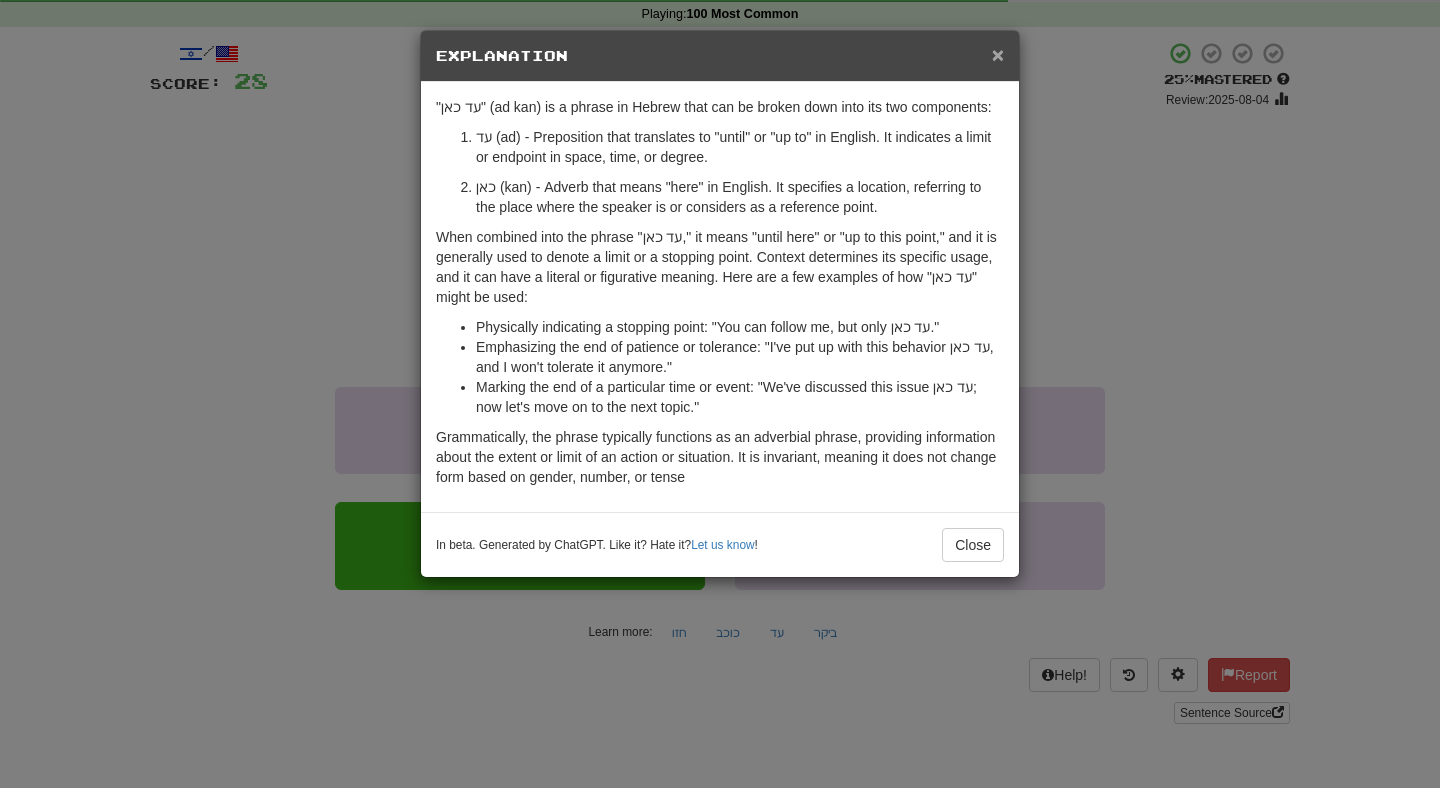 click on "×" at bounding box center [998, 54] 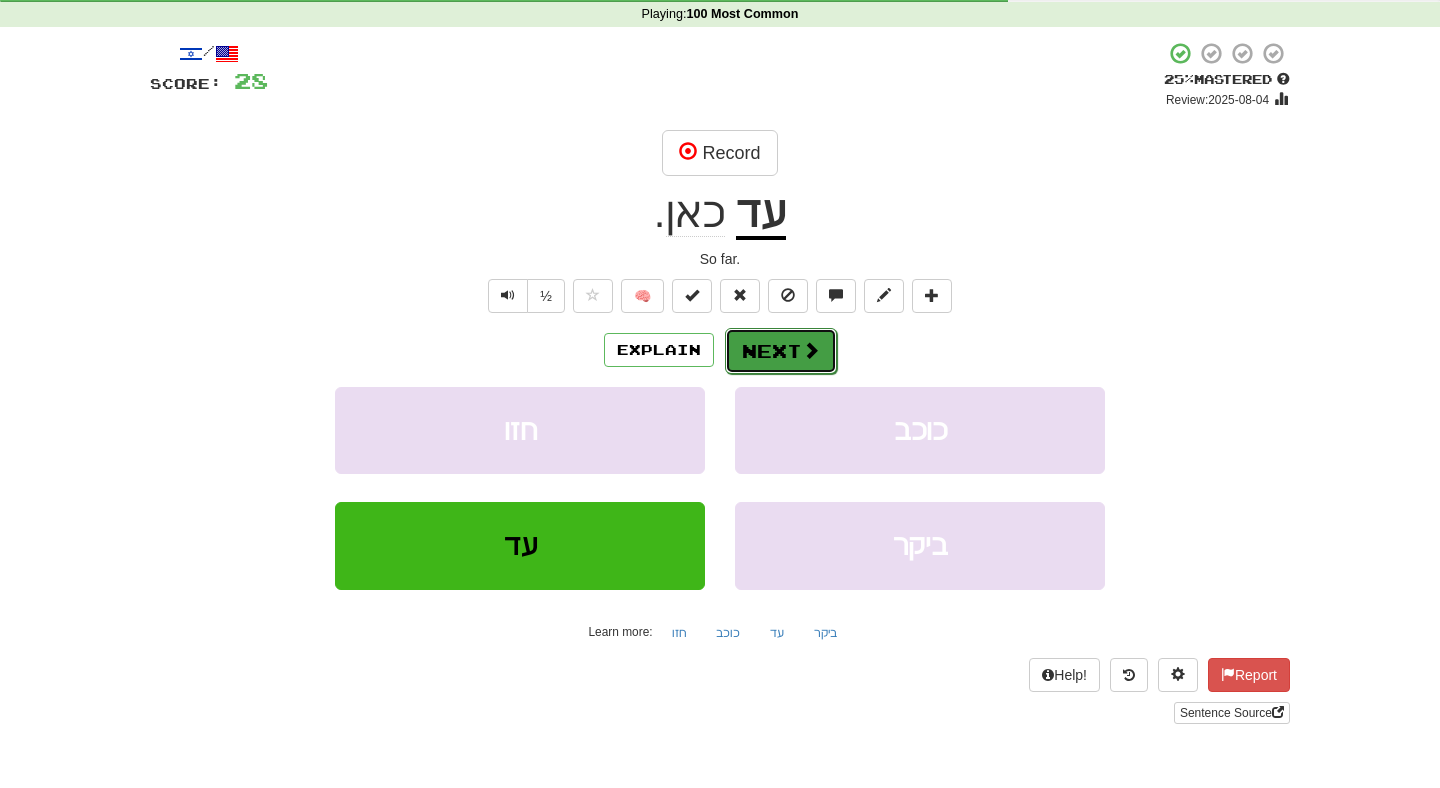 click at bounding box center (811, 350) 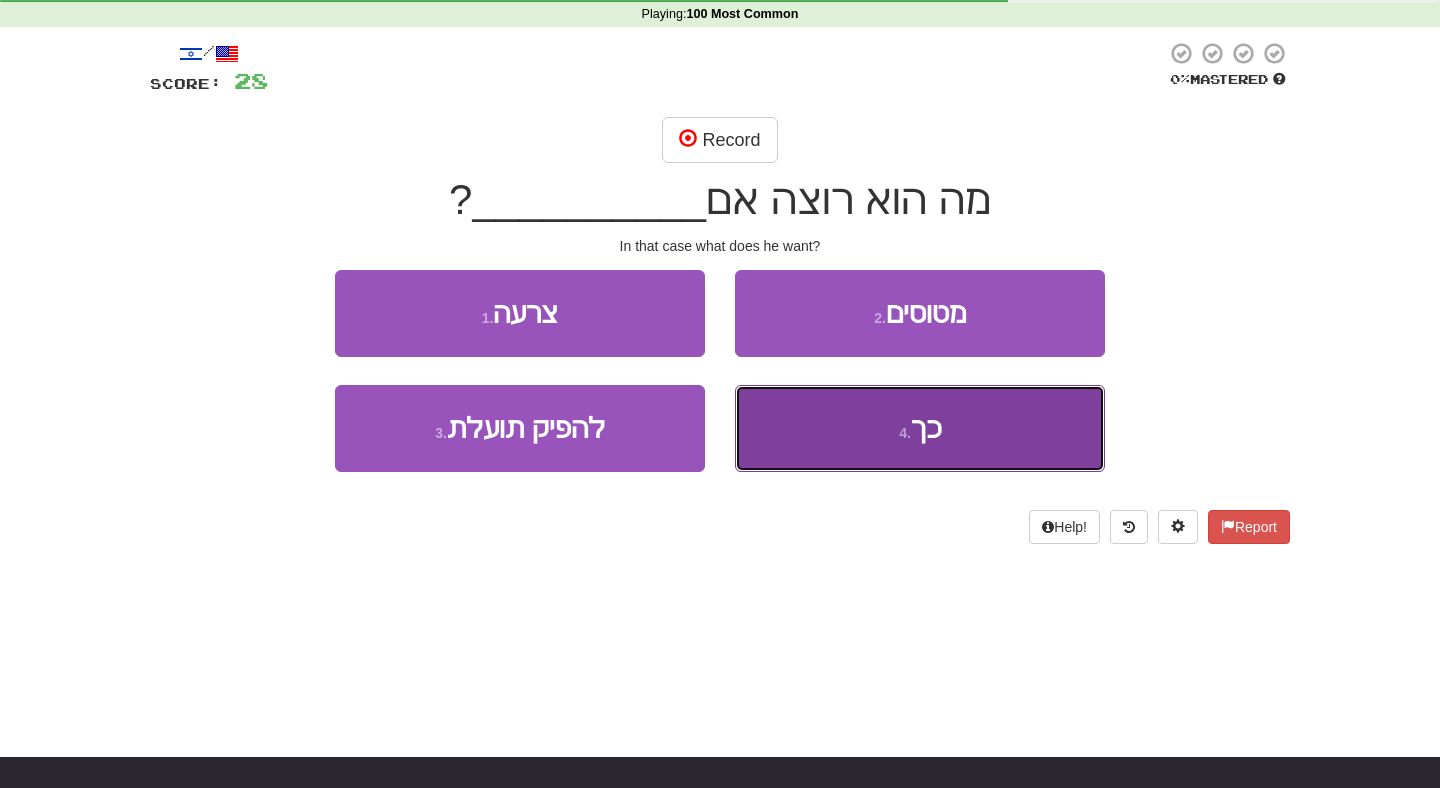 click on "4 .  כך" at bounding box center (920, 428) 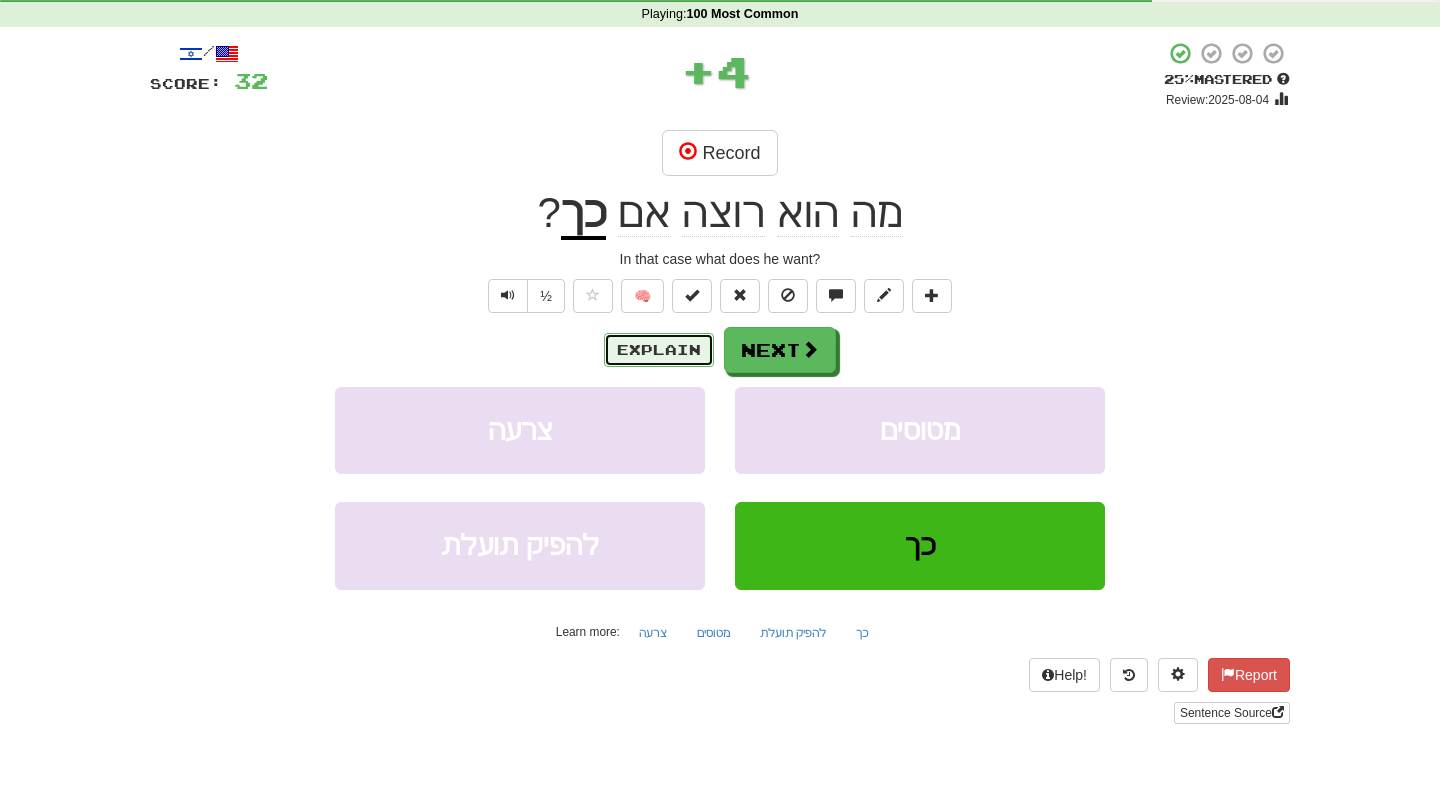 click on "Explain" at bounding box center (659, 350) 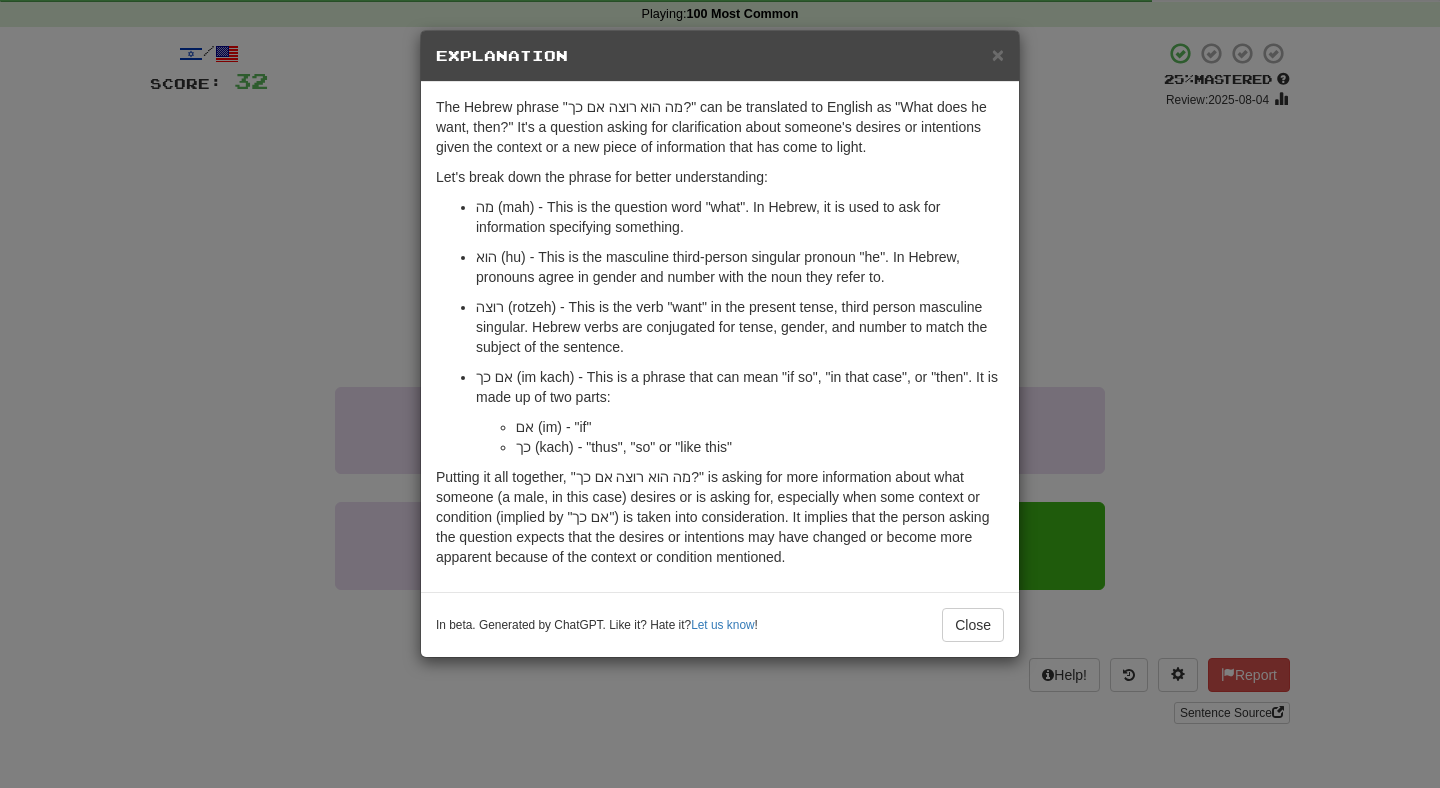 click on "× Explanation" at bounding box center (720, 56) 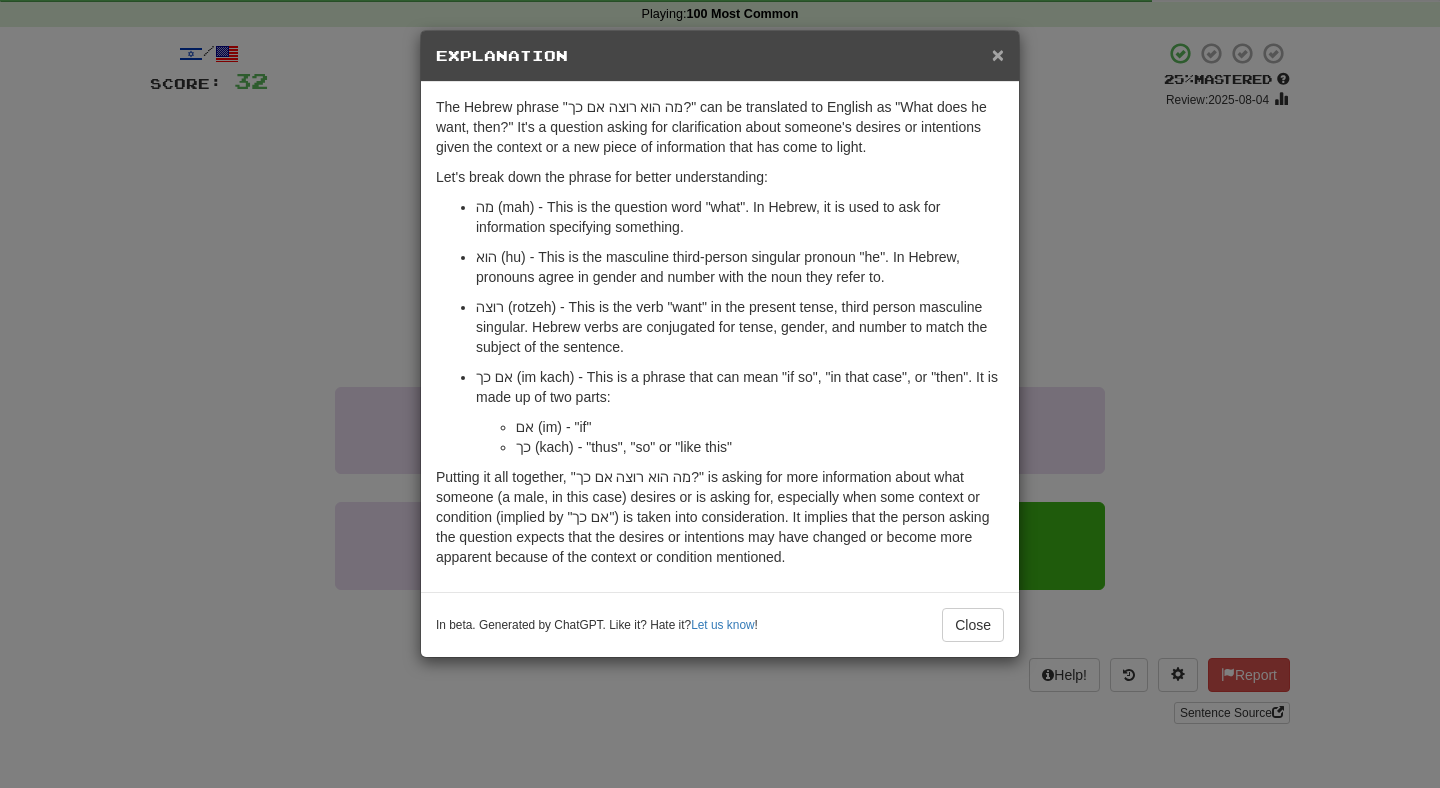 click on "×" at bounding box center [998, 54] 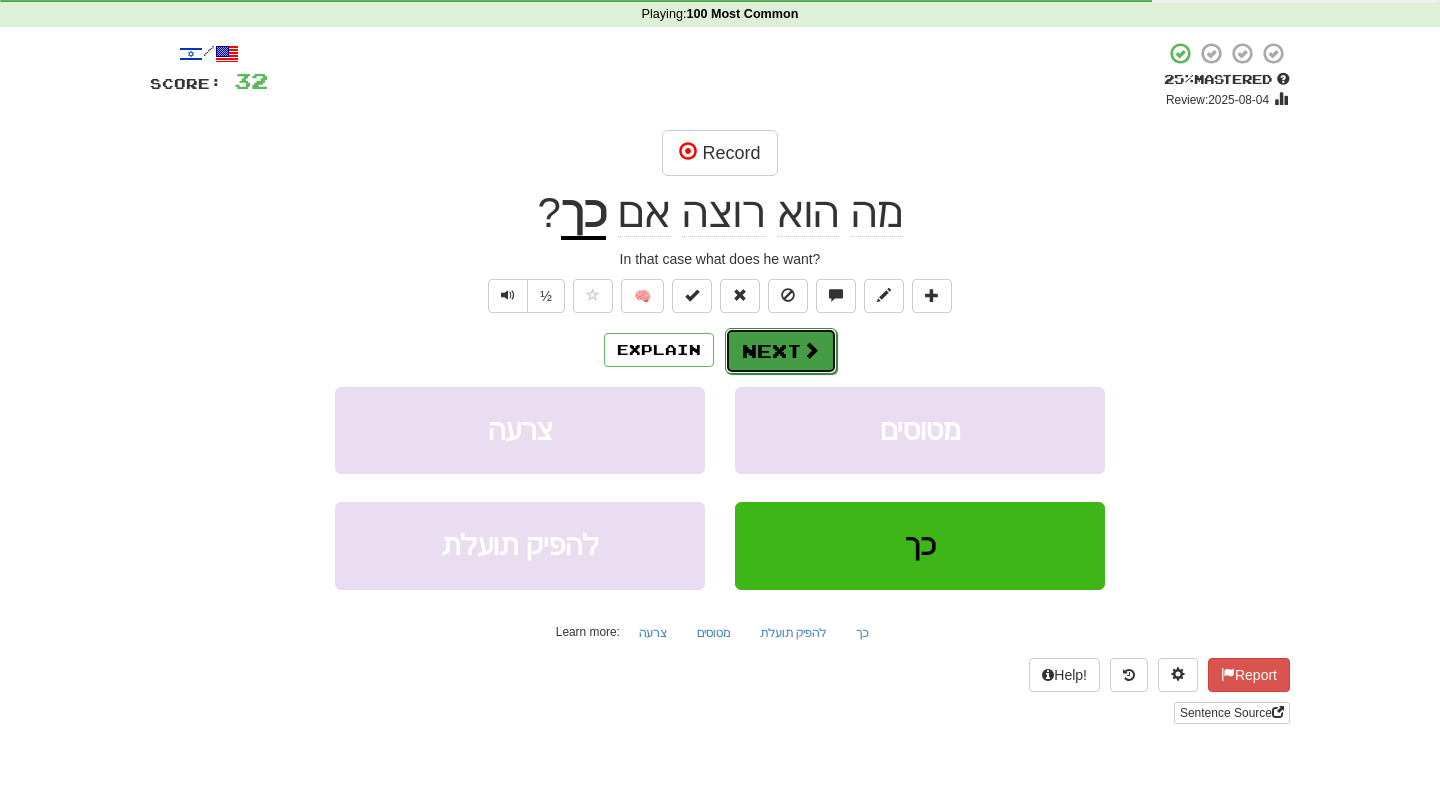 click on "Next" at bounding box center (781, 351) 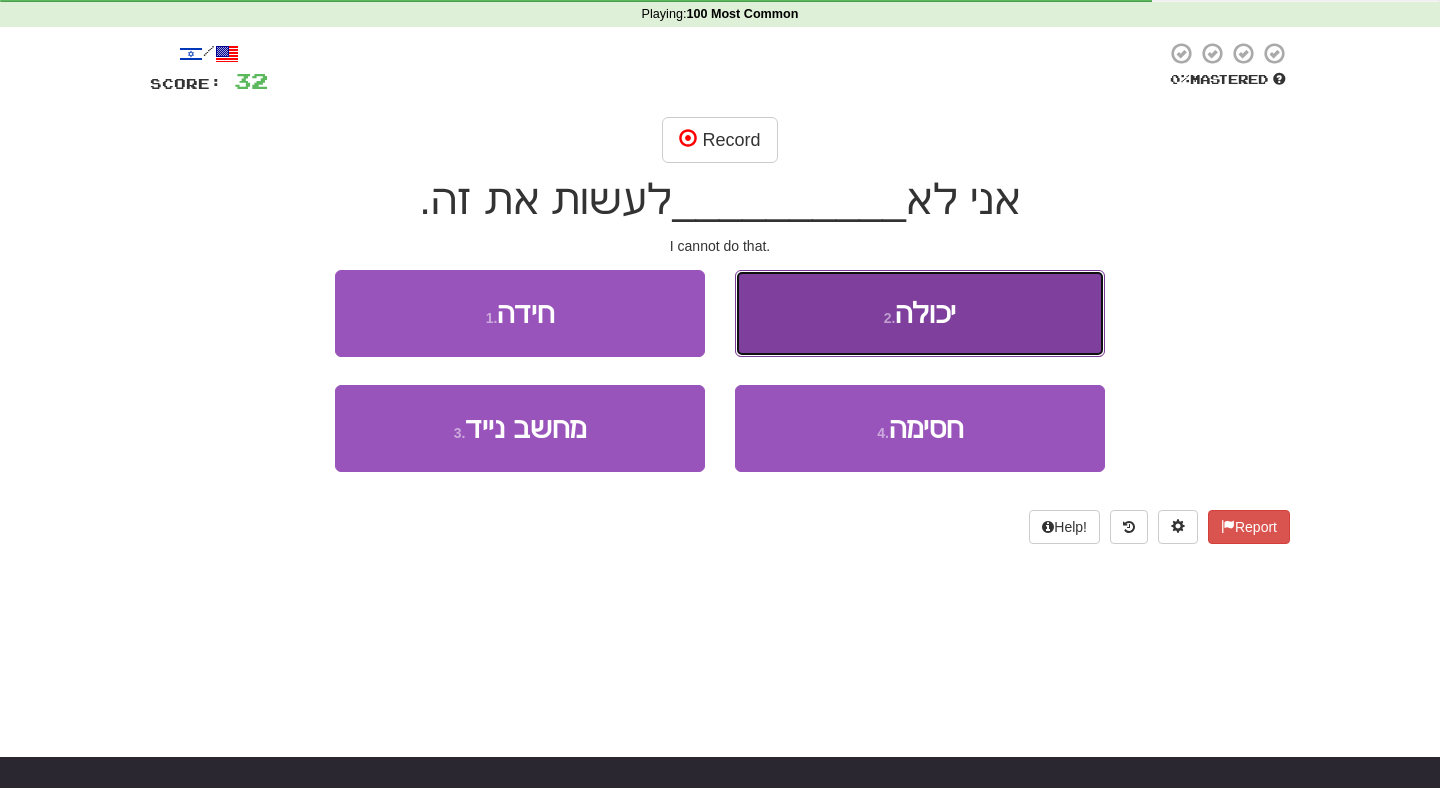 click on "2 .  יכולה" at bounding box center [920, 313] 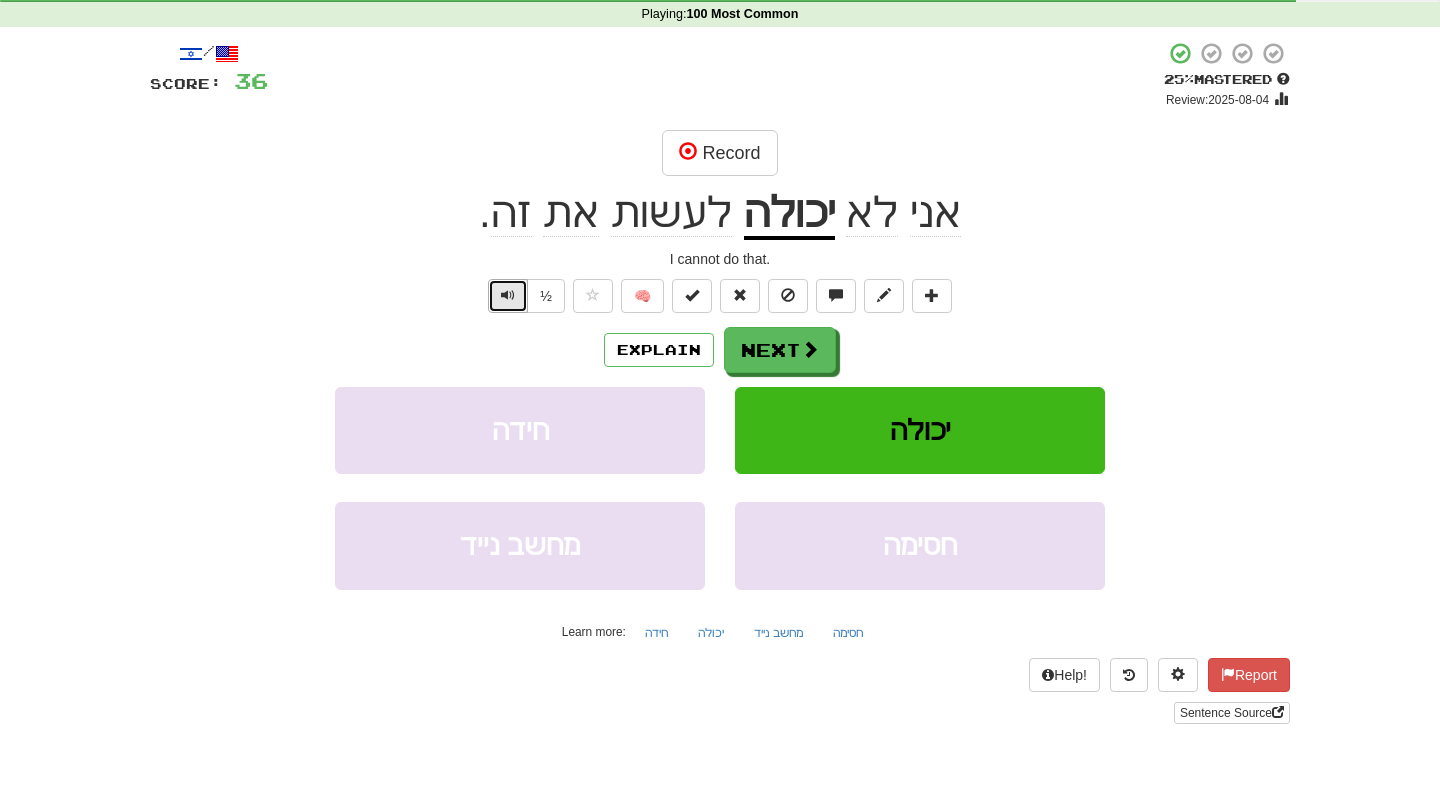 click at bounding box center (508, 296) 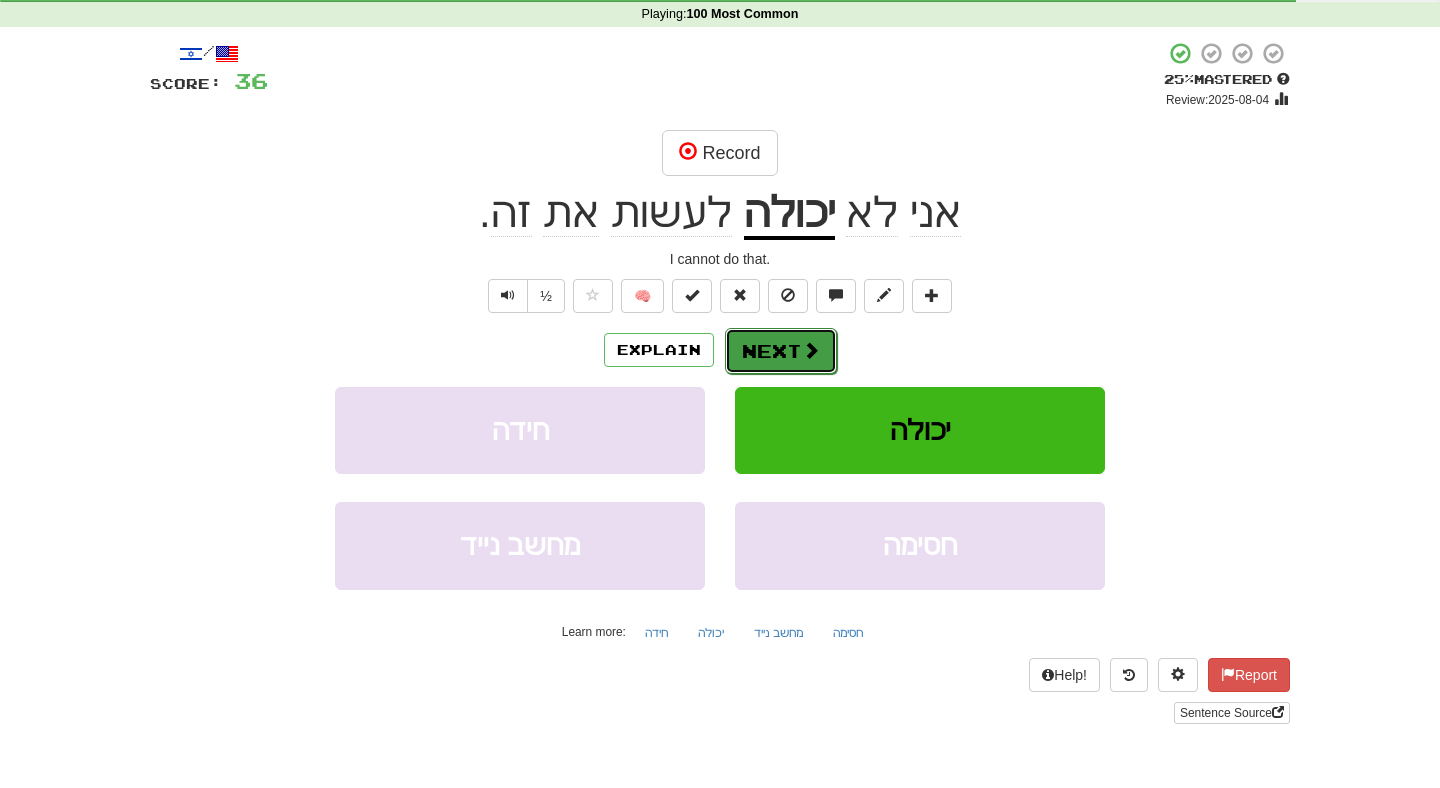 click on "Next" at bounding box center [781, 351] 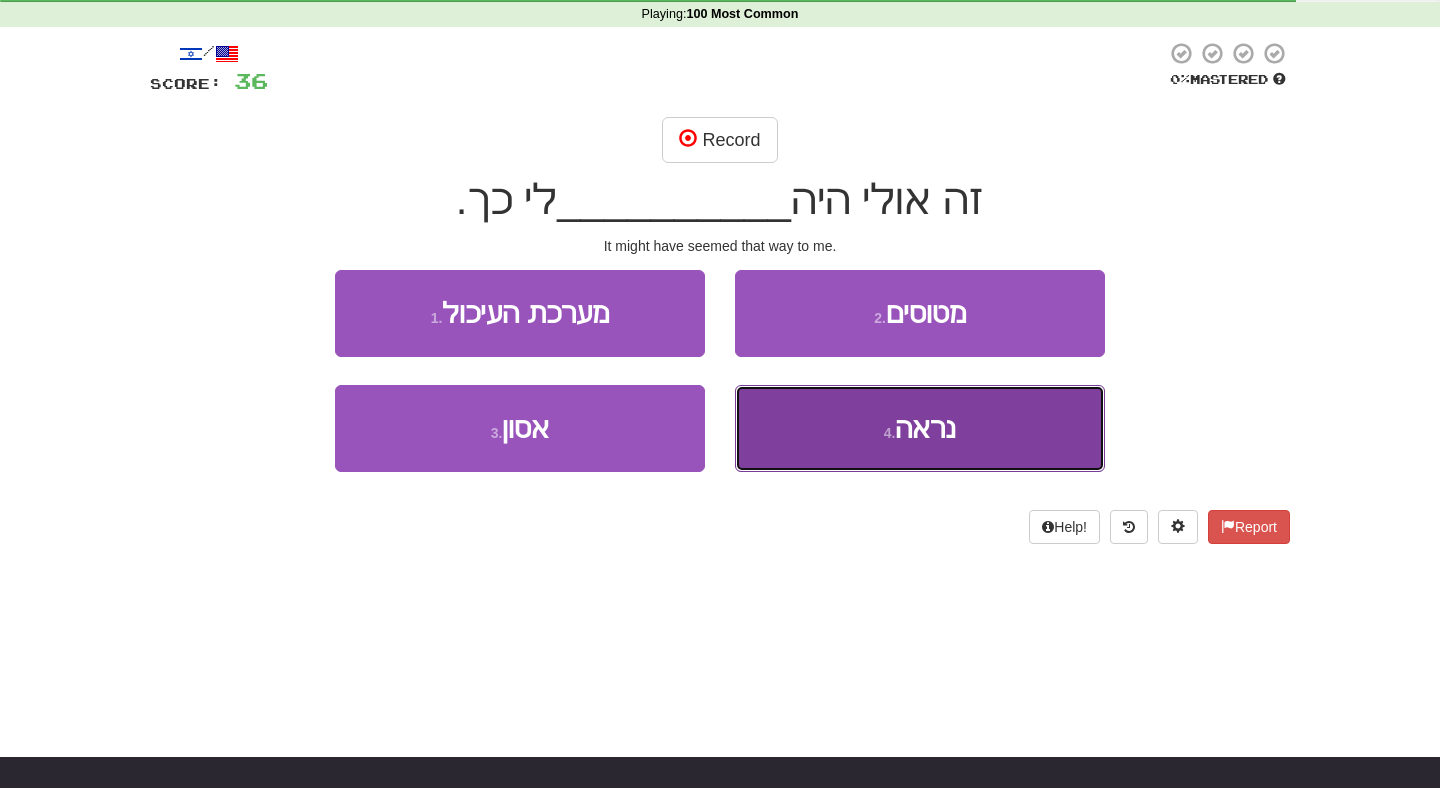 click on "4 .  נראה" at bounding box center (920, 428) 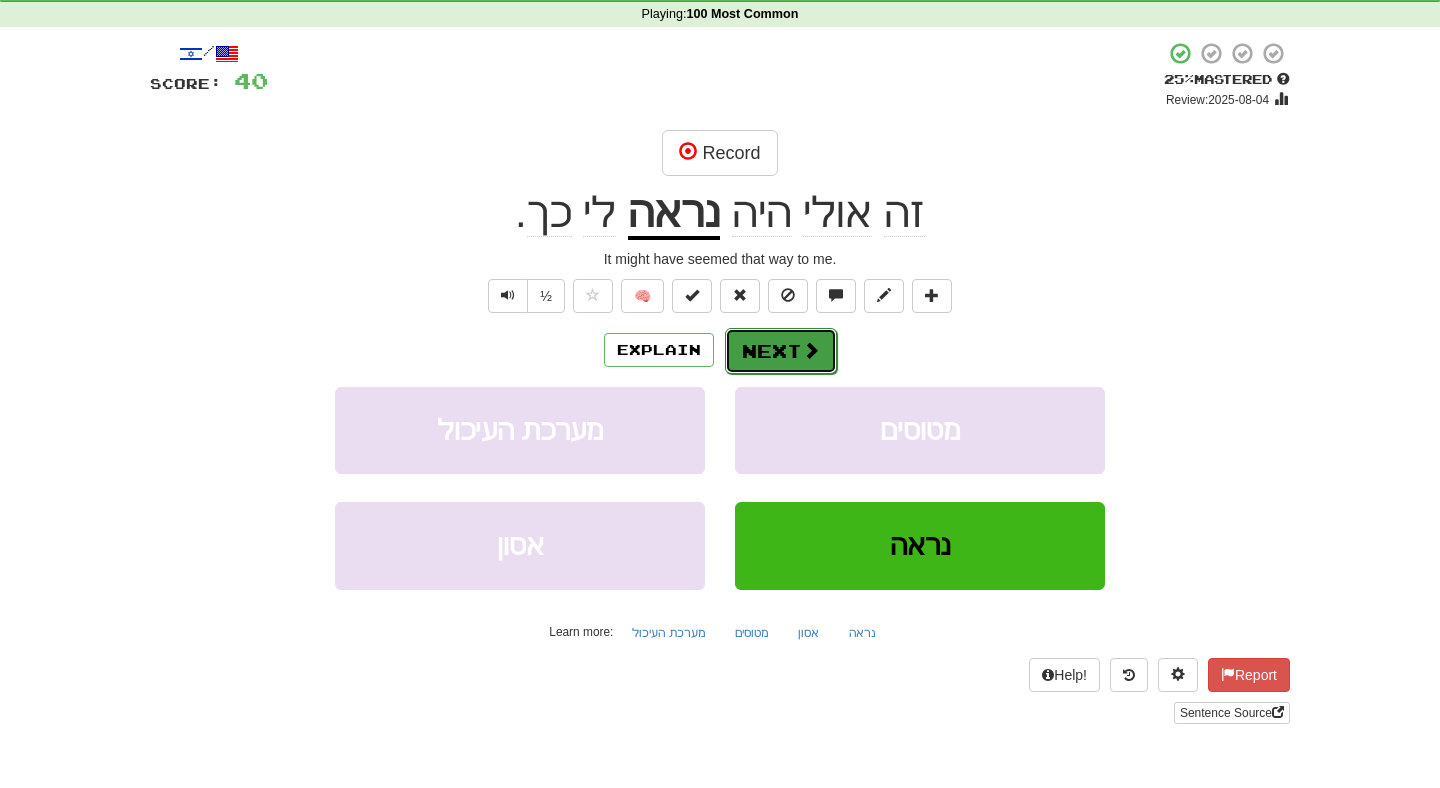 click on "Next" at bounding box center [781, 351] 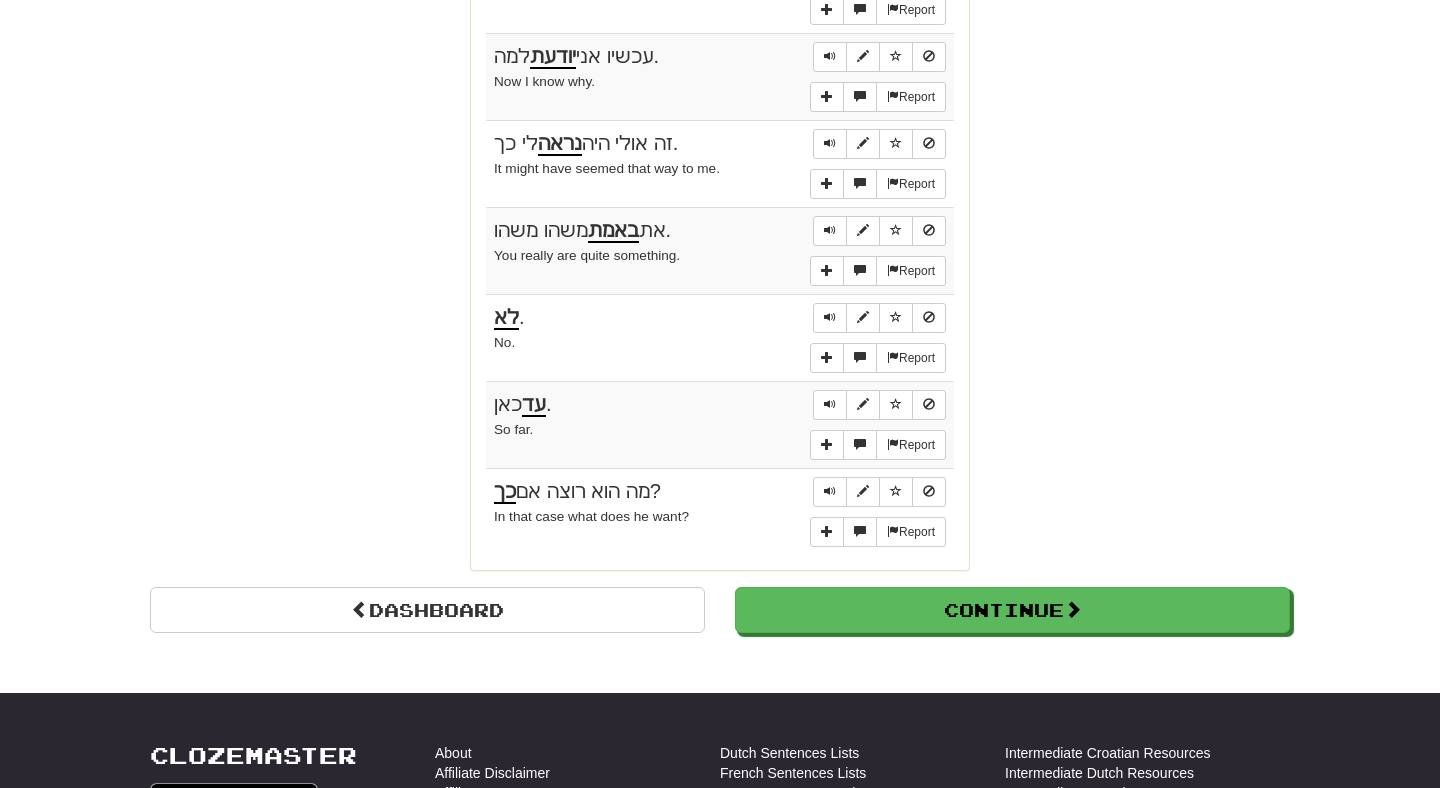 scroll, scrollTop: 1830, scrollLeft: 0, axis: vertical 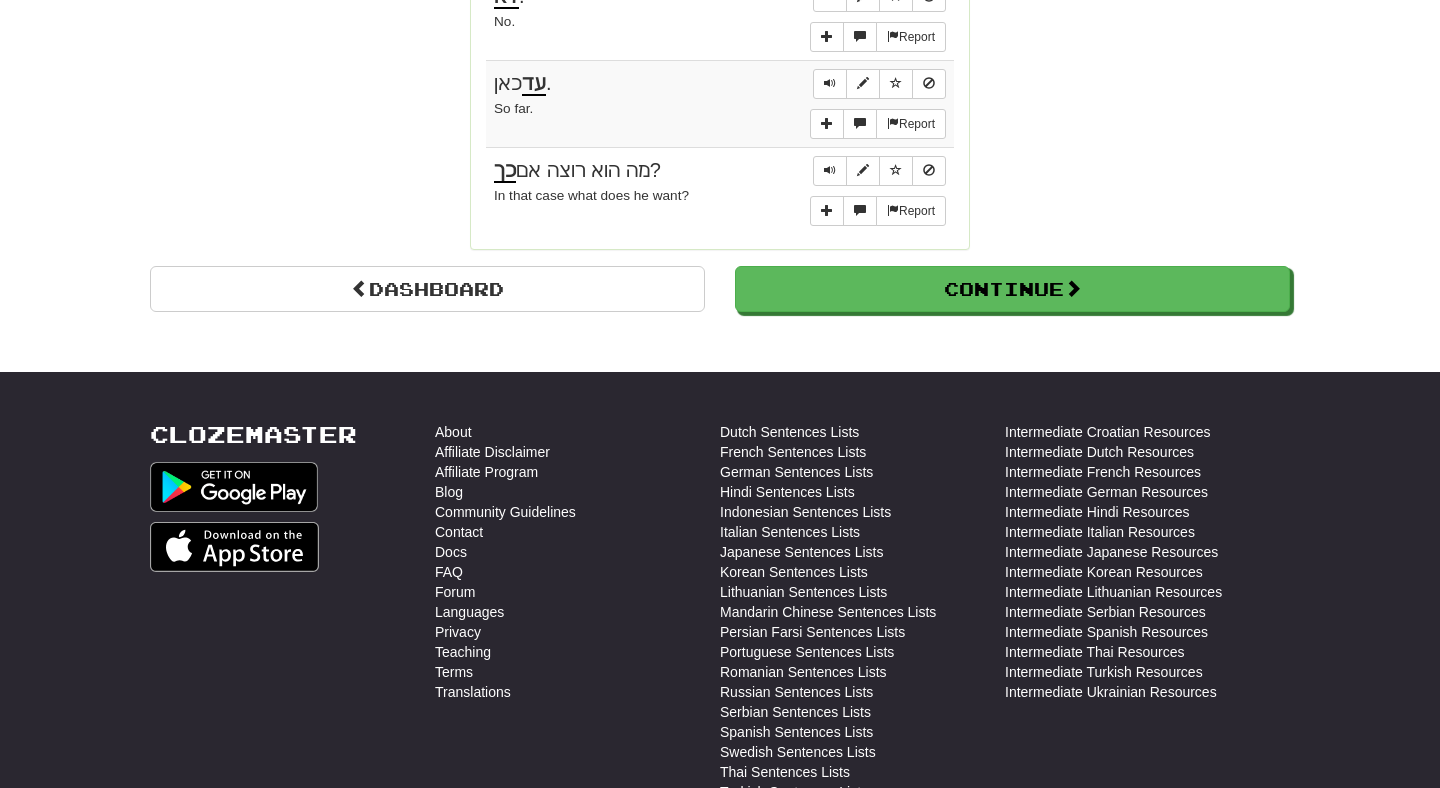 click on "Dashboard
Clozemaster
Beefbacon12
/
Toggle Dropdown
Dashboard
Leaderboard
Activity Feed
Notifications
Profile
Discussions
עברית
/
English
Streak:
0
Review:
0
Points Today: 0
Languages
Account
Logout
Beefbacon12
/
Toggle Dropdown
Dashboard
Leaderboard
Activity Feed
Notifications
Profile
Discussions
עברית
/
English
Streak:
0
Review:
0
Points Today: 0
Languages
Account
Logout
clozemaster
Correct   :   10 Incorrect   :   2 To go   :   0 Playing :  100 Most Common Round Complete!  Dashboard Continue  Round Results Stats: Score:   + 40 Time:   3 : 0 9 New:   10 Review:   0 Correct:   10 Incorrect:   2 Get fluent faster." at bounding box center (720, -399) 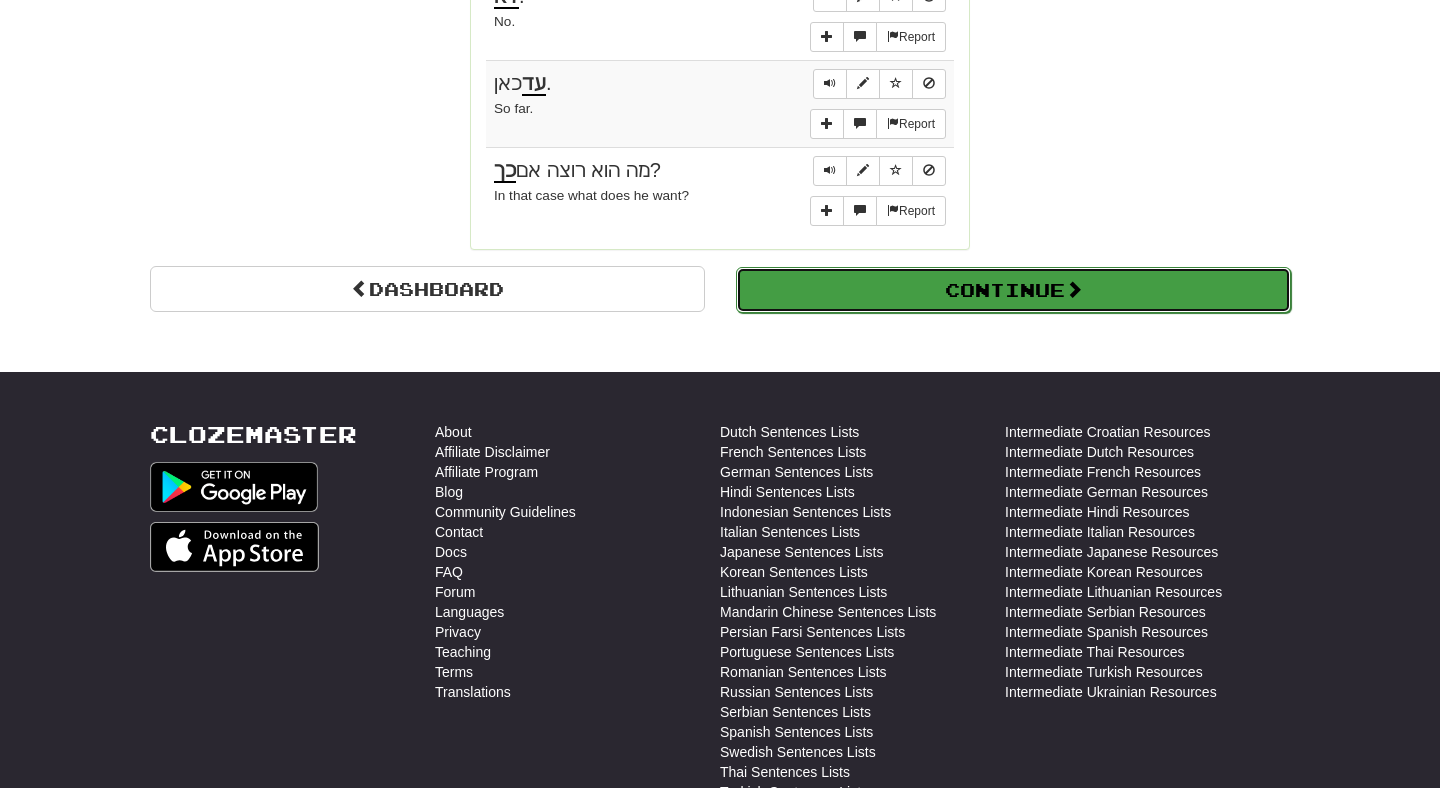 click on "Continue" at bounding box center [1013, 290] 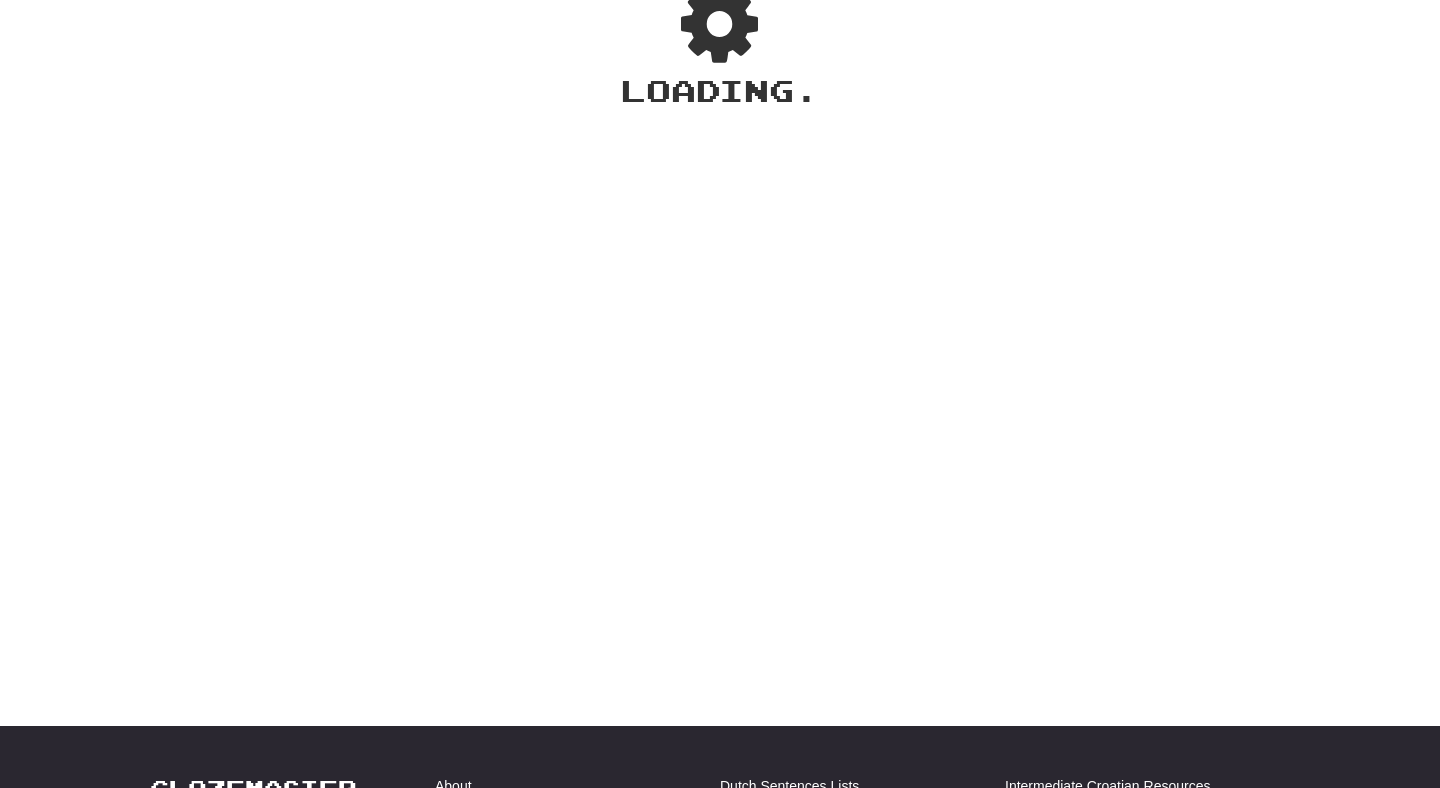 scroll, scrollTop: 0, scrollLeft: 0, axis: both 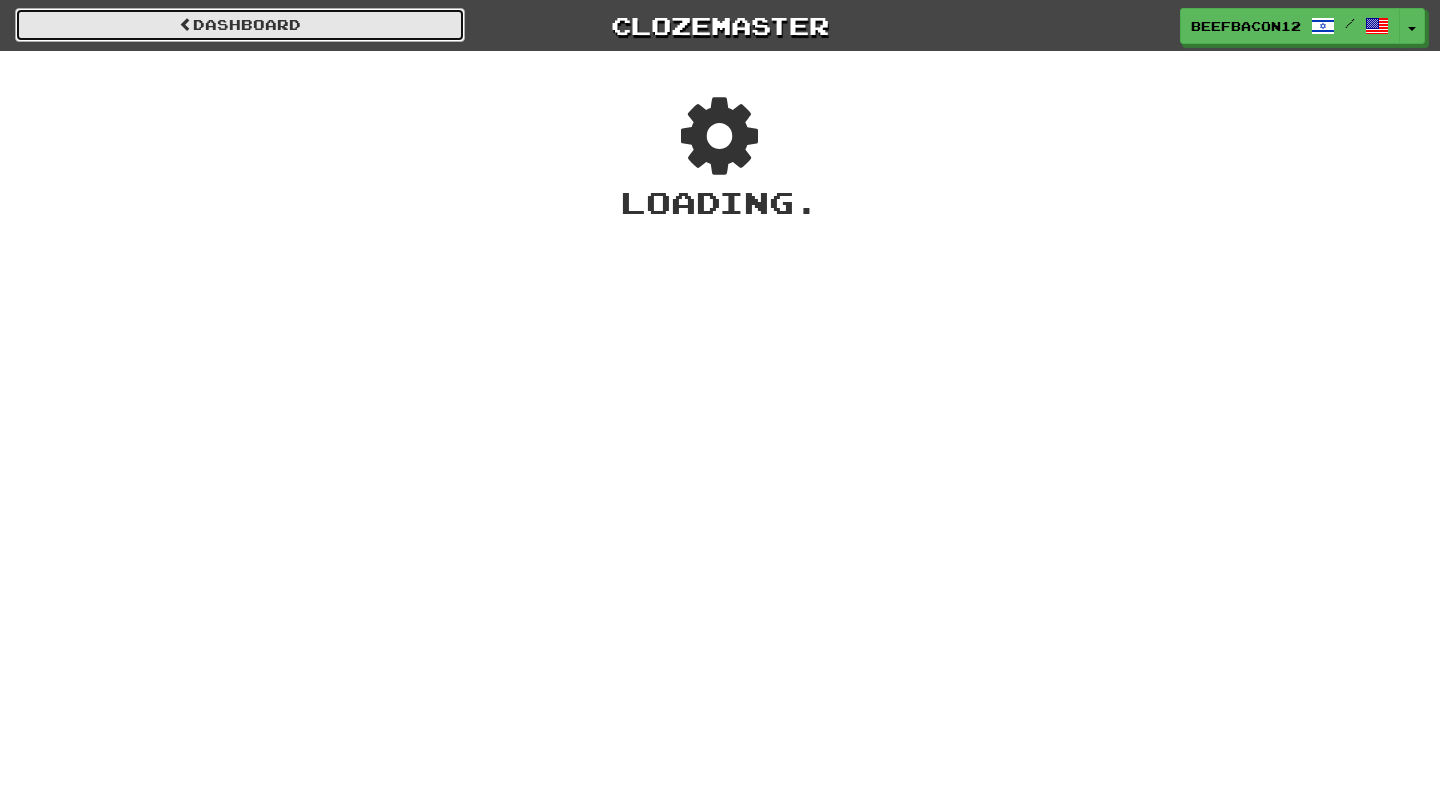 click on "Dashboard" at bounding box center [240, 25] 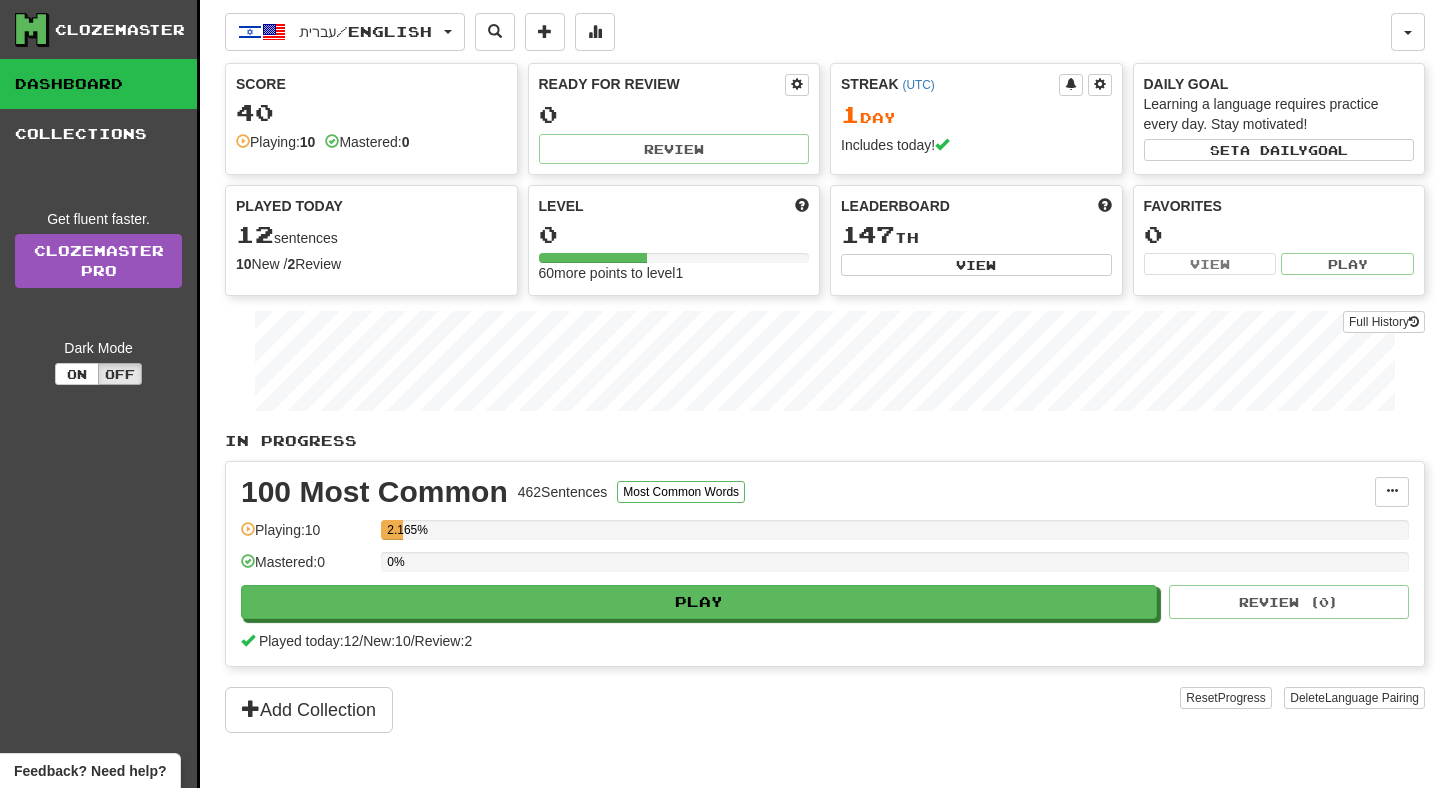 scroll, scrollTop: 0, scrollLeft: 0, axis: both 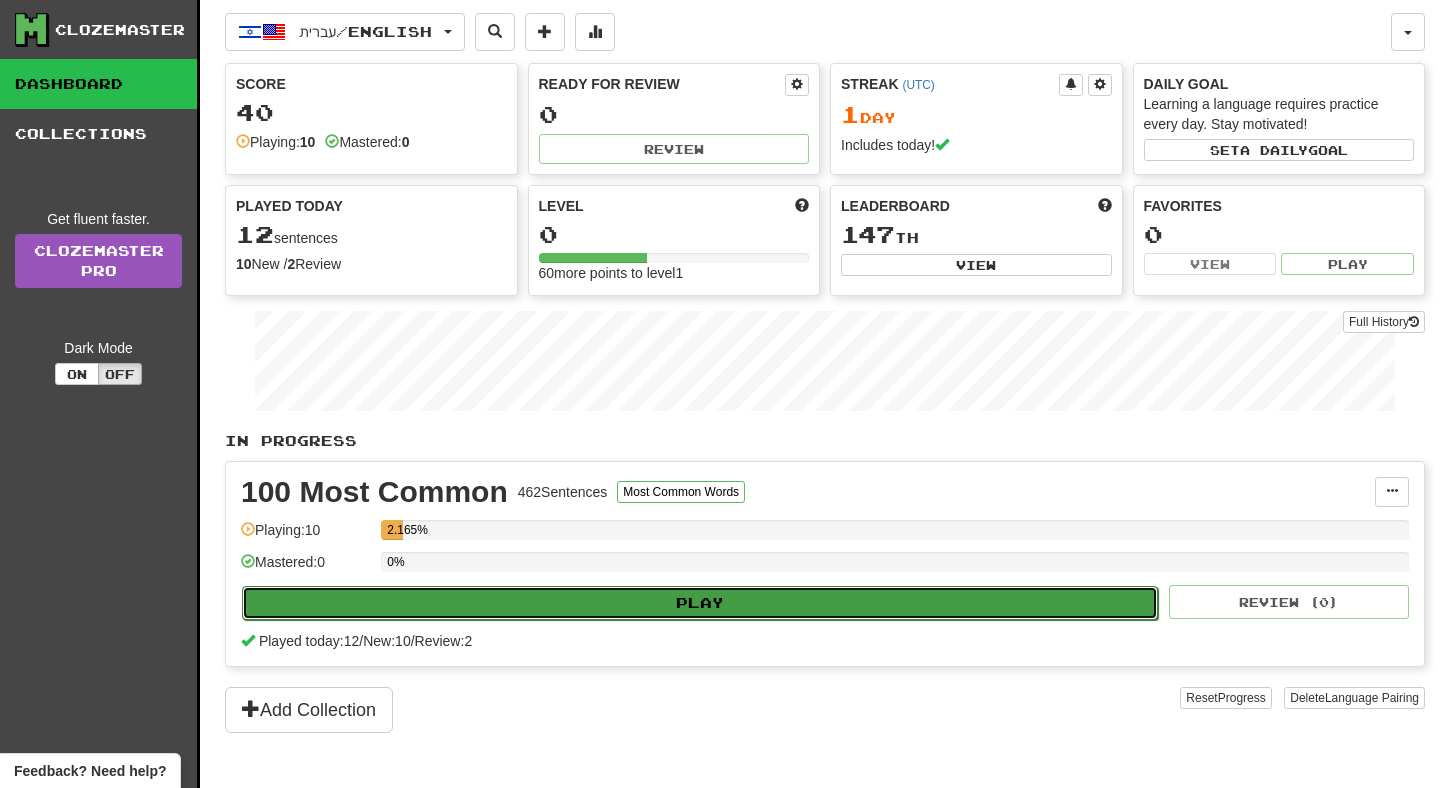 click on "Play" at bounding box center (700, 603) 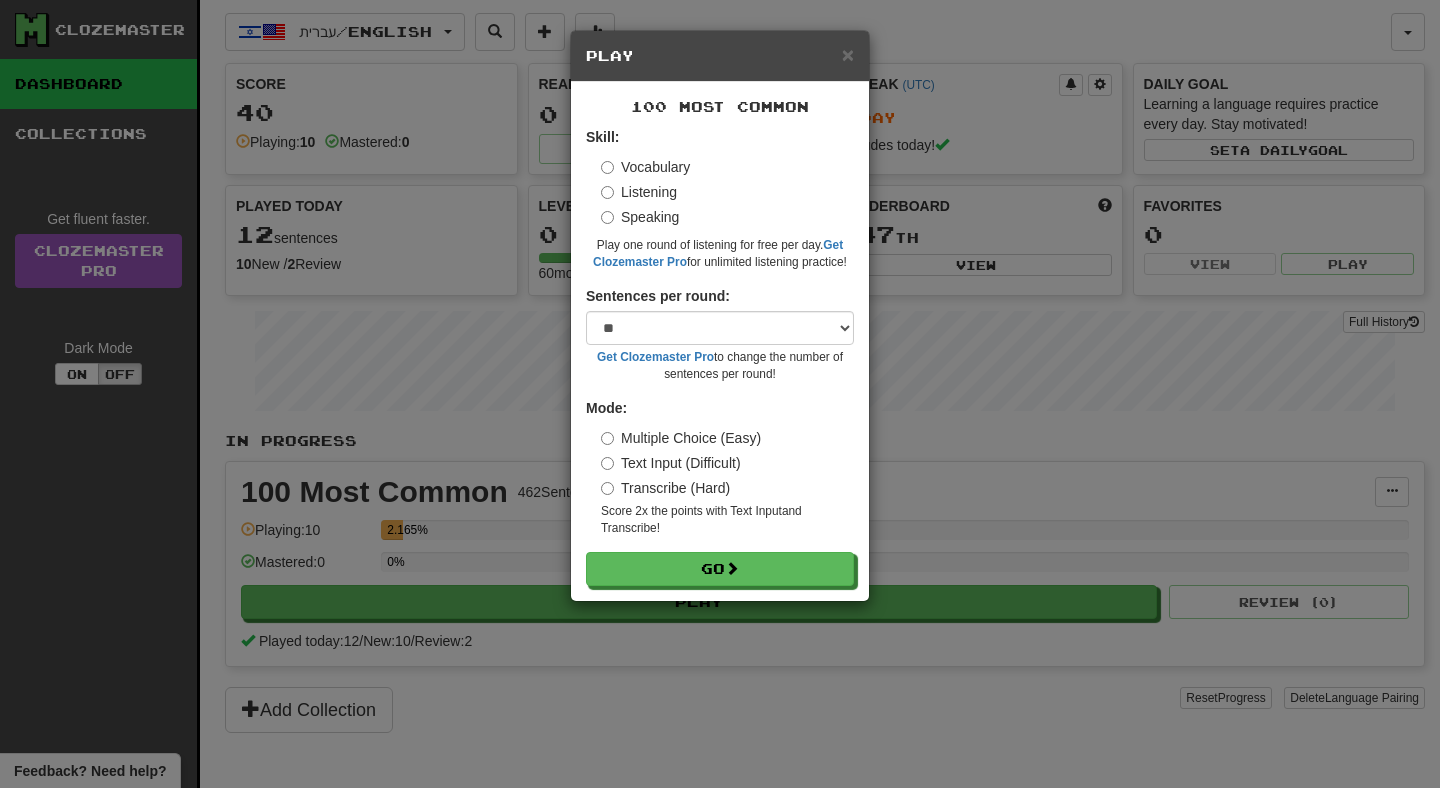 click on "Transcribe (Hard)" at bounding box center (665, 488) 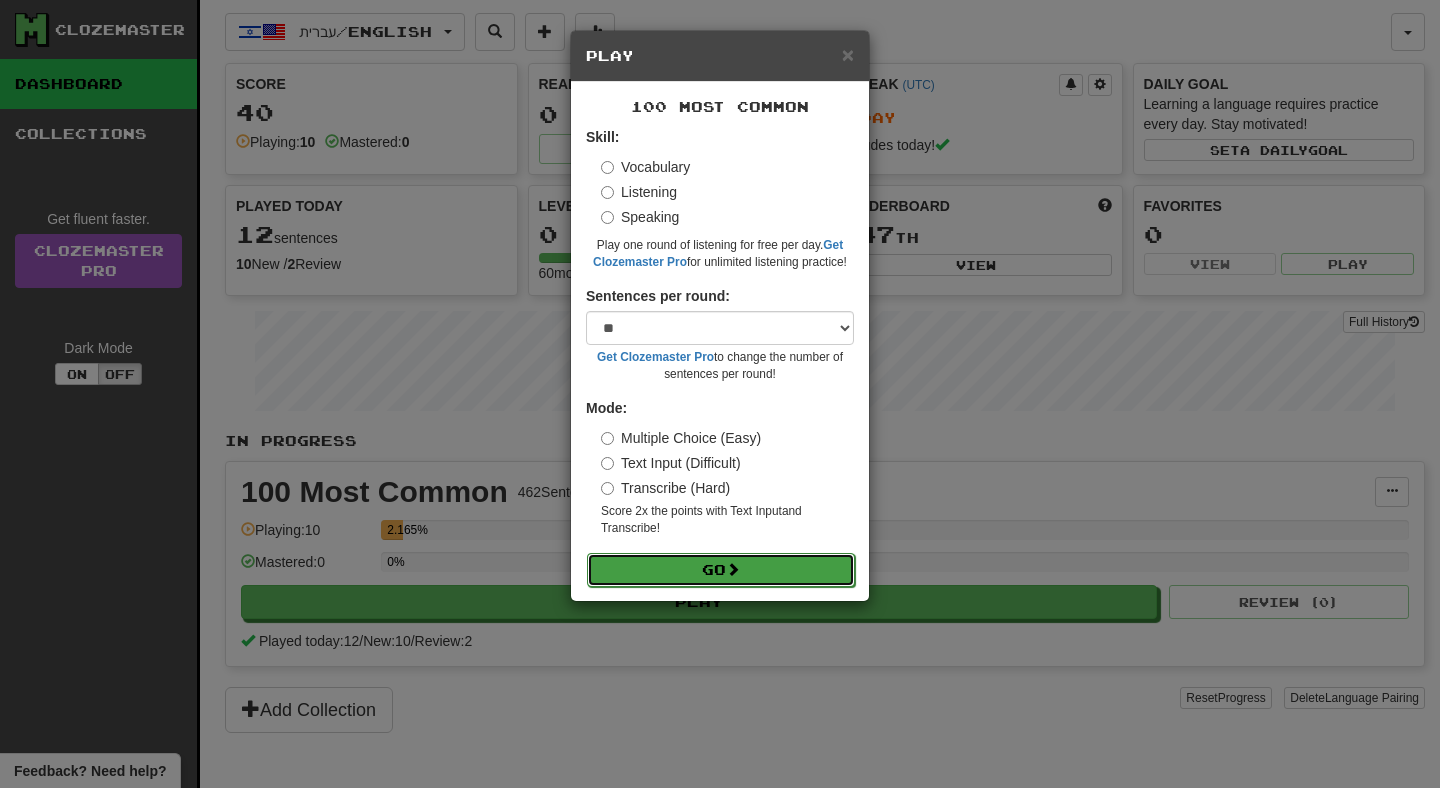 click on "Go" at bounding box center (721, 570) 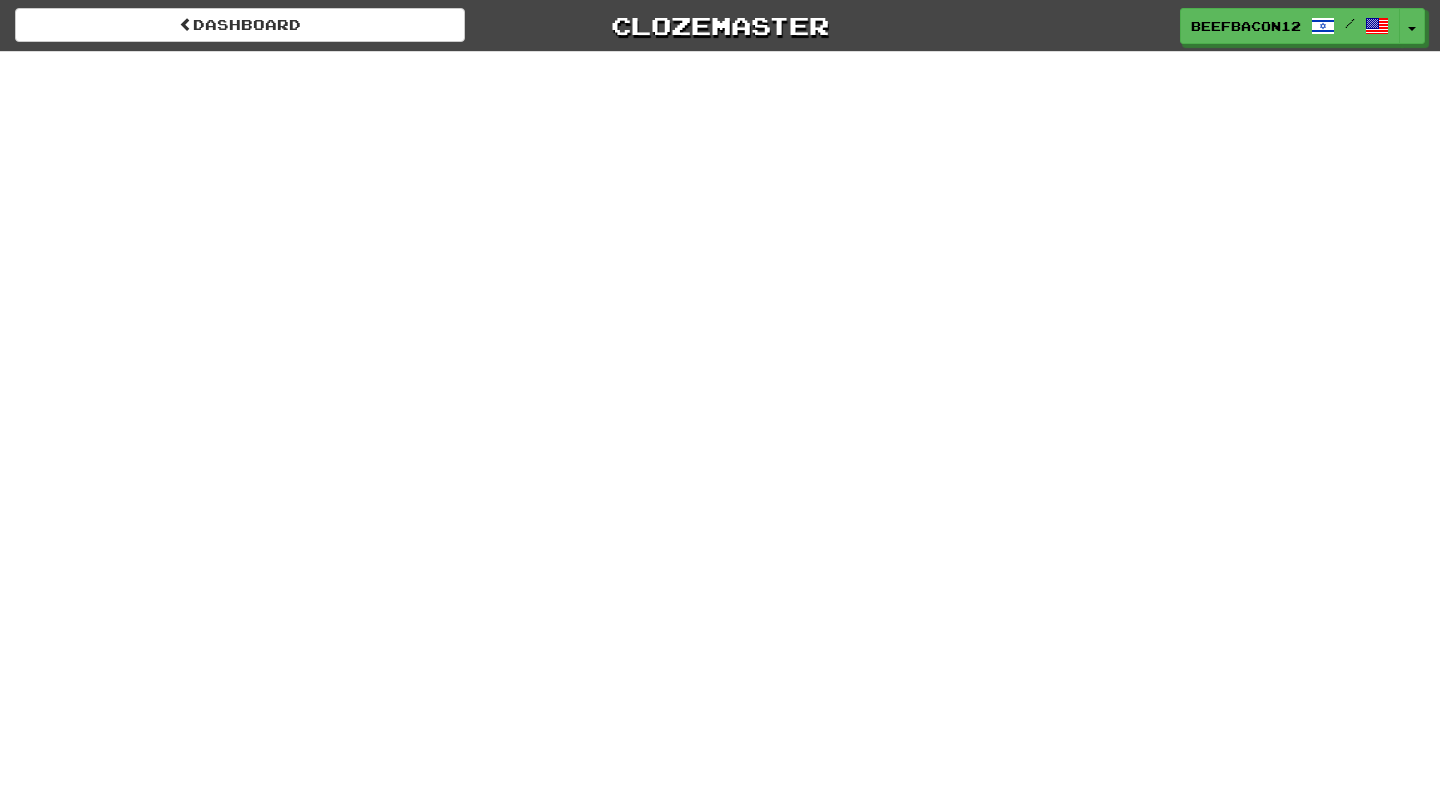 scroll, scrollTop: 0, scrollLeft: 0, axis: both 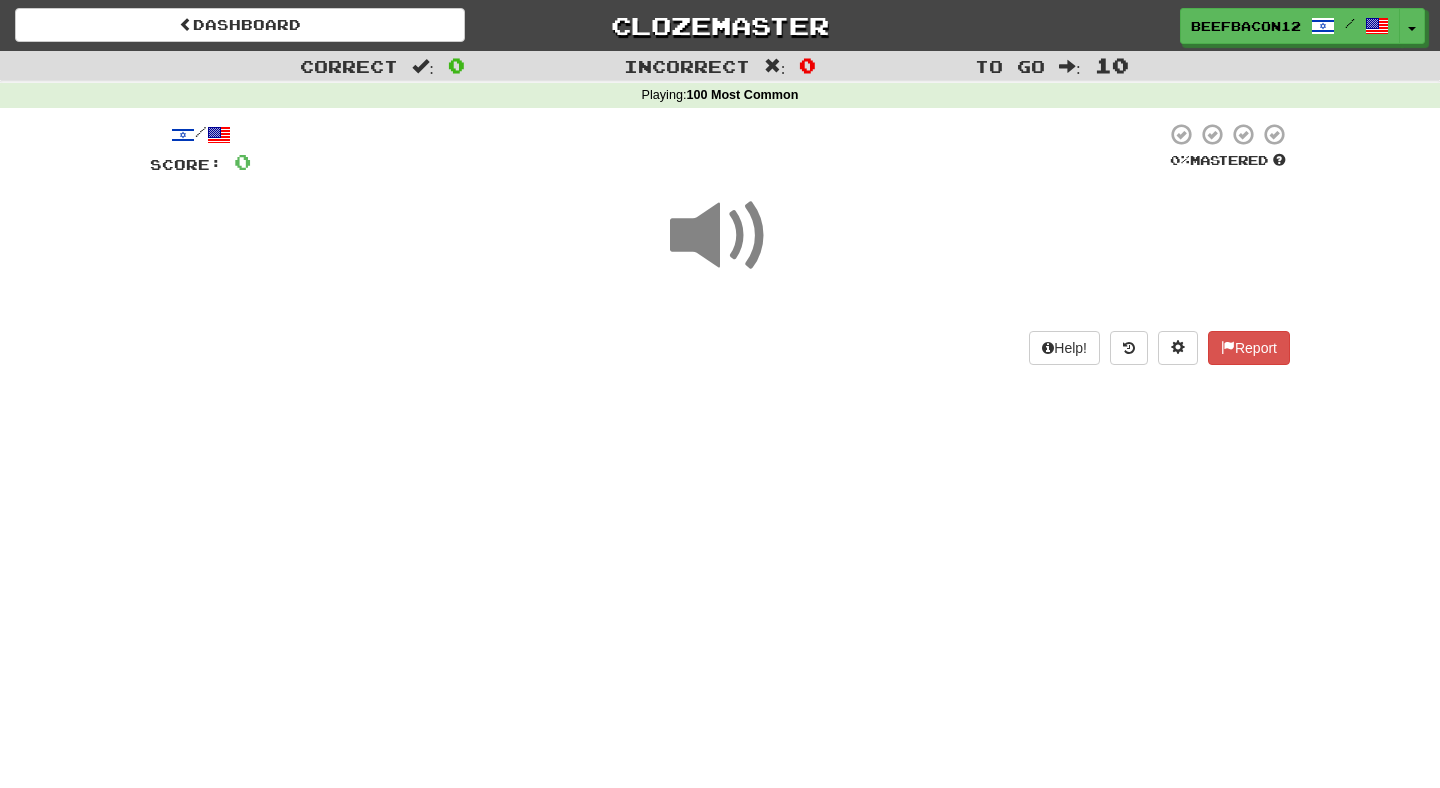 click at bounding box center [720, 236] 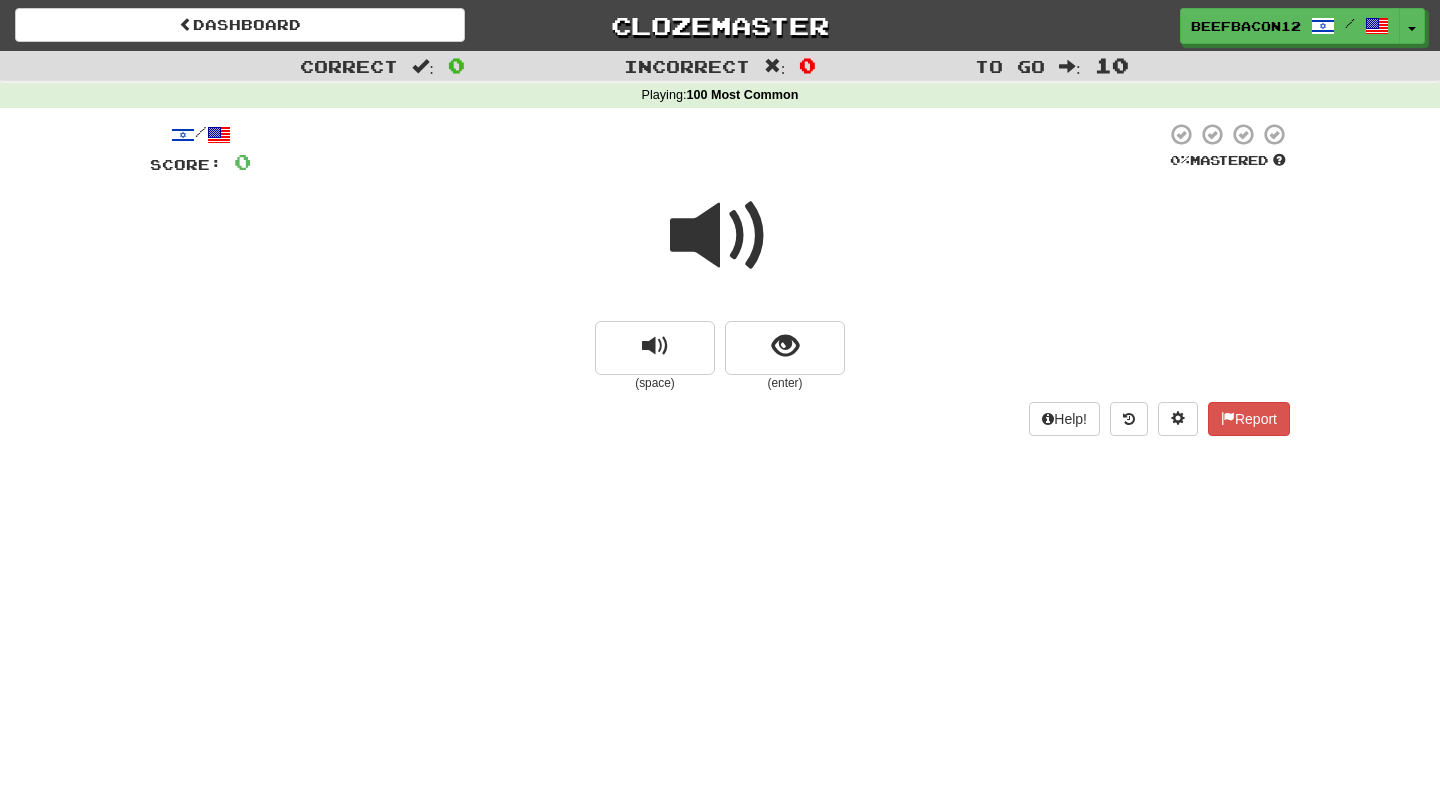 click at bounding box center [720, 236] 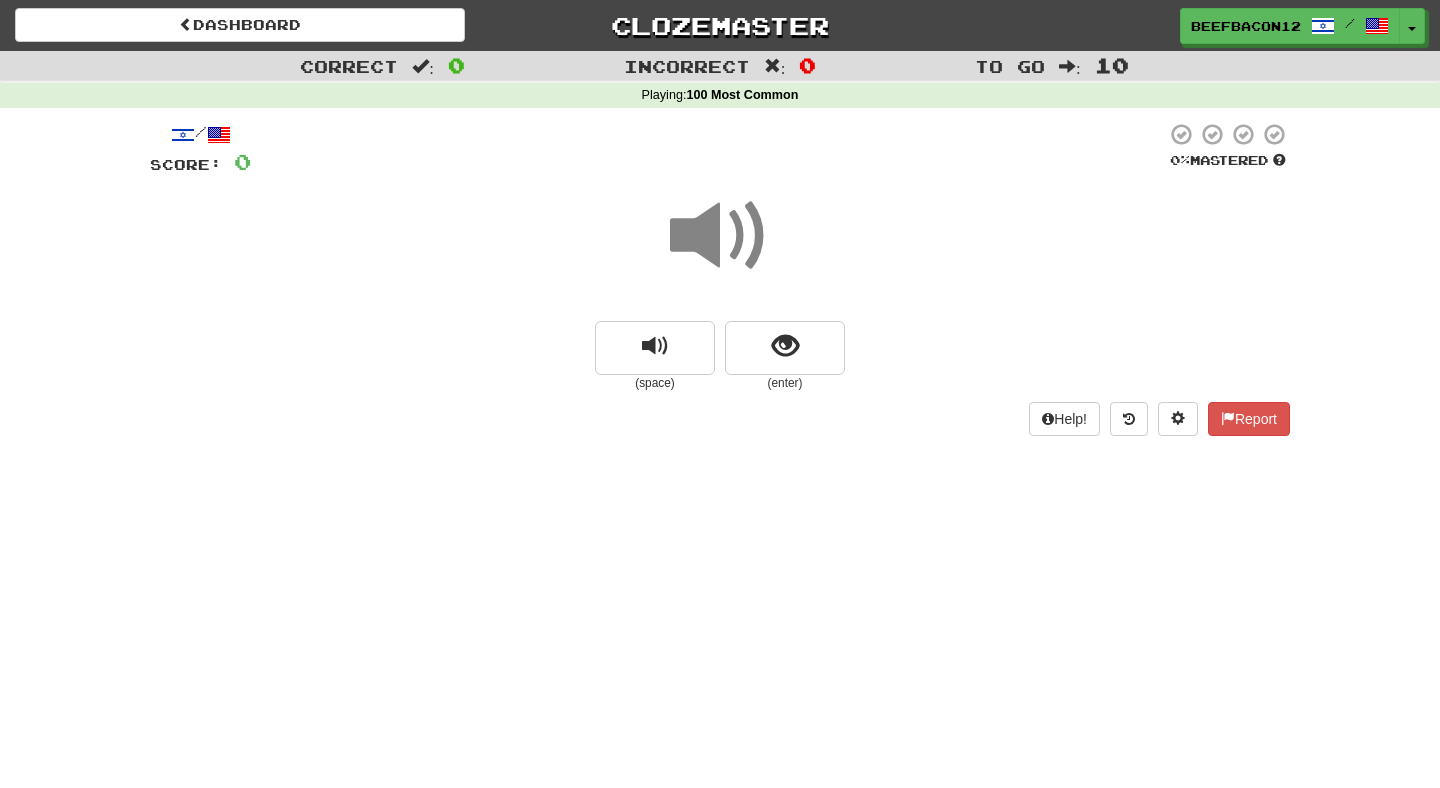 click at bounding box center [720, 236] 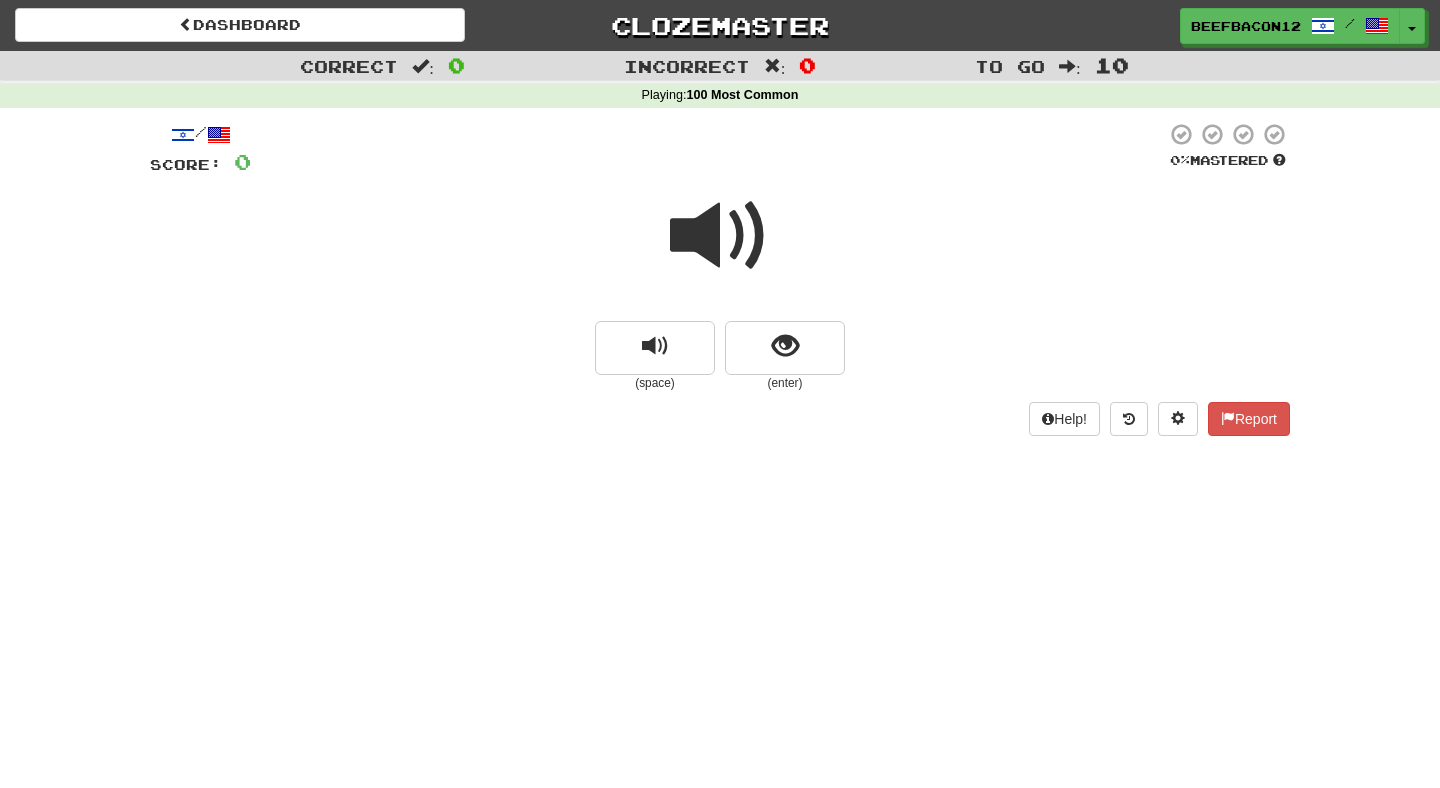 click at bounding box center [720, 236] 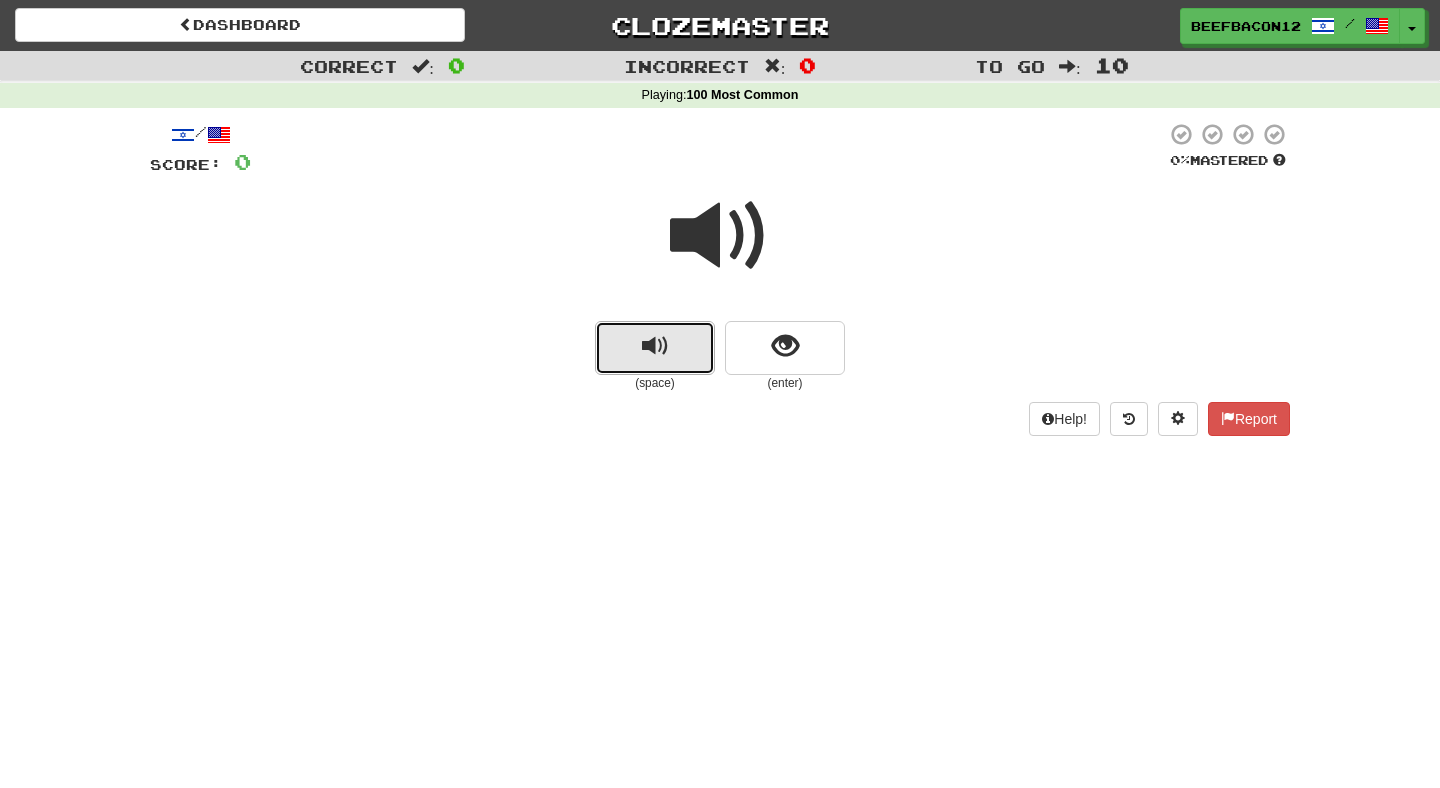 click at bounding box center (655, 348) 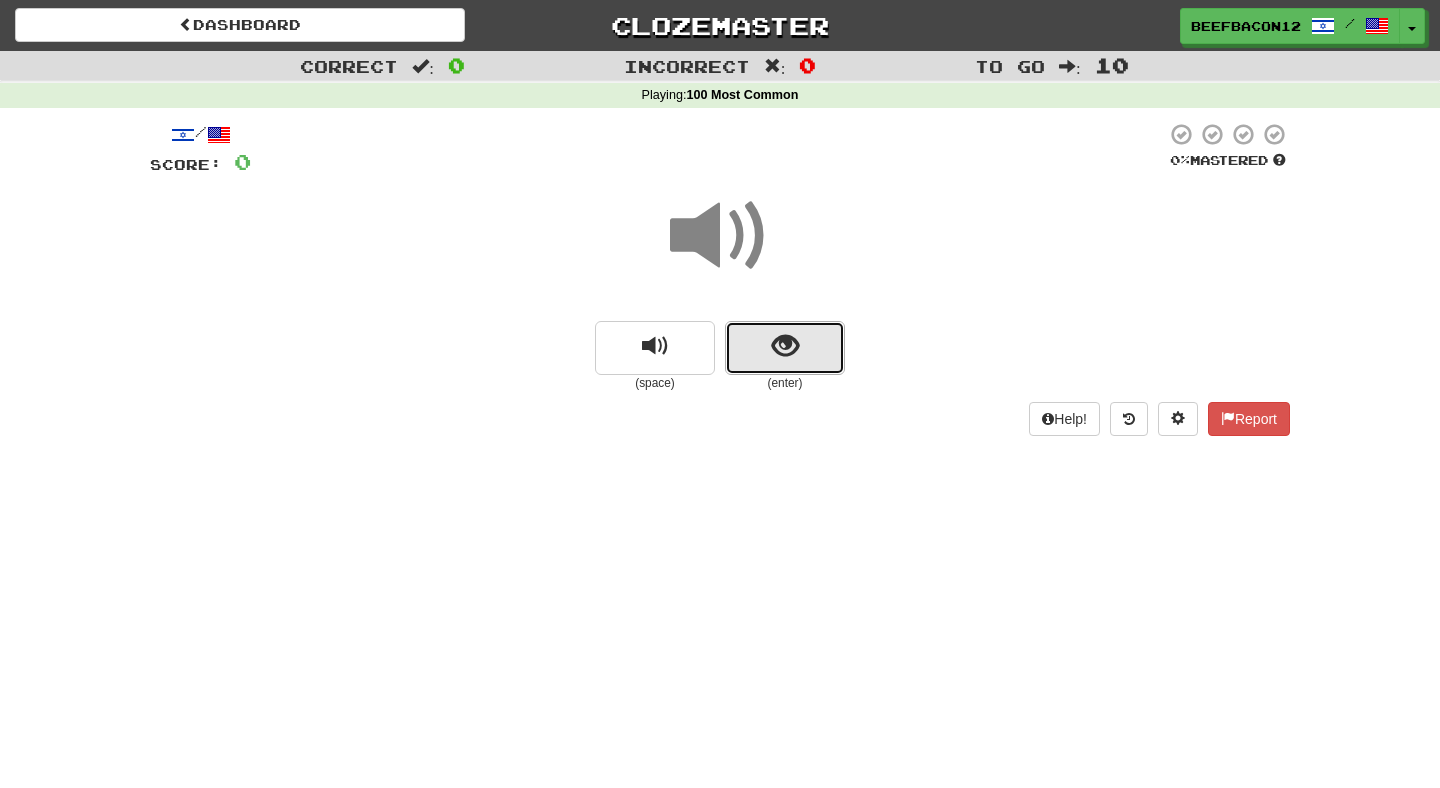 click at bounding box center [785, 348] 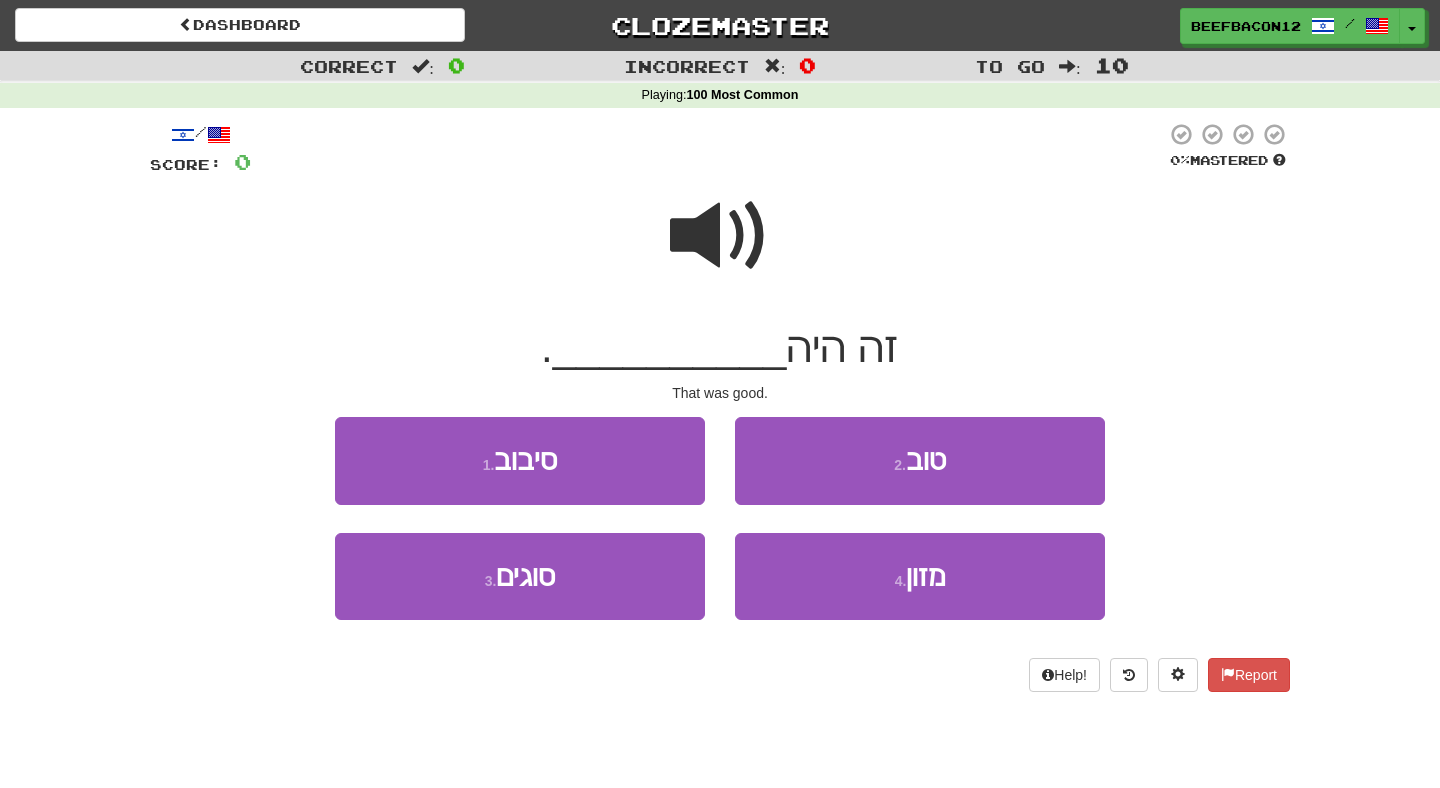 click at bounding box center [720, 236] 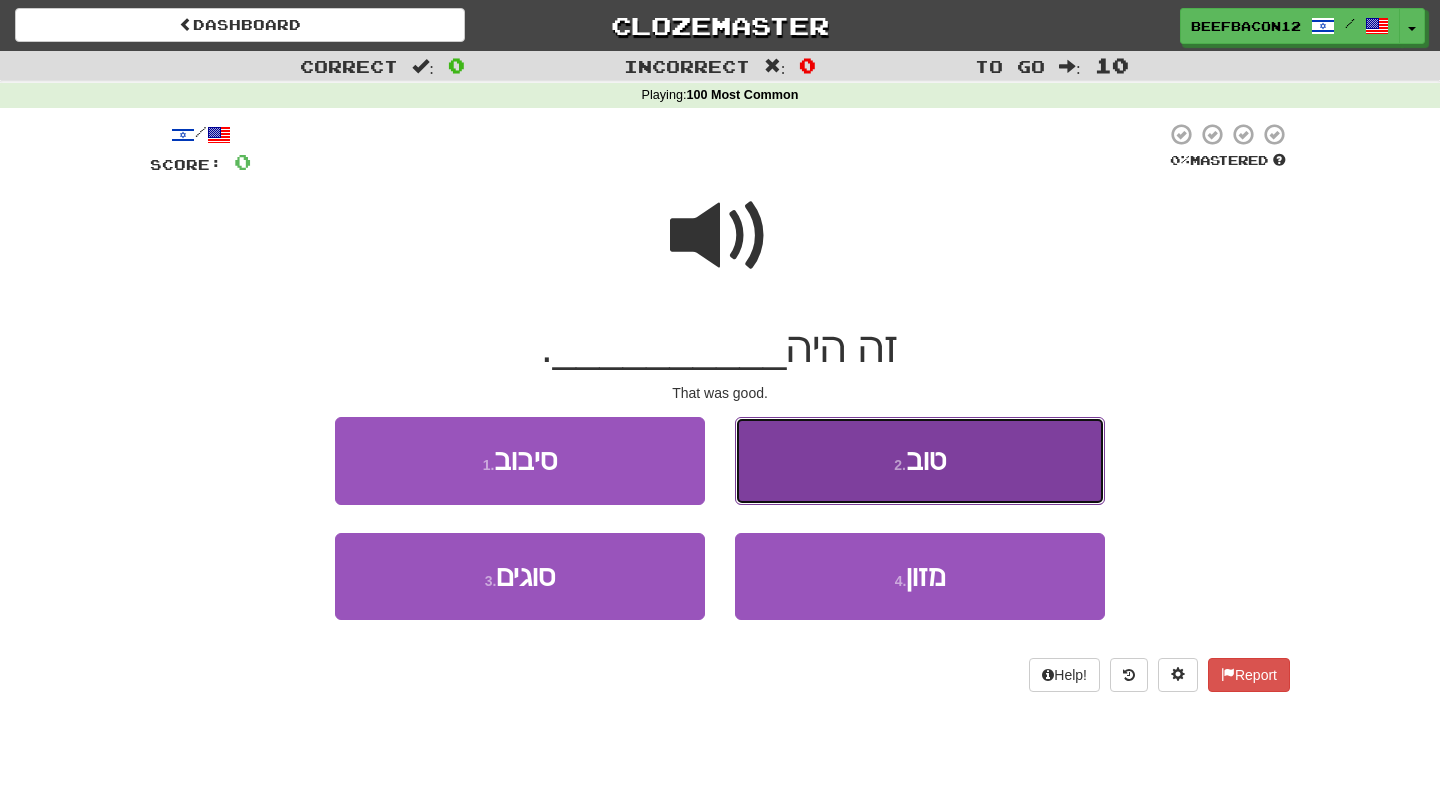 click on "2 .  טוב" at bounding box center (920, 460) 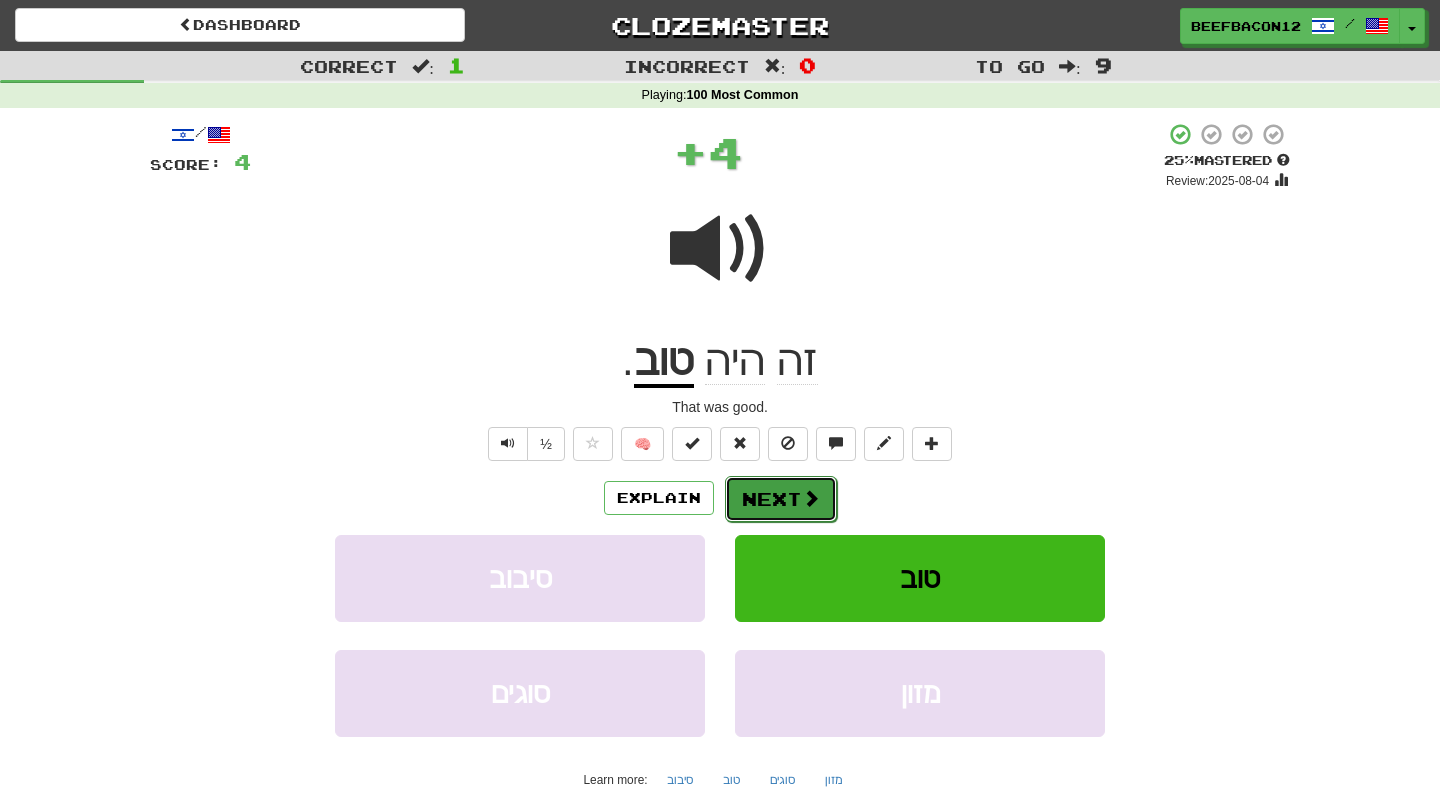 click on "Next" at bounding box center [781, 499] 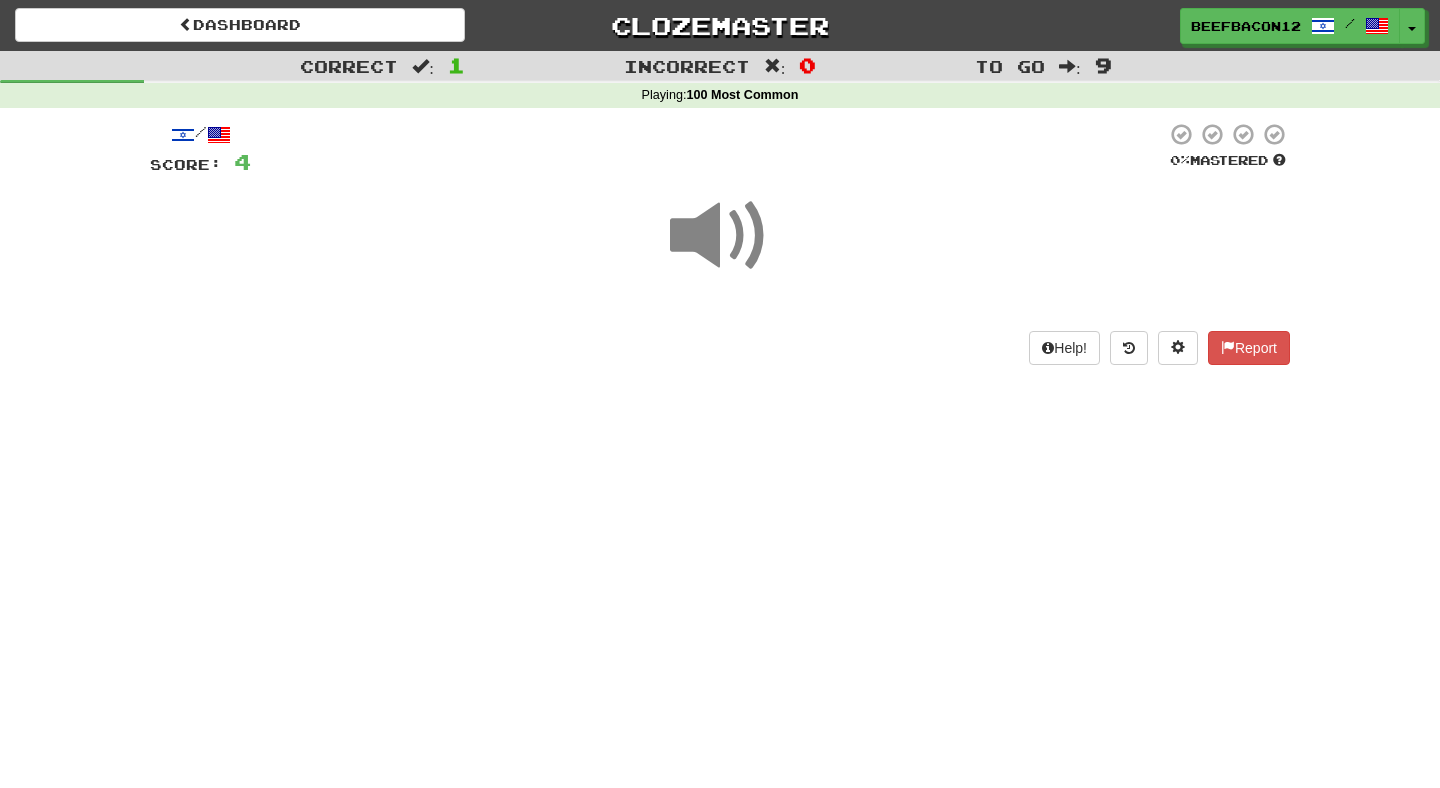click at bounding box center [720, 236] 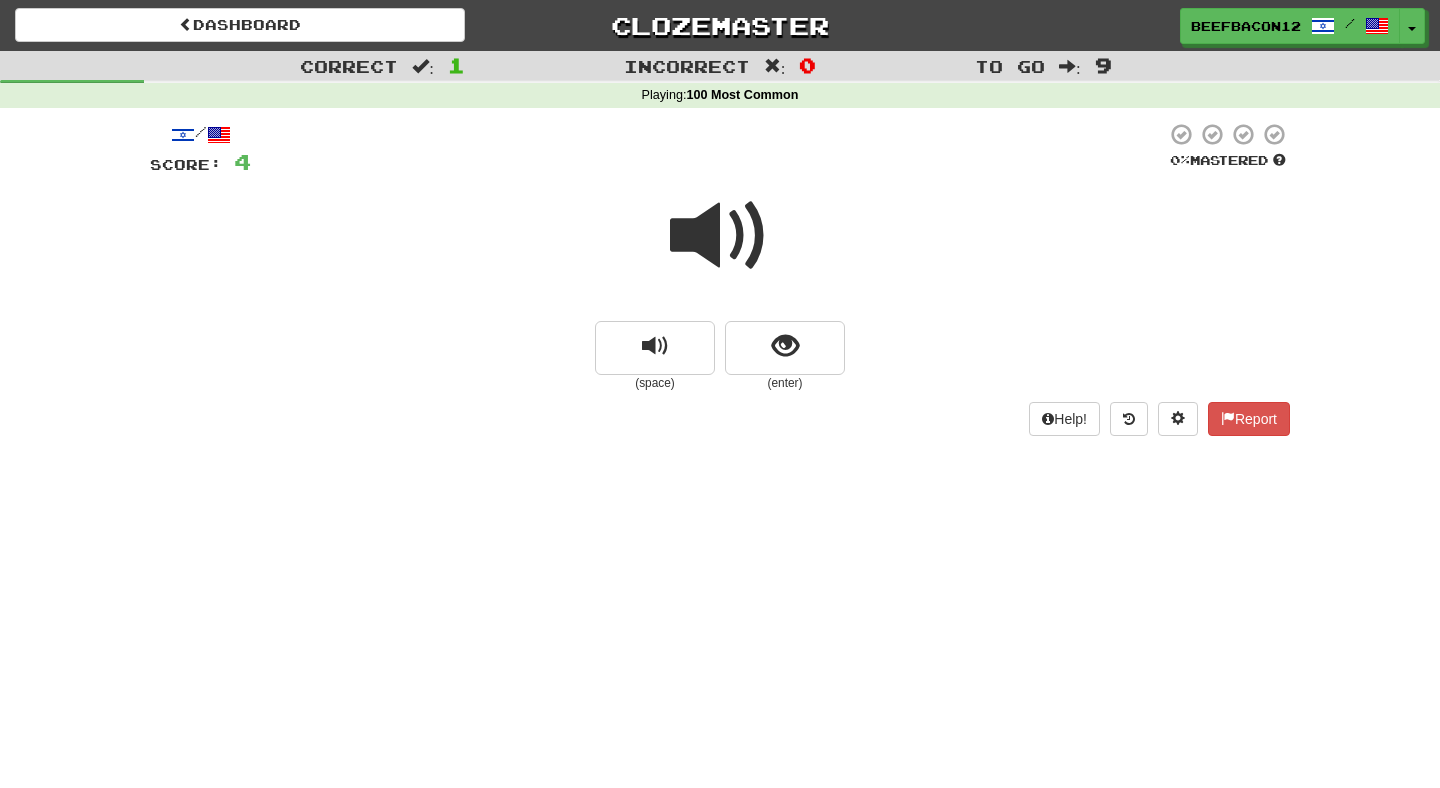 click on "Help!  Report" at bounding box center (720, 419) 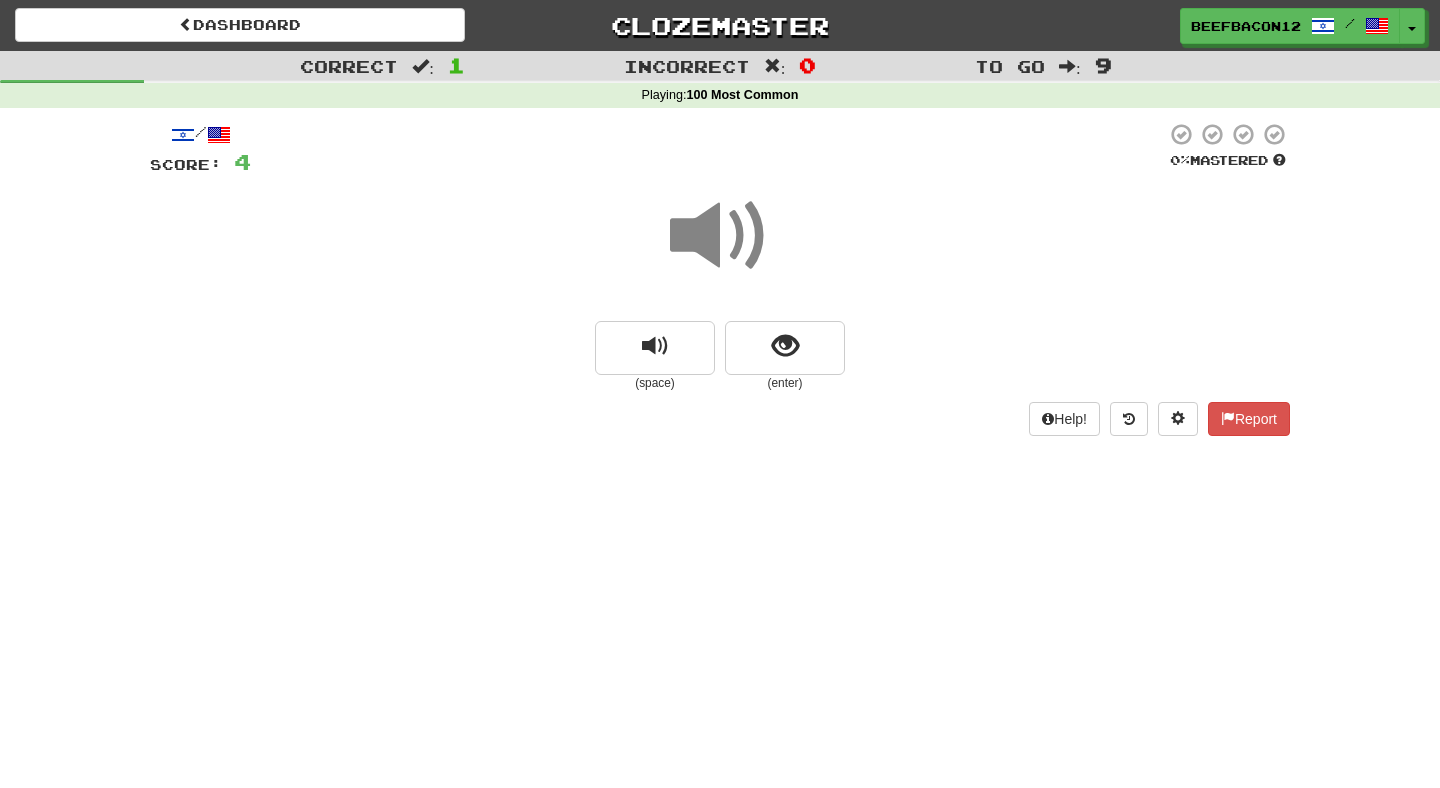click at bounding box center (720, 236) 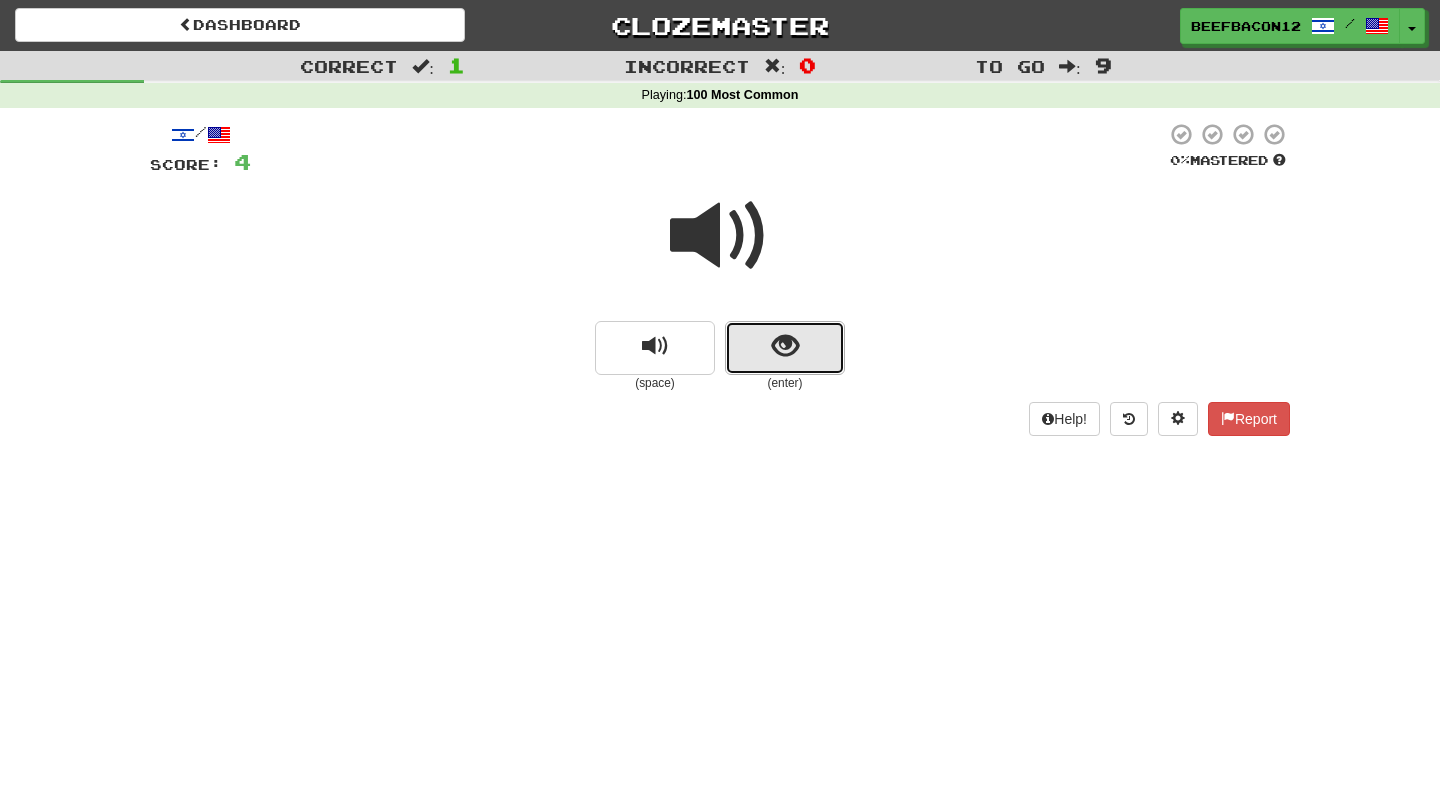 click at bounding box center [785, 348] 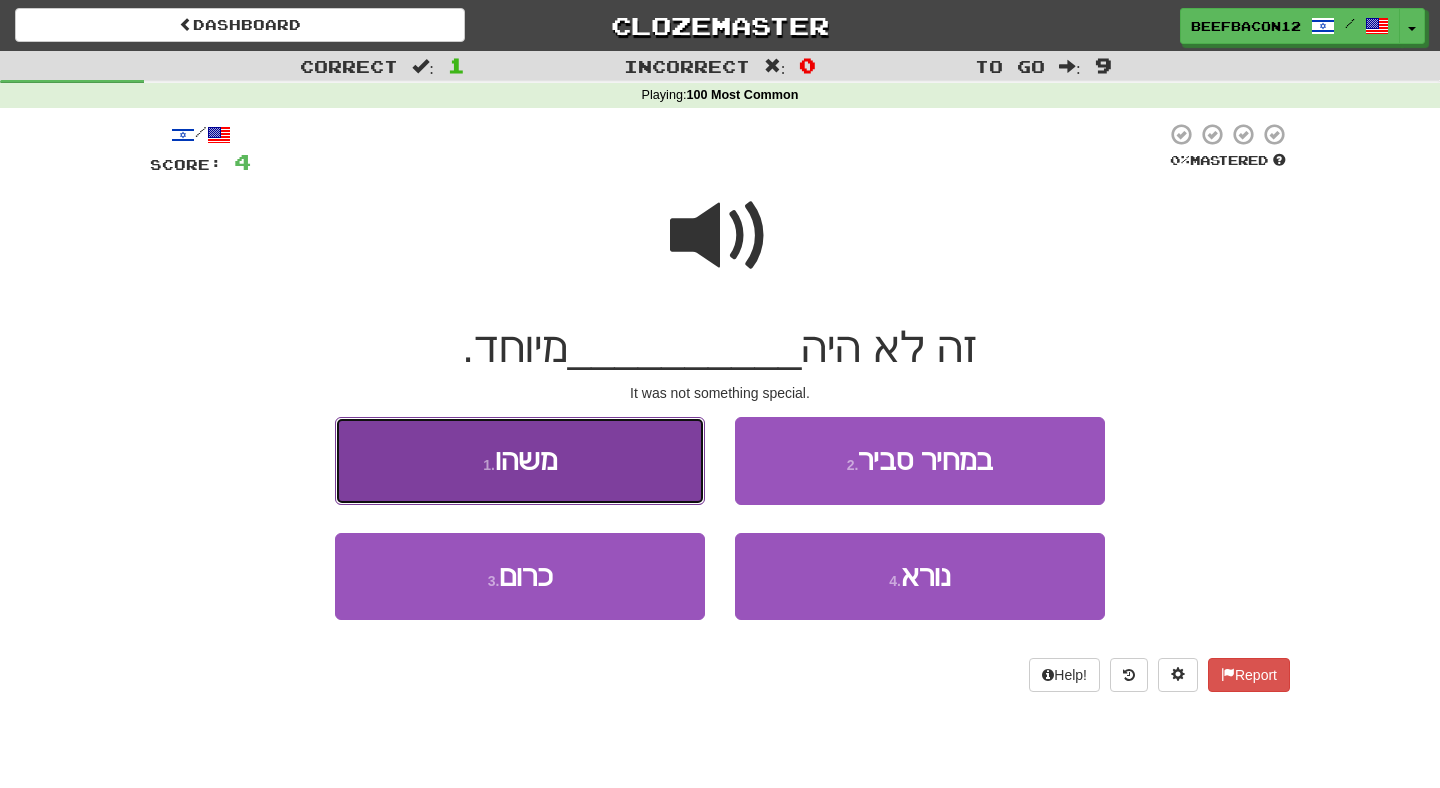 click on "1 .  משהו" at bounding box center (520, 460) 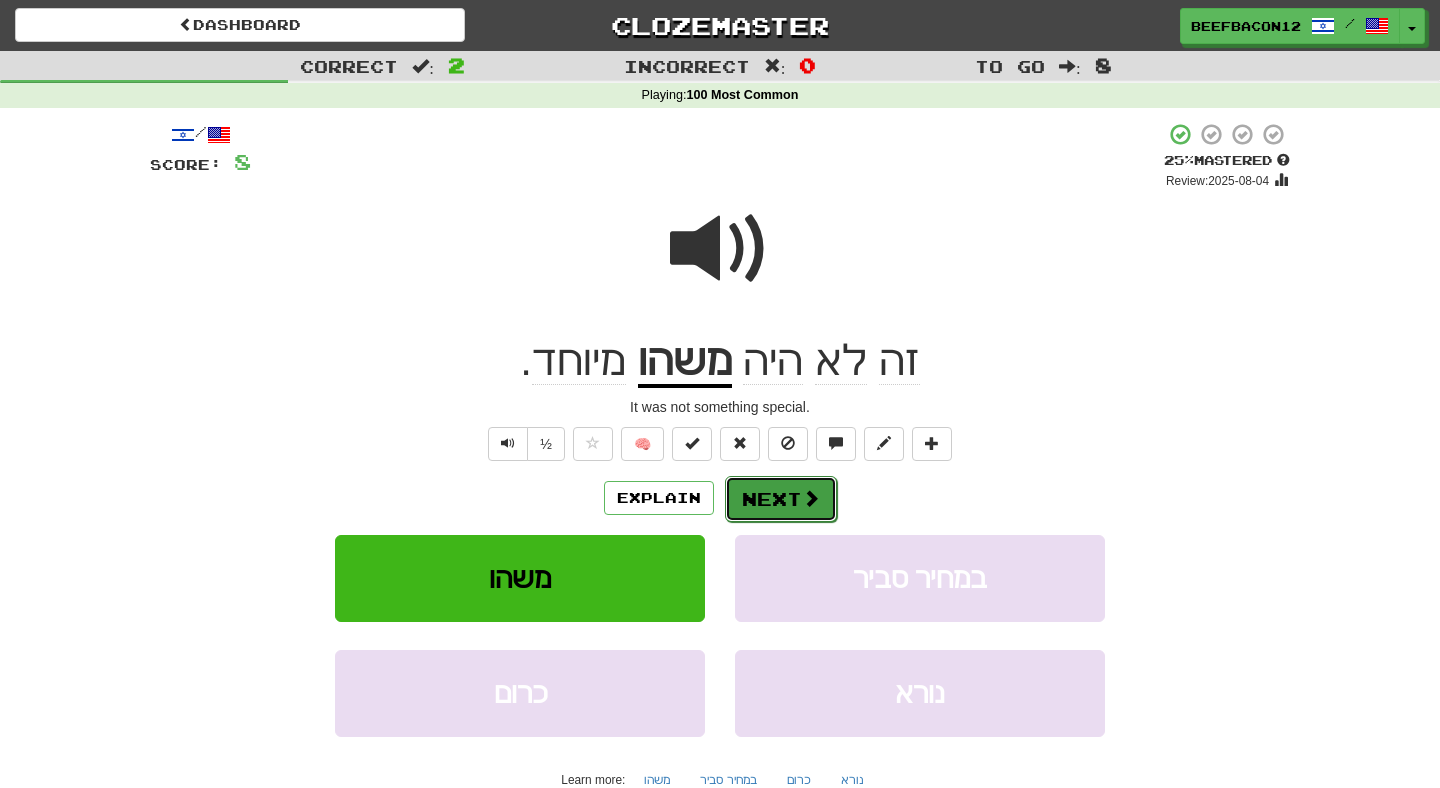 click on "Next" at bounding box center (781, 499) 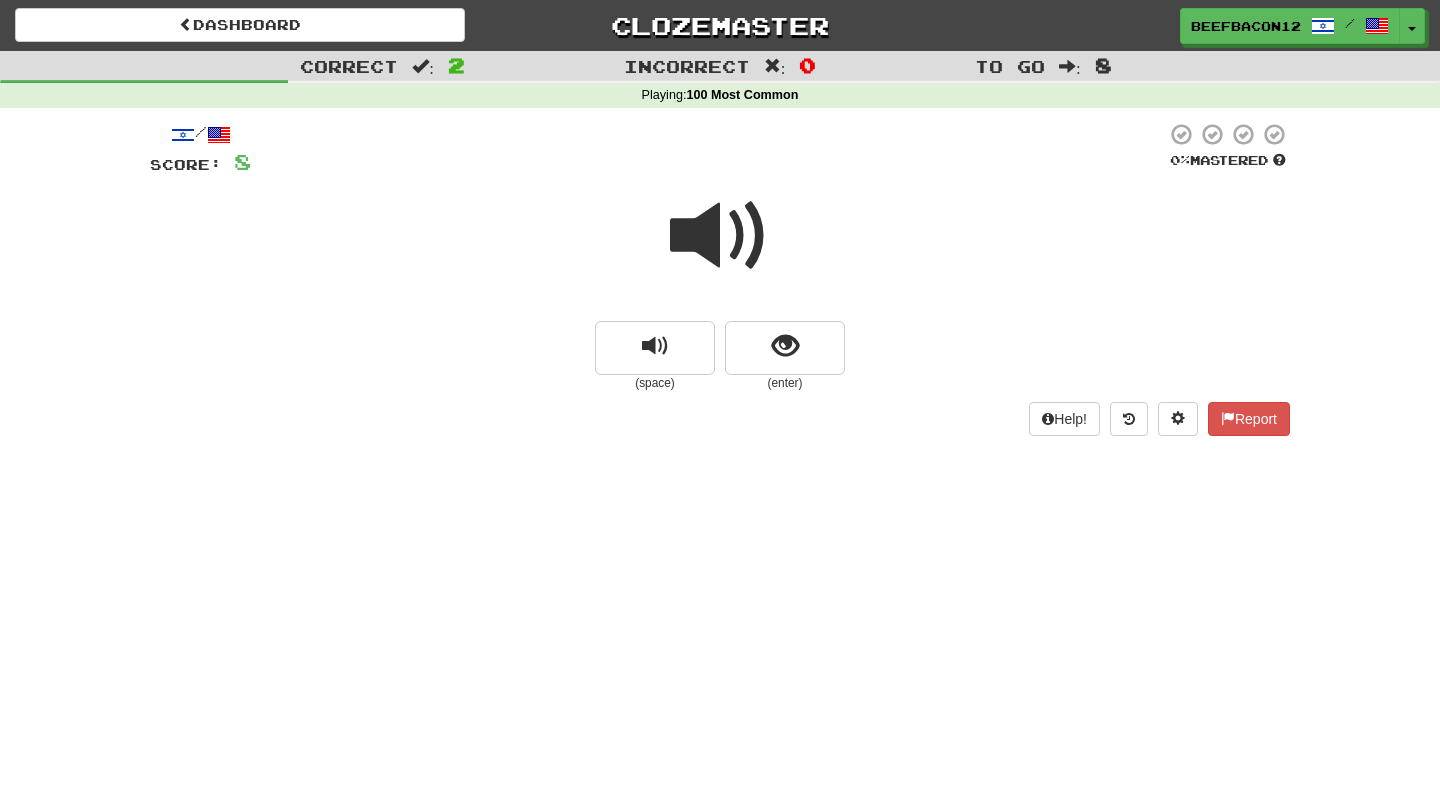 click at bounding box center [720, 249] 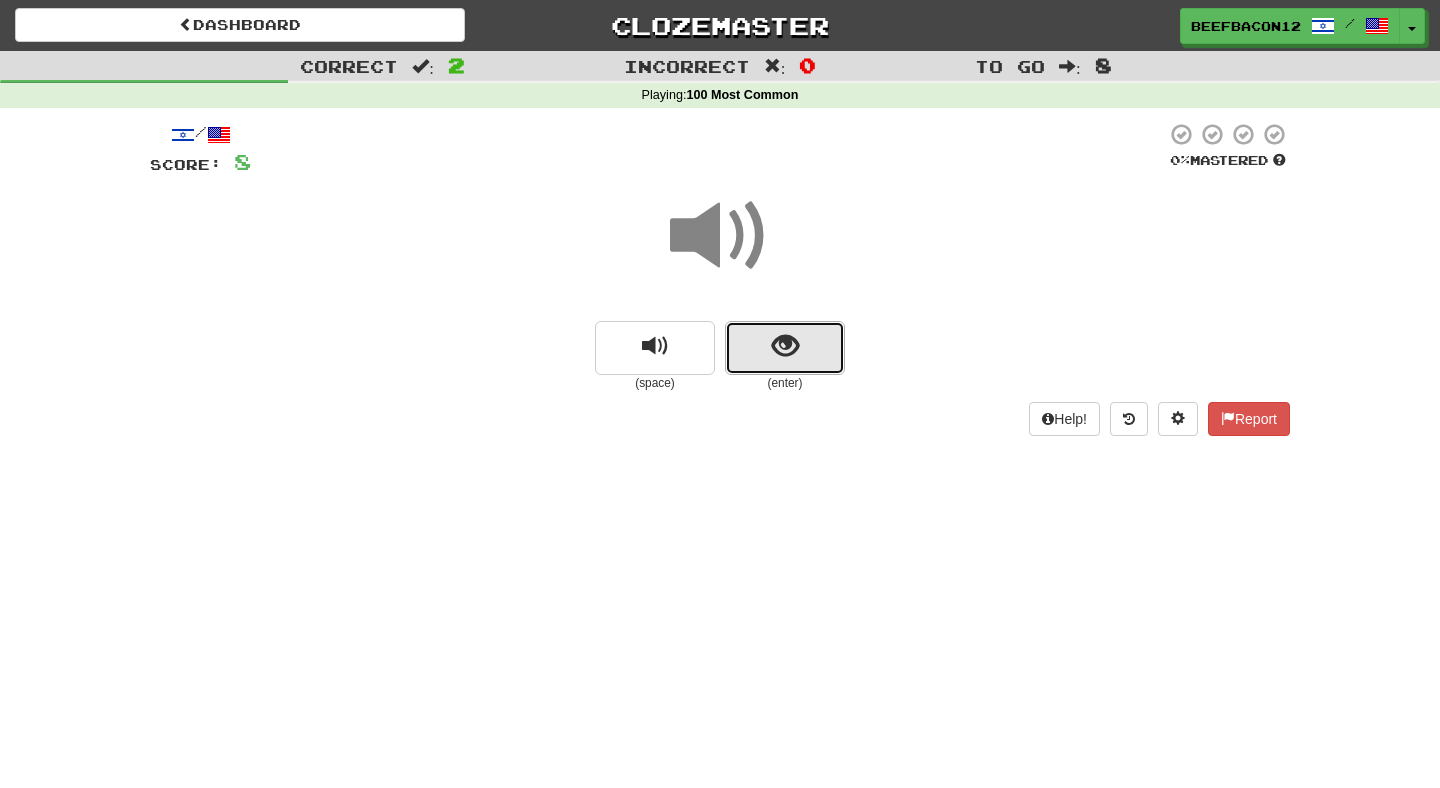 click at bounding box center (785, 348) 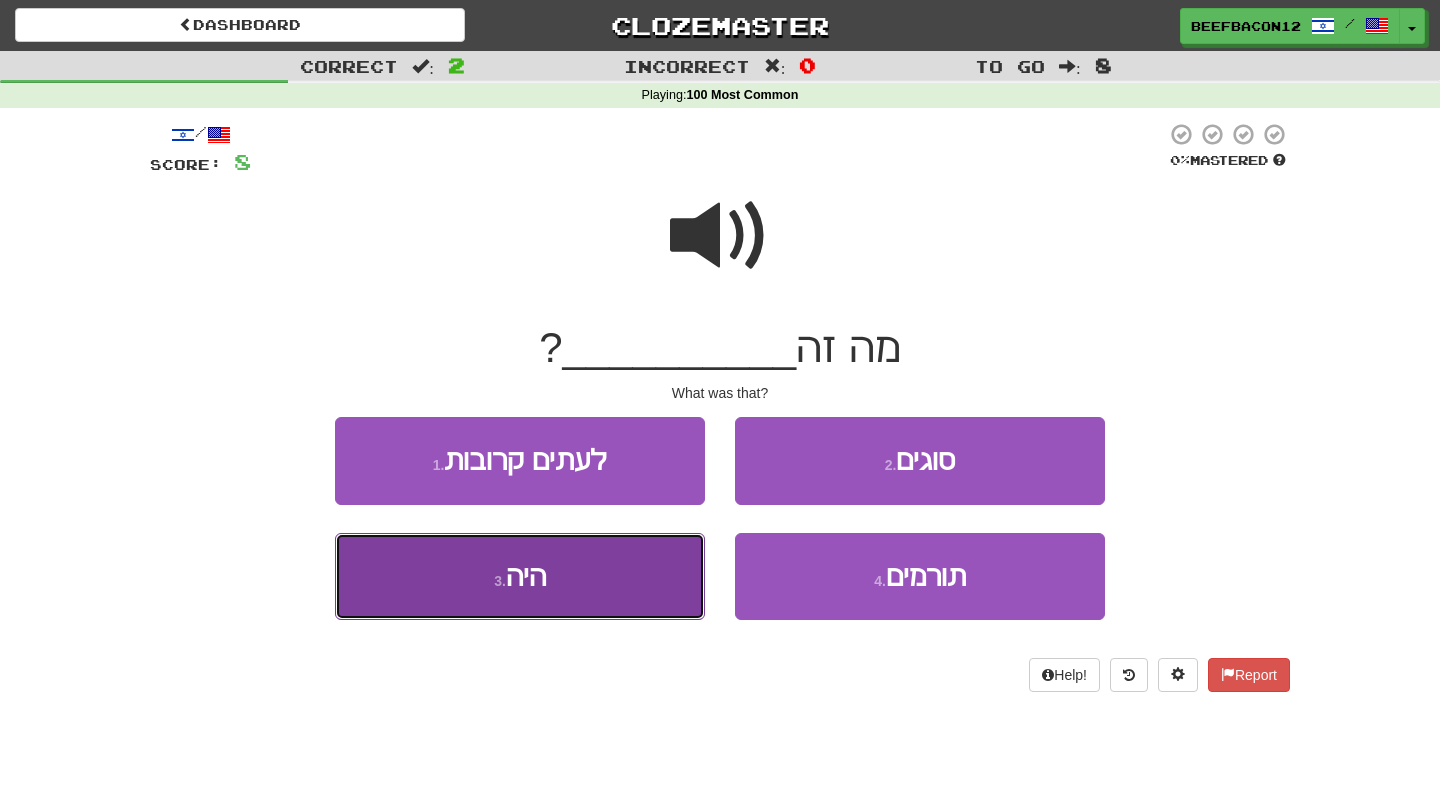 click on "3 .  היה" at bounding box center (520, 576) 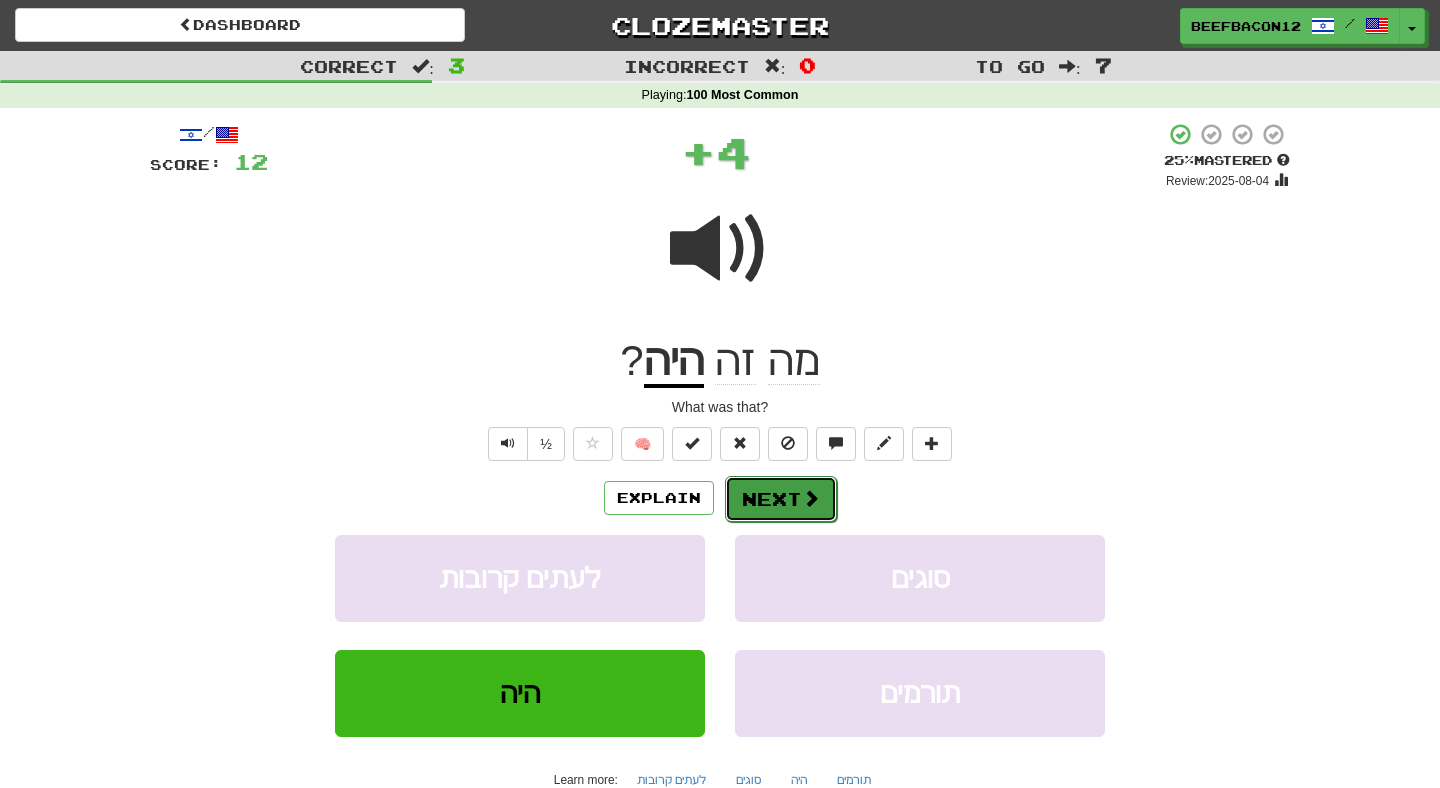 click on "Next" at bounding box center (781, 499) 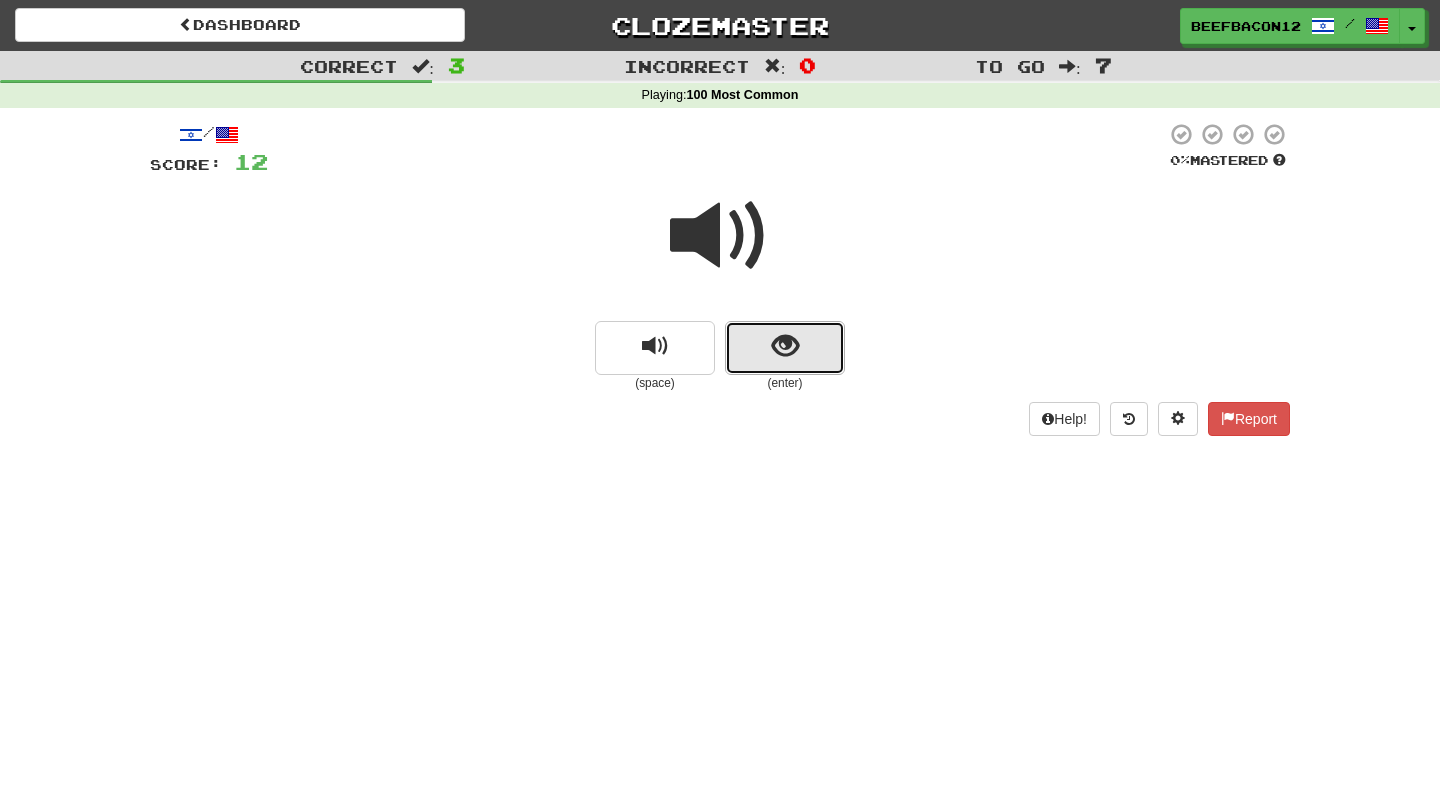 click at bounding box center [785, 348] 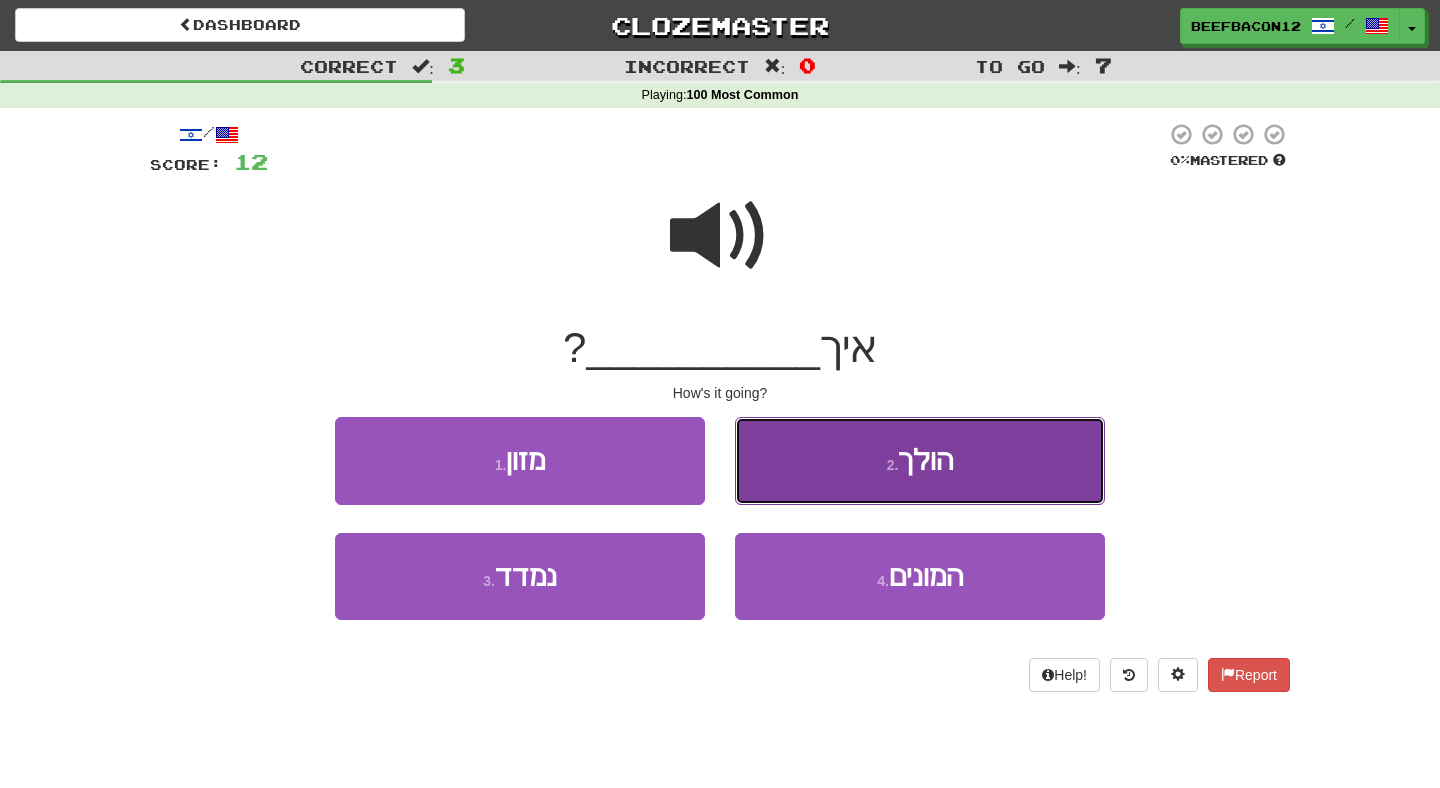 click on "2 .  הולך" at bounding box center [920, 460] 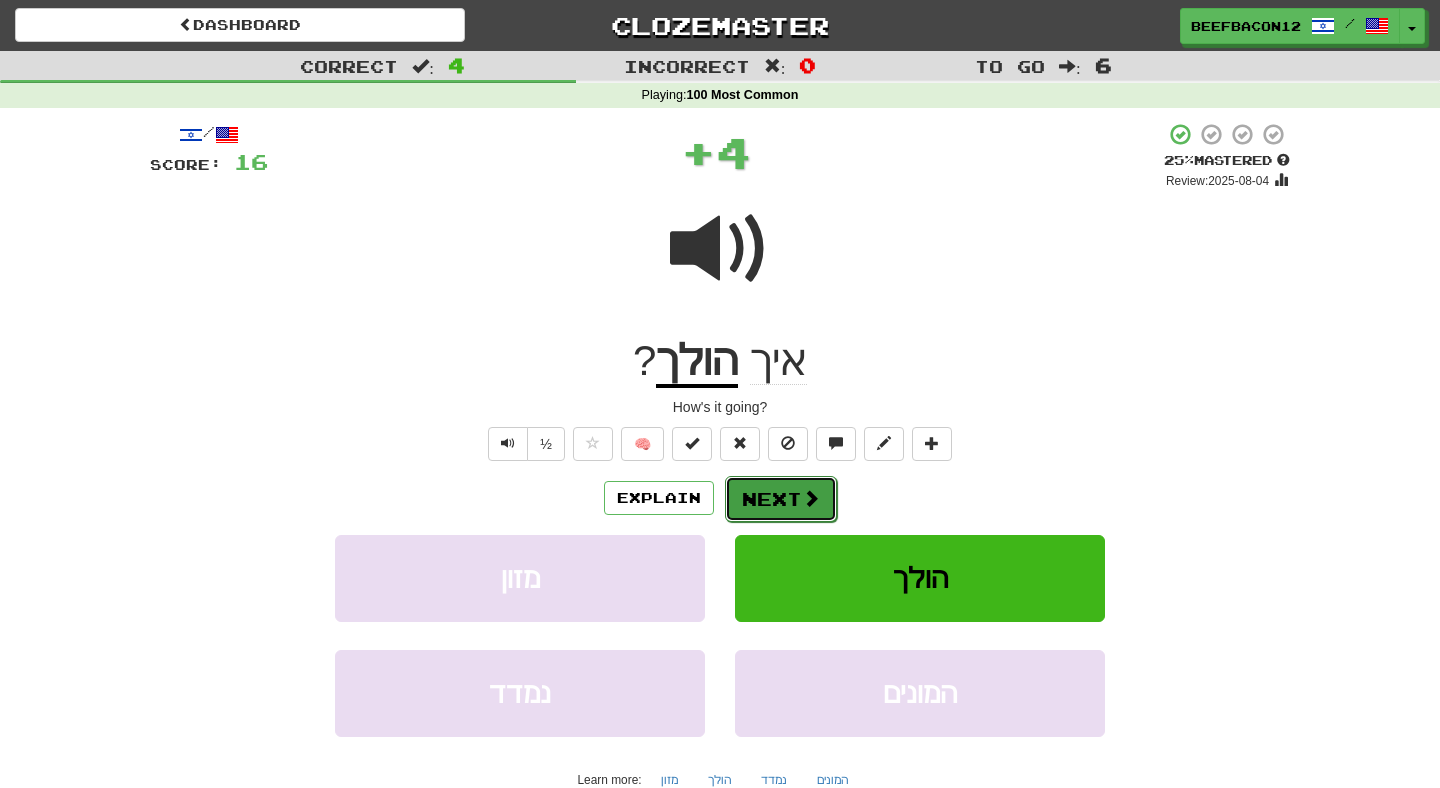 click at bounding box center (811, 498) 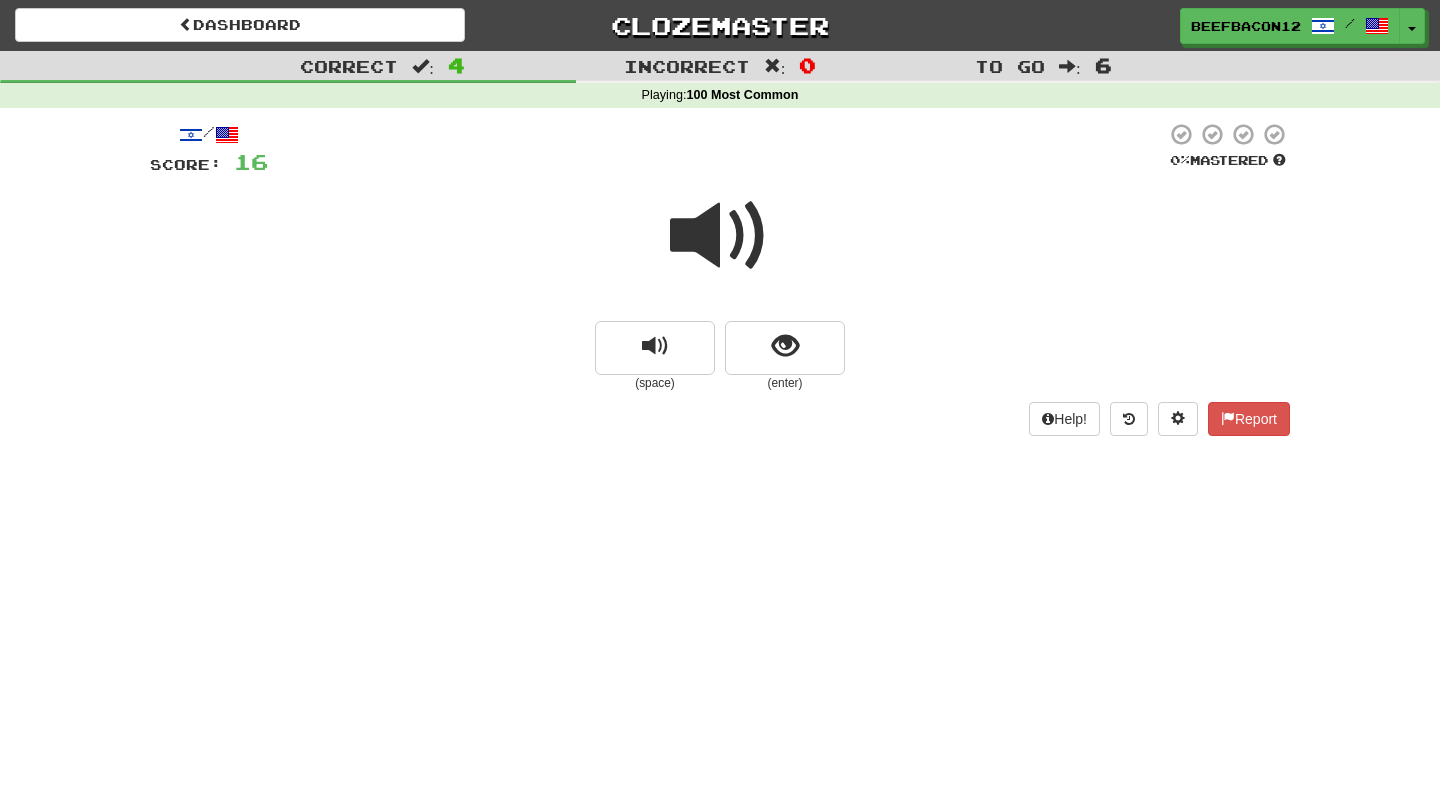 click at bounding box center (720, 236) 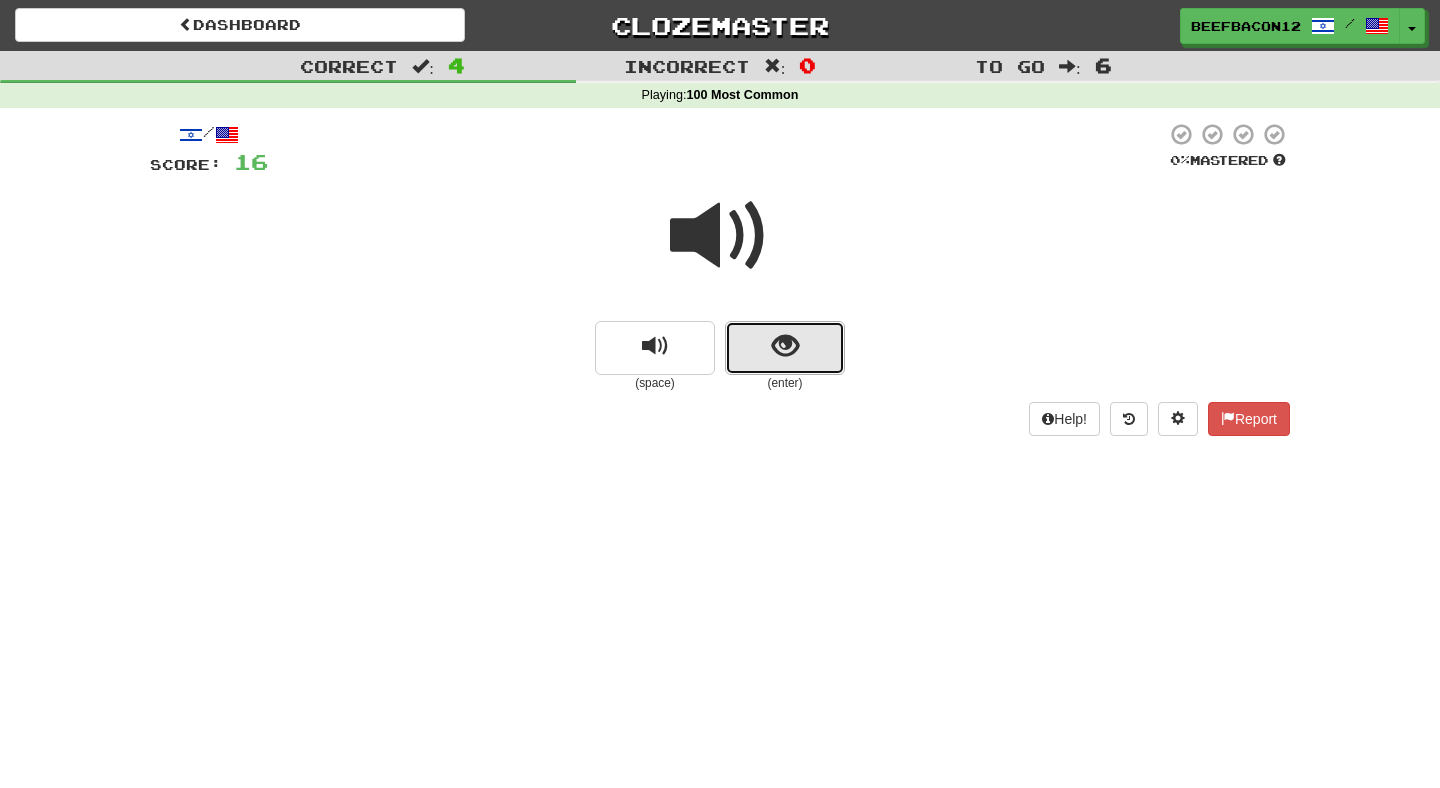 click at bounding box center (785, 346) 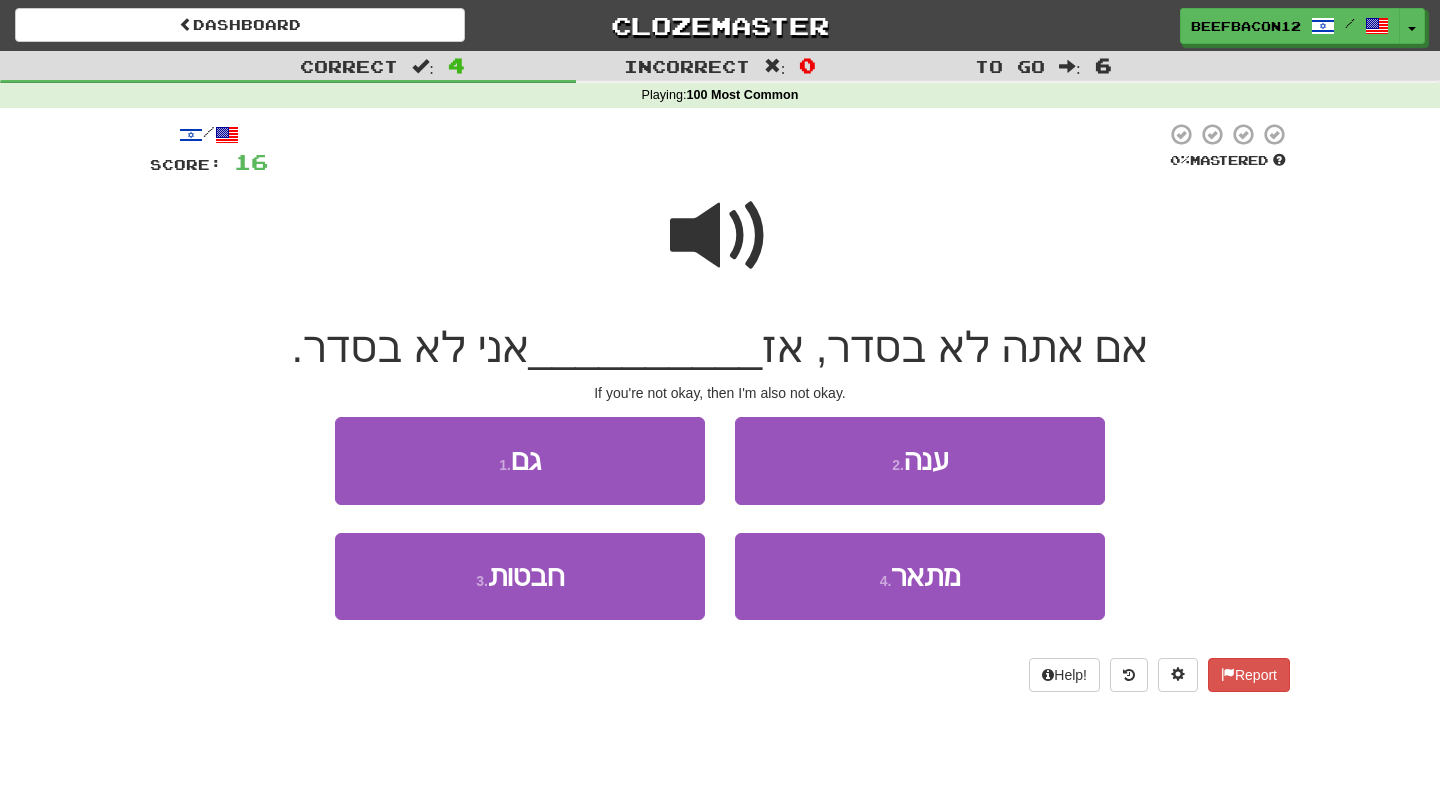 click on "/  Score:   16 0 %  Mastered אם אתה לא בסדר, אז  __________  אני לא בסדר. If you're not okay, then I'm also not okay. 1 .  גם 2 .  ענה 3 .  חבטות 4 .  מתאר  Help!  Report" at bounding box center (720, 407) 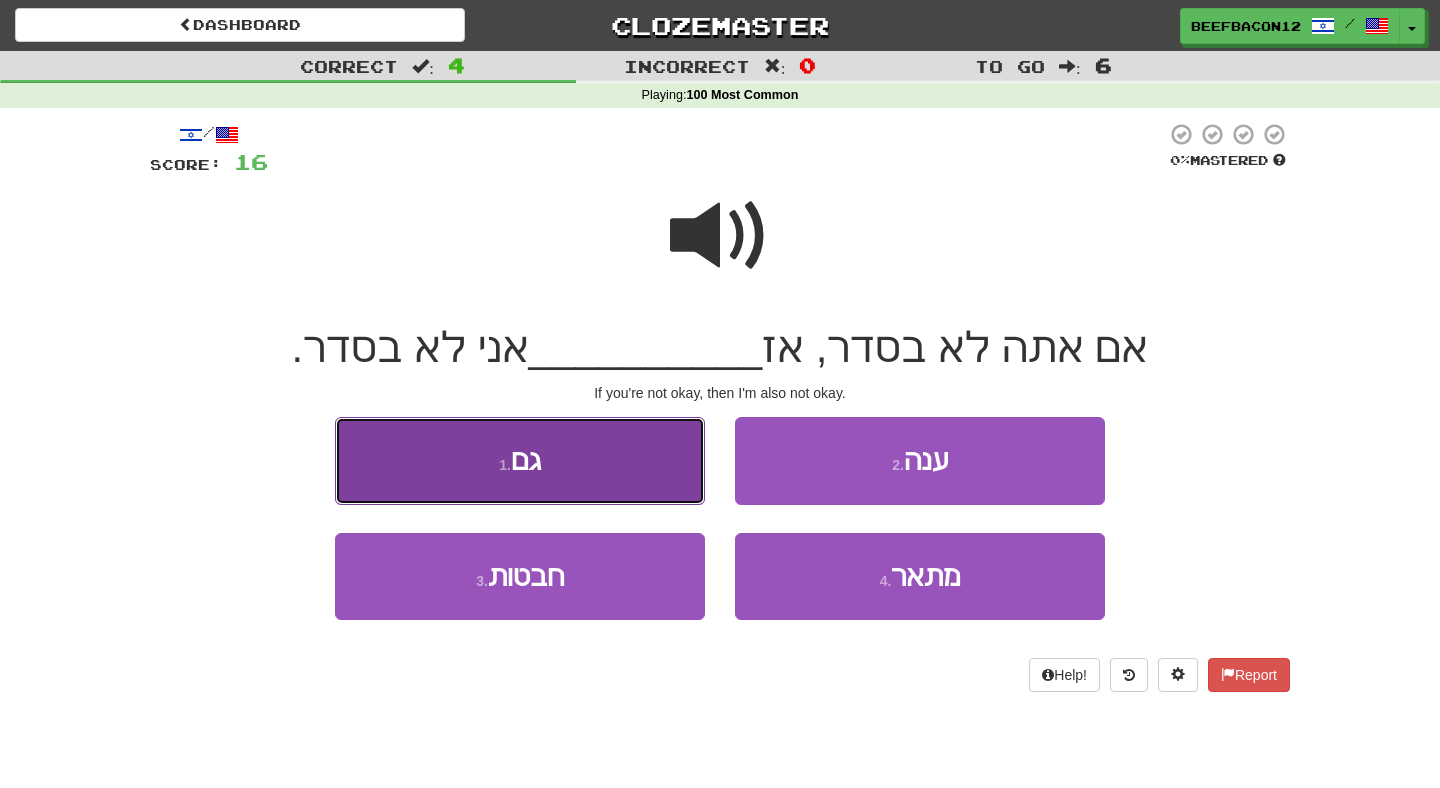 click on "1 .  גם" at bounding box center [520, 460] 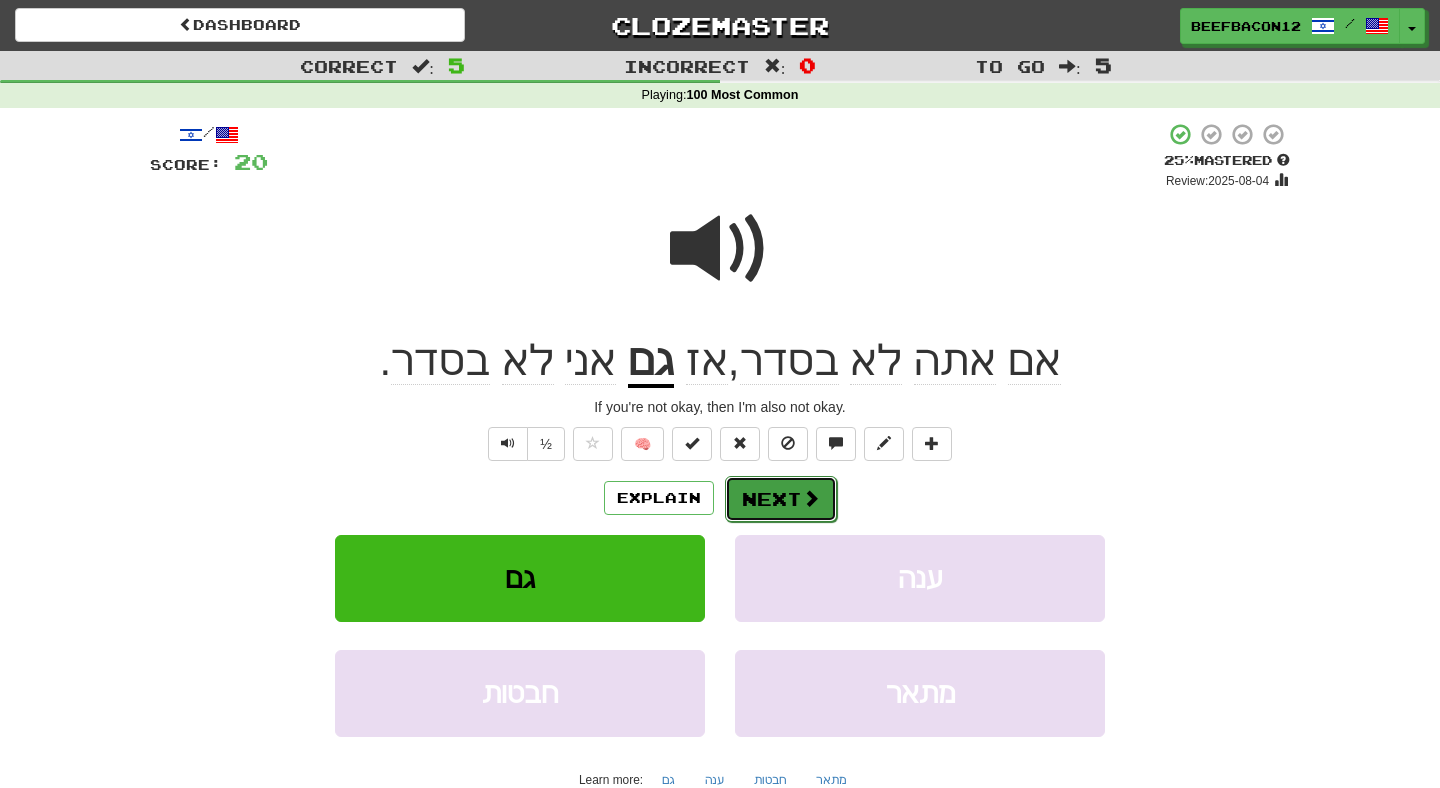 click on "Next" at bounding box center (781, 499) 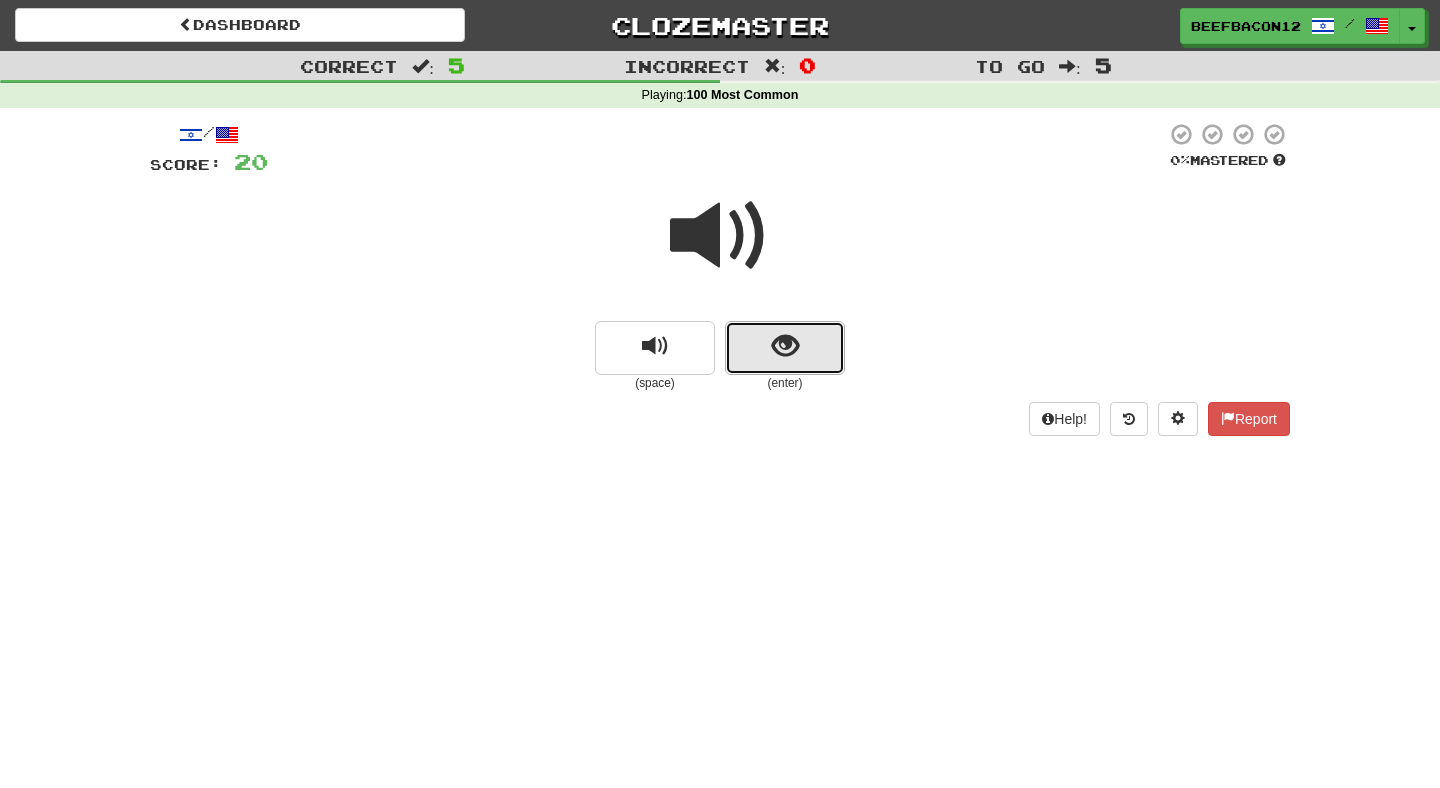 click at bounding box center [785, 348] 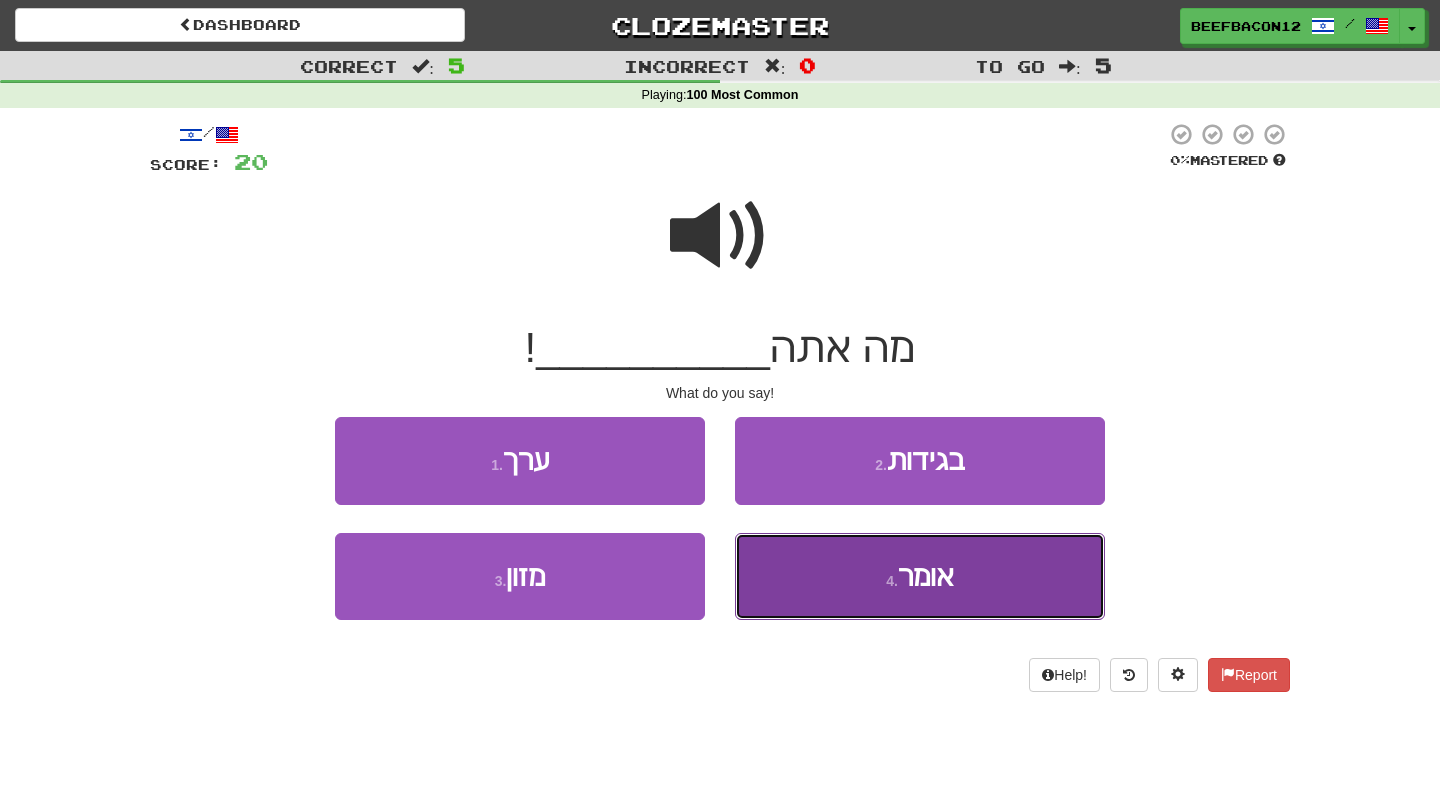 click on "4 .  אומר" at bounding box center [920, 576] 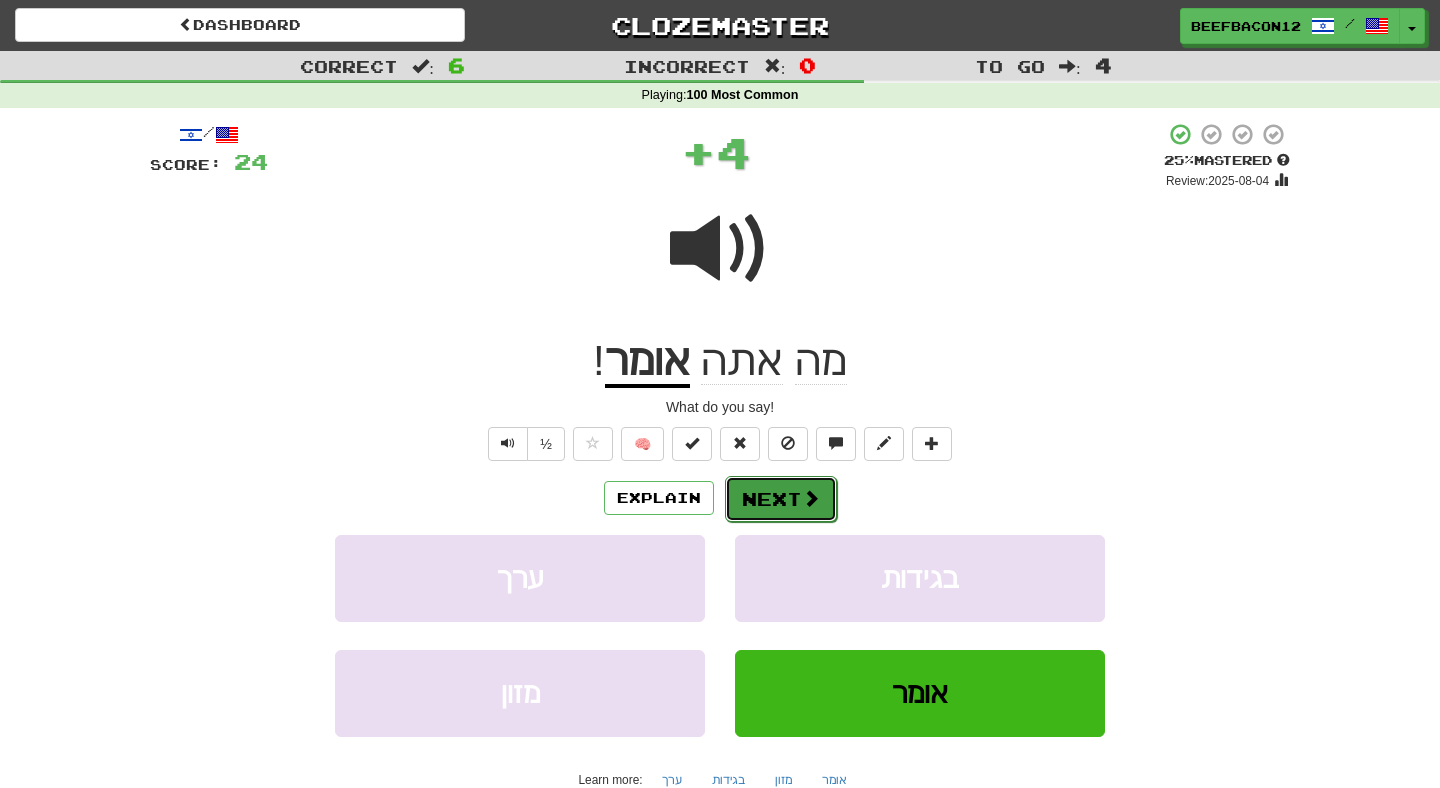 click on "Next" at bounding box center (781, 499) 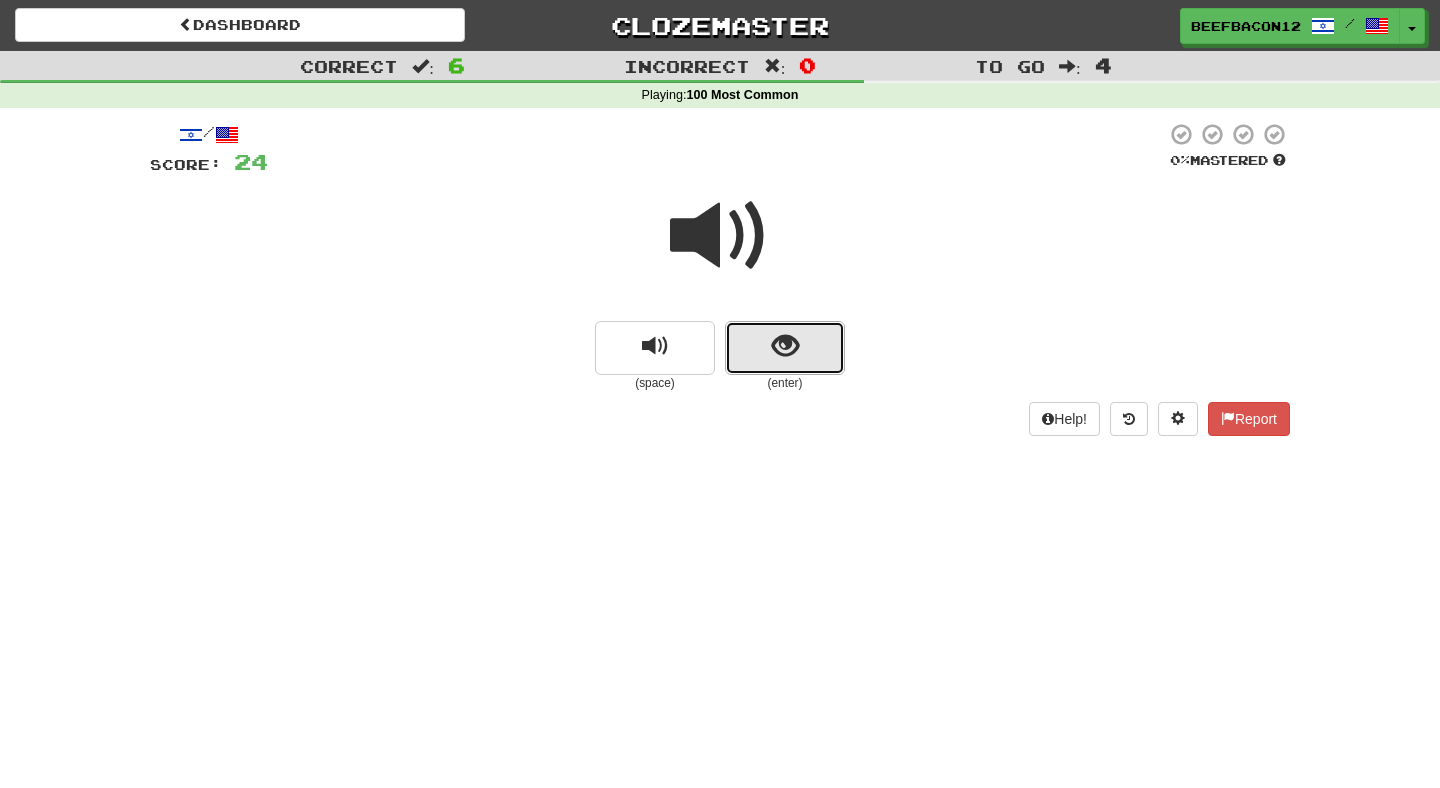 click at bounding box center [785, 348] 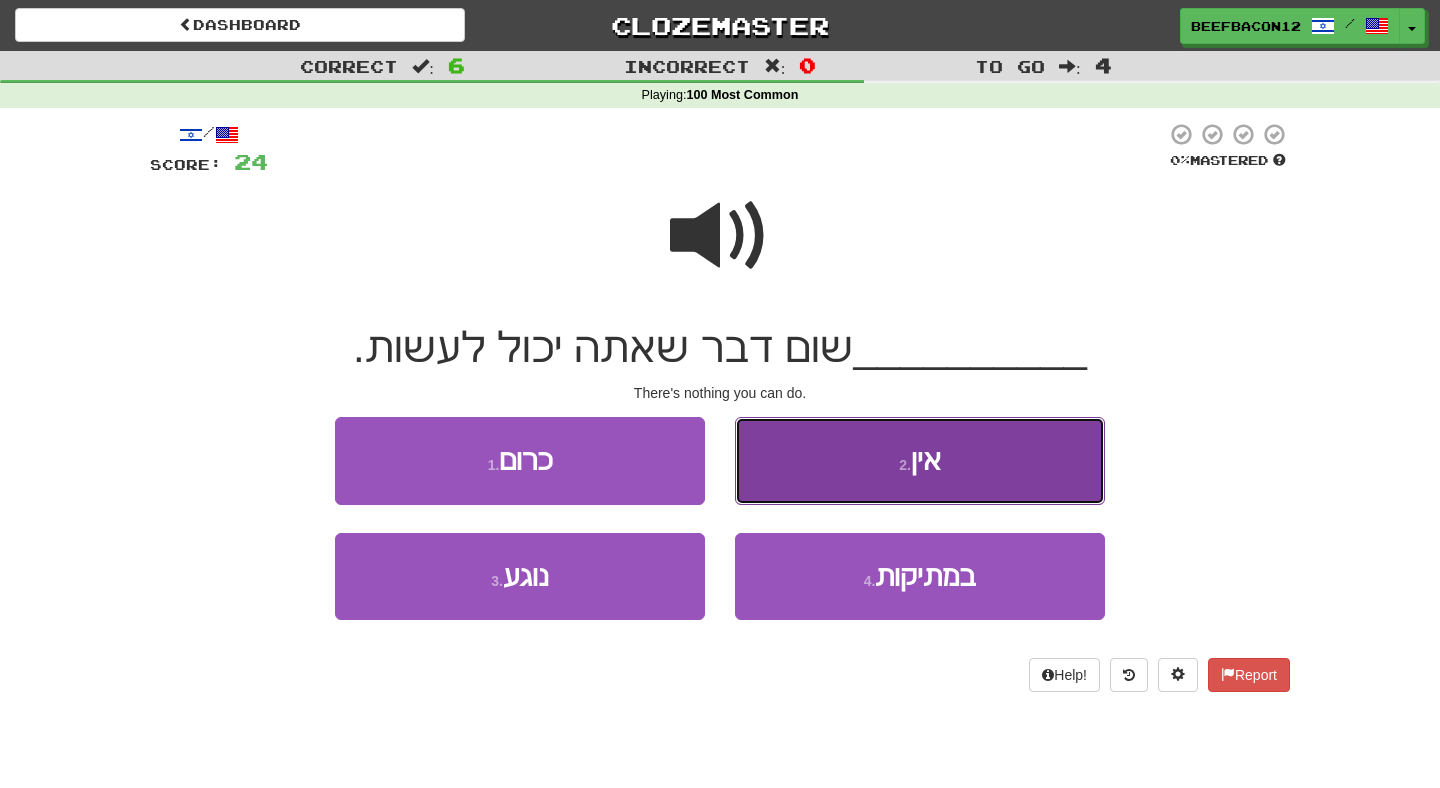 click on "2 .  אין" at bounding box center [920, 460] 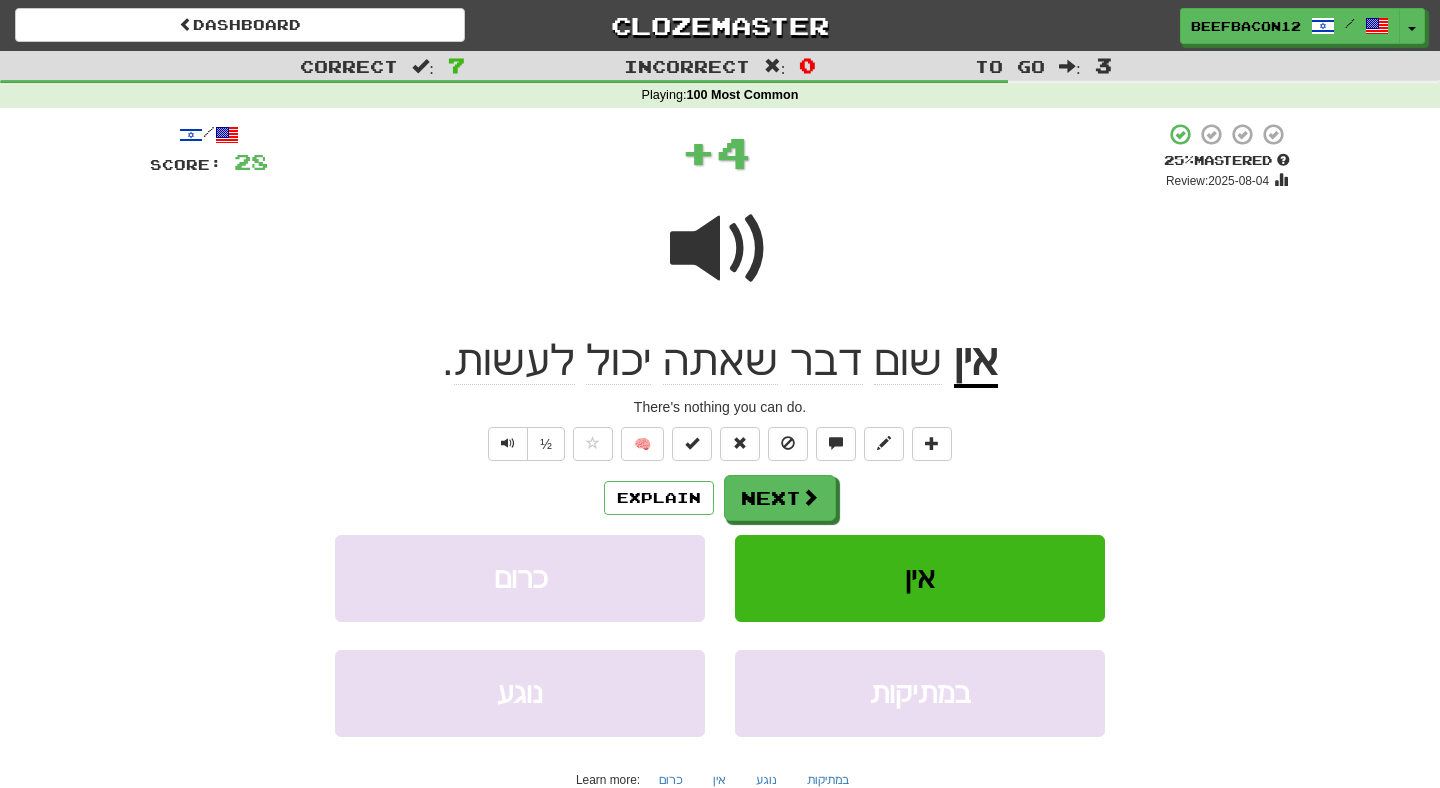 click on "יכול" at bounding box center (618, 361) 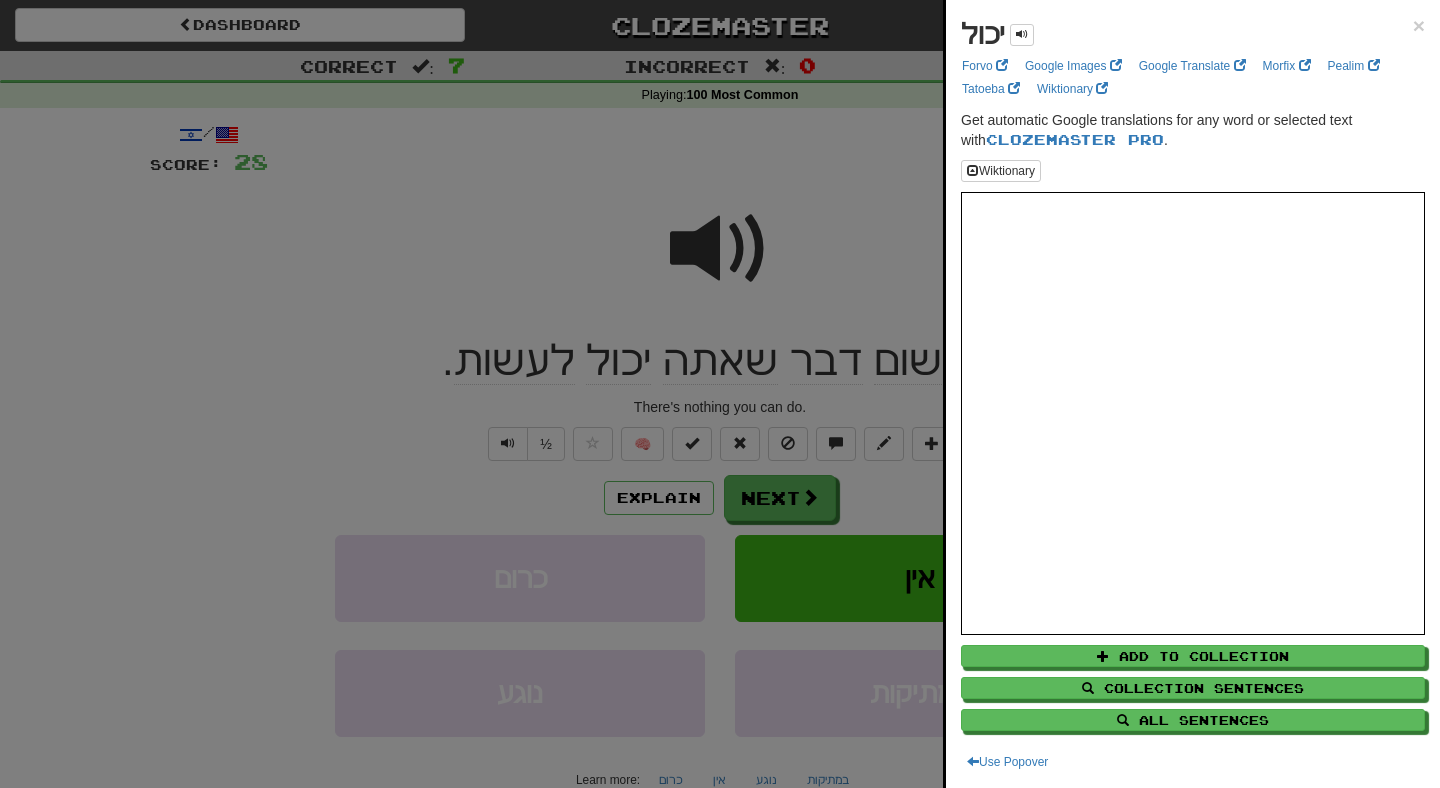 click on "יכול ×" at bounding box center [1193, 35] 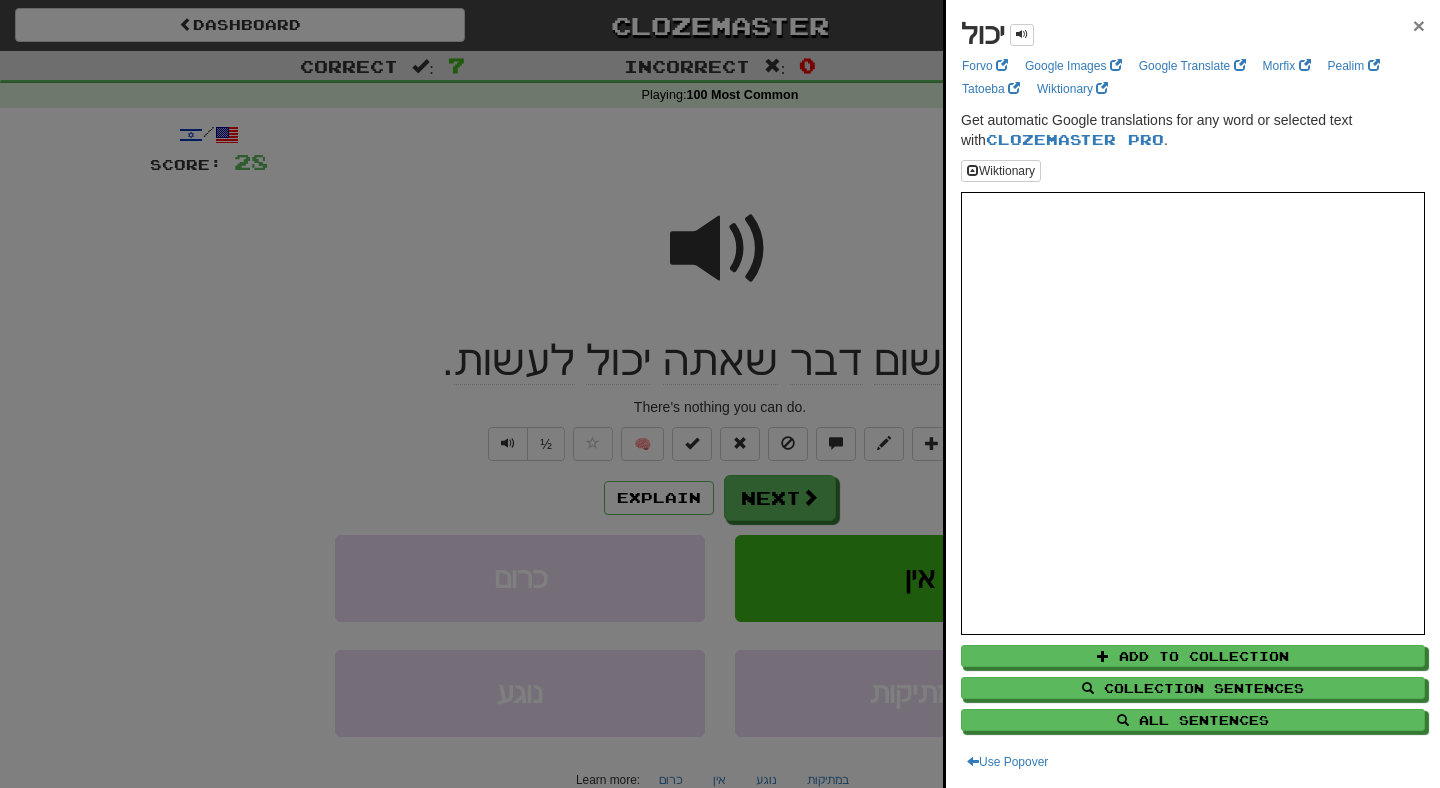 click on "×" at bounding box center [1419, 25] 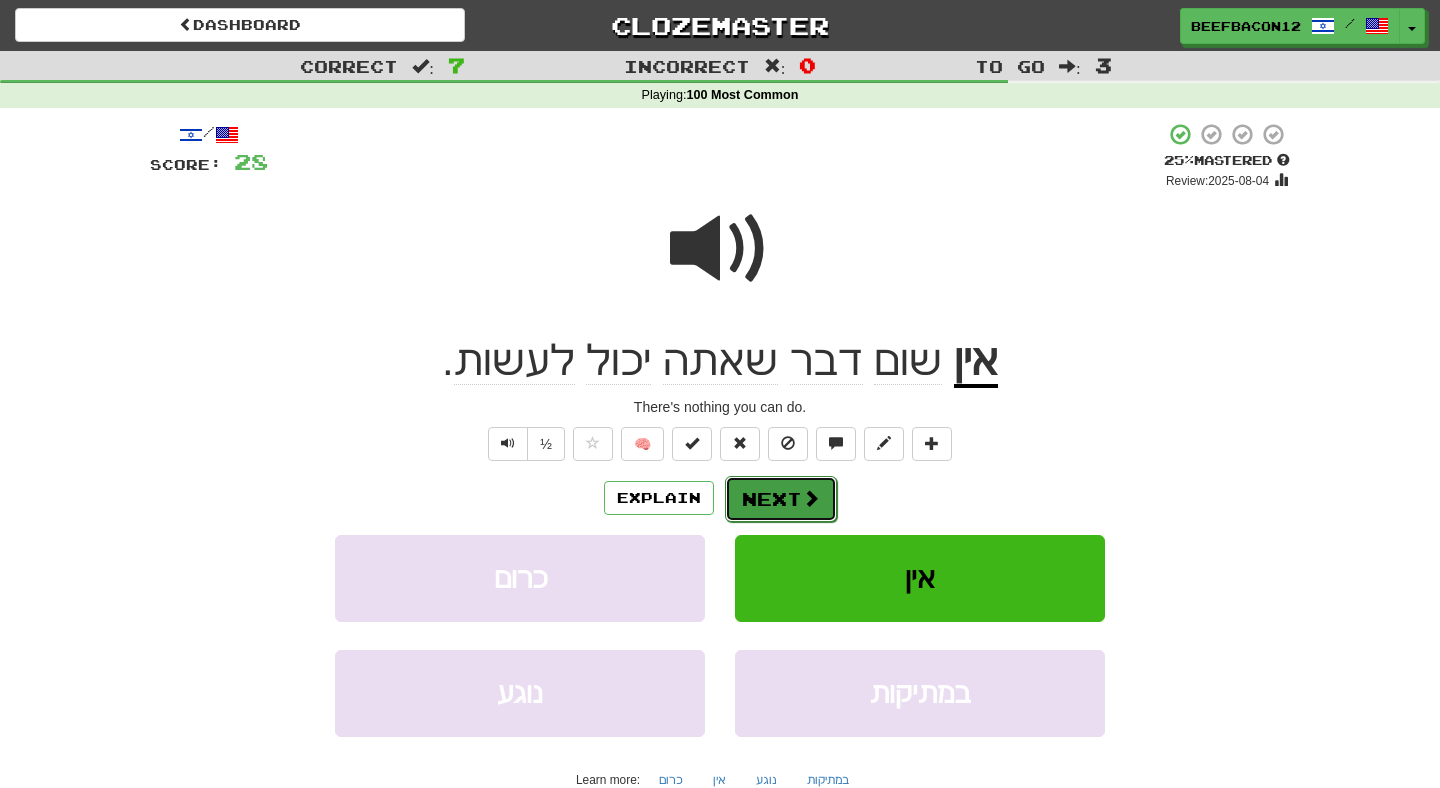 click on "Next" at bounding box center [781, 499] 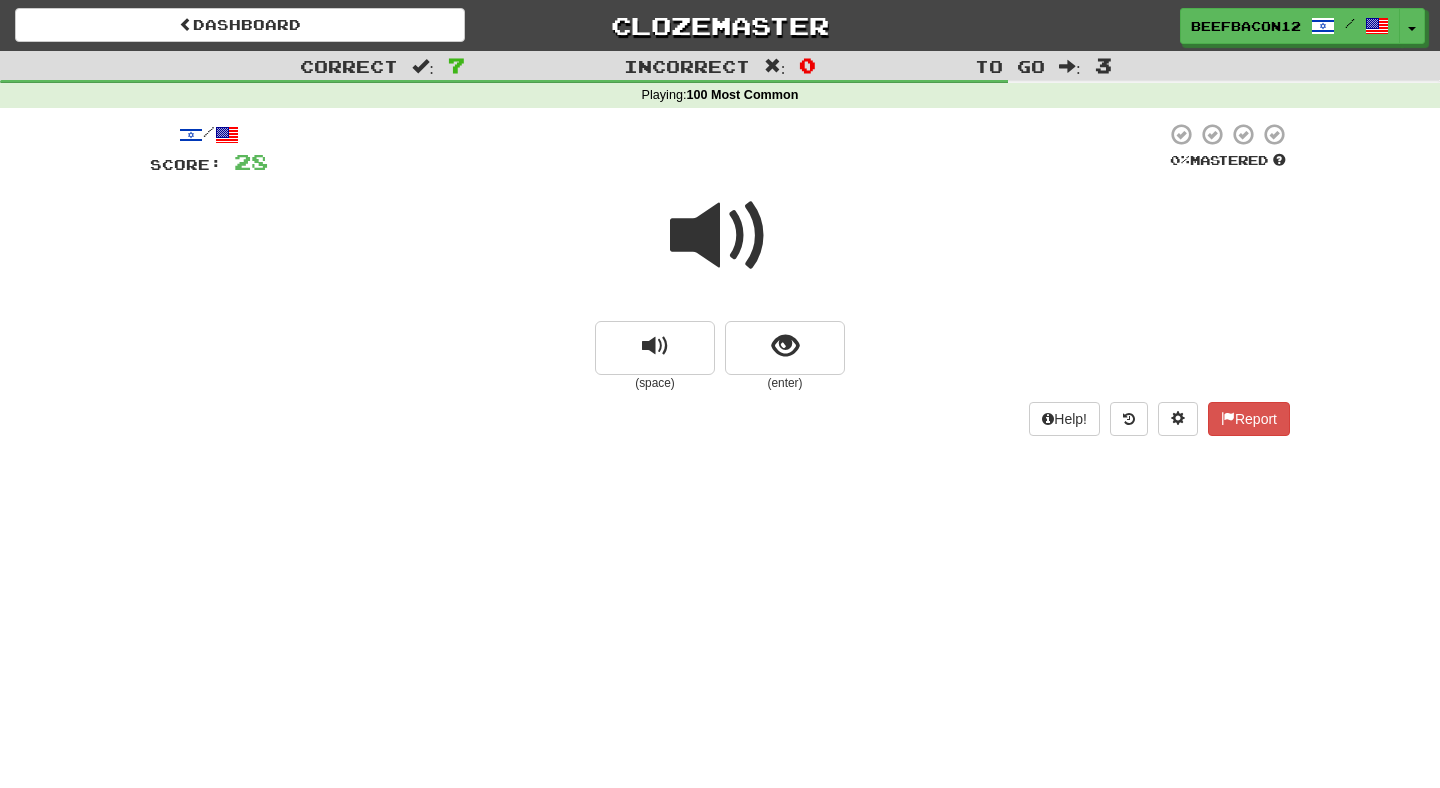 click at bounding box center (720, 236) 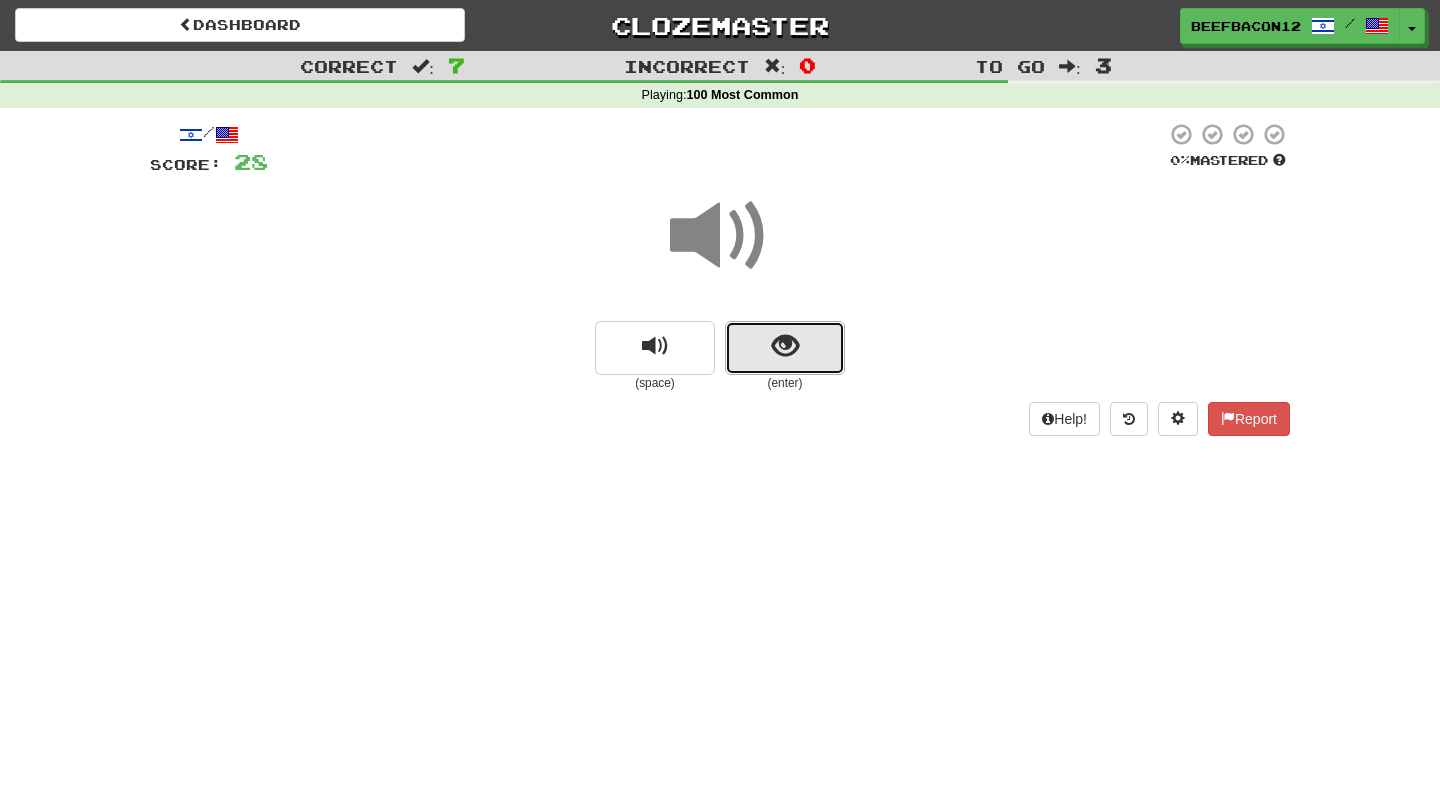 click at bounding box center (785, 348) 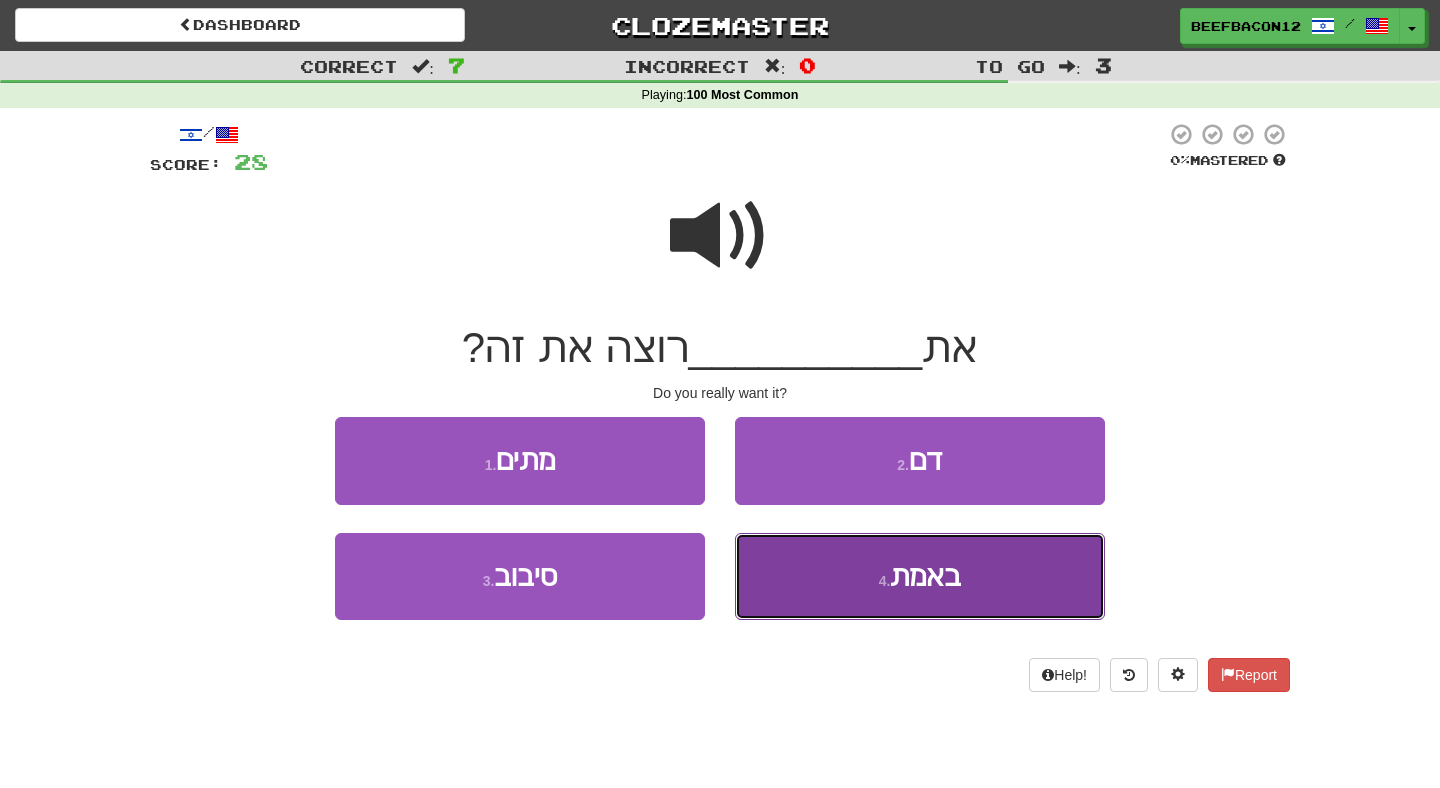 click on "4 .  באמת" at bounding box center [920, 576] 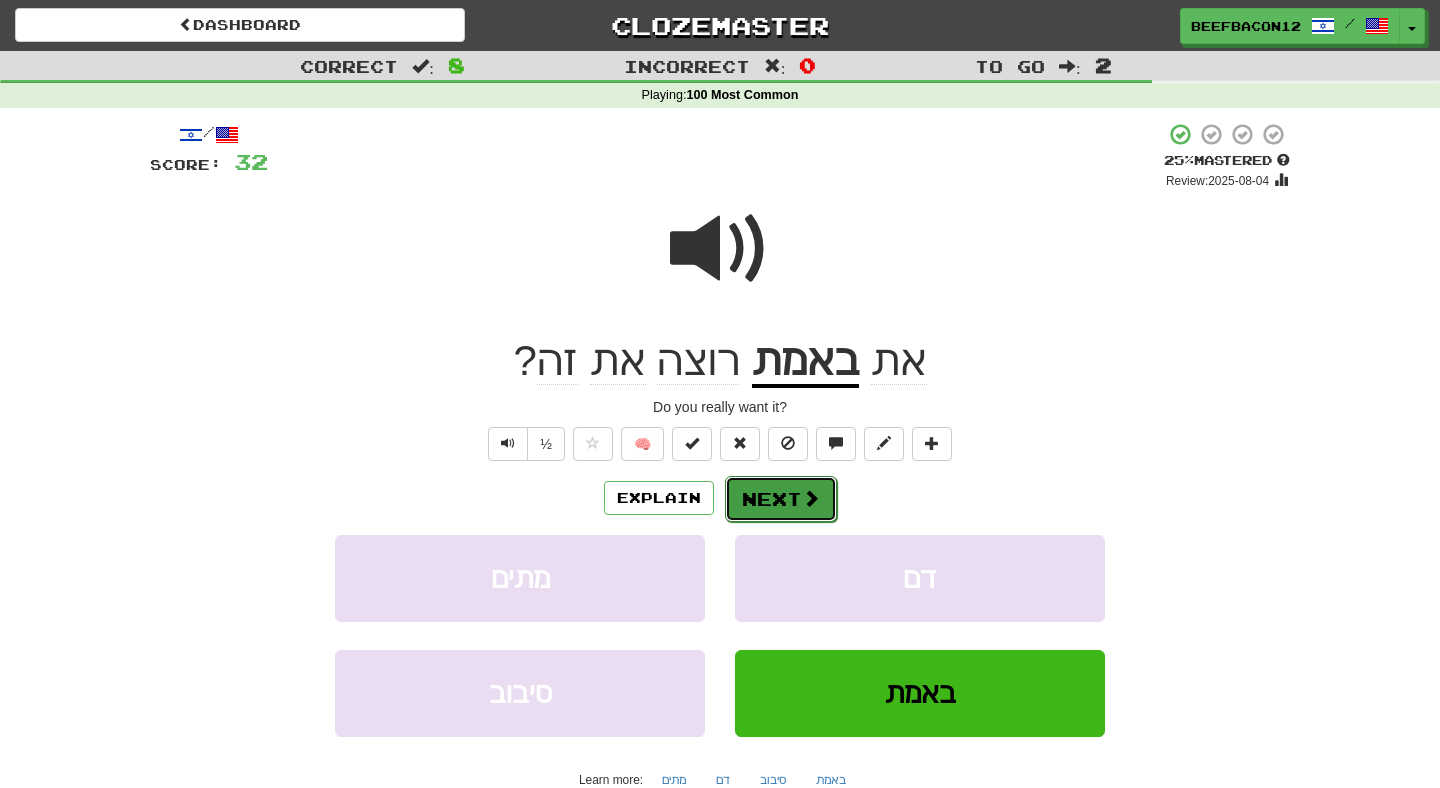click on "Next" at bounding box center (781, 499) 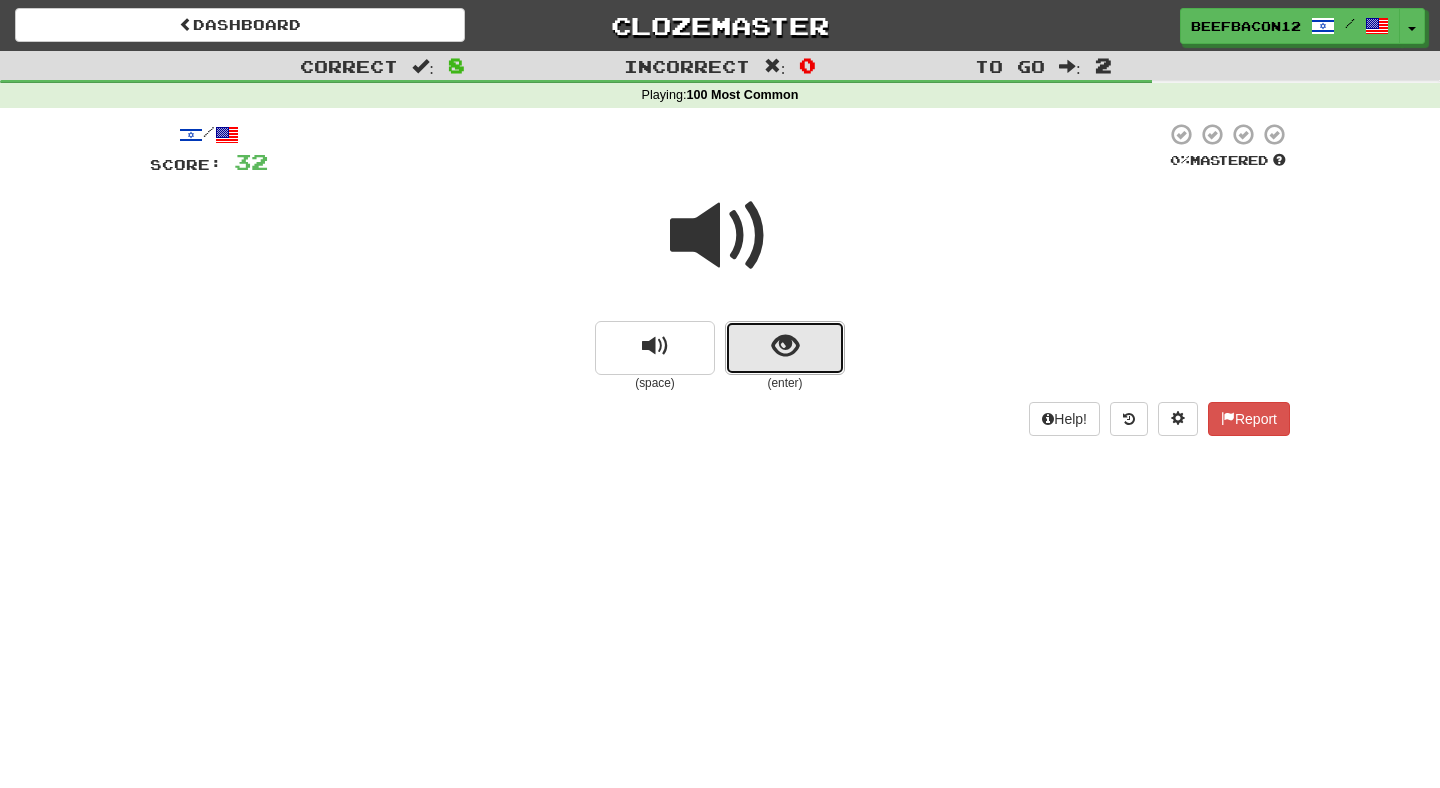 click at bounding box center [785, 348] 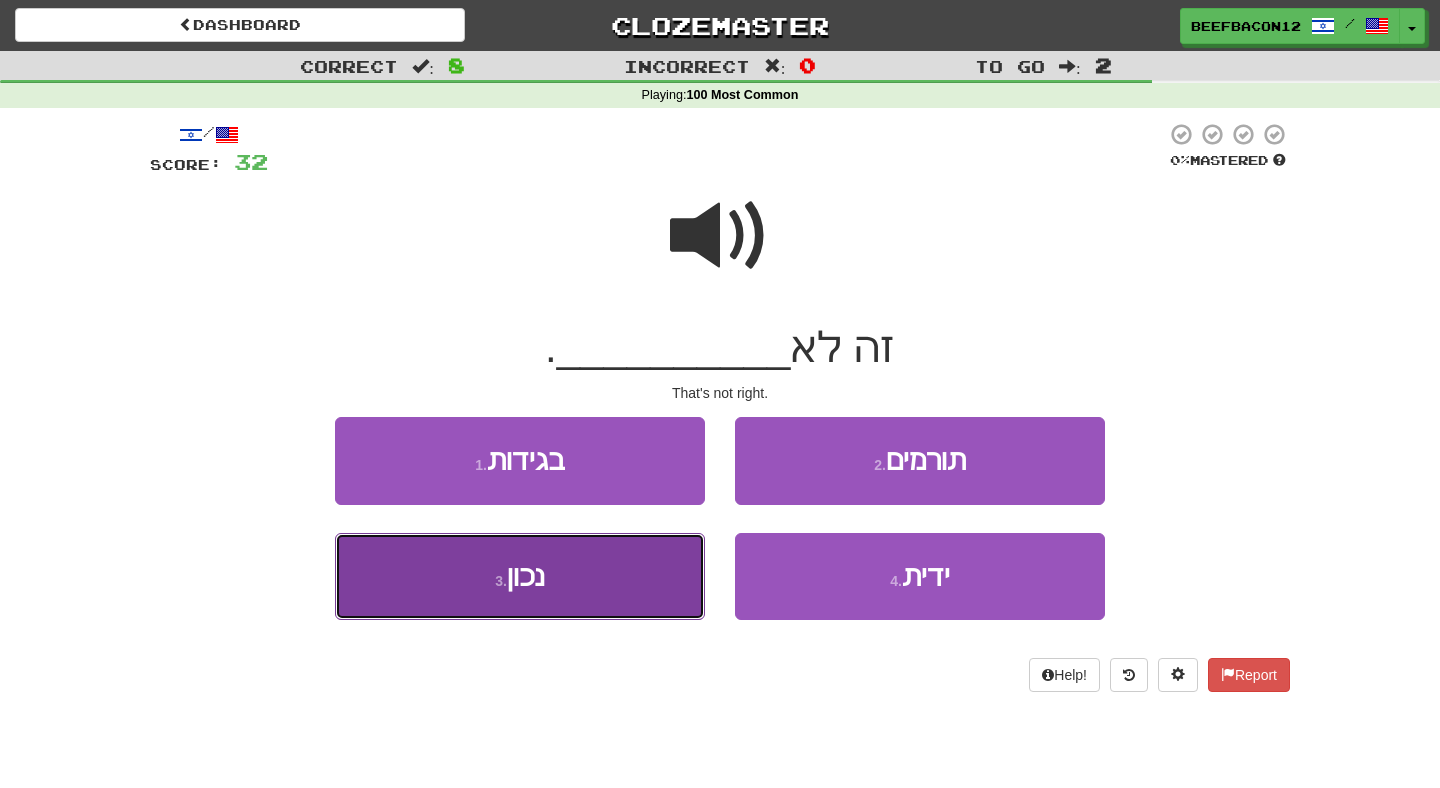 click on "3 .  נכון" at bounding box center [520, 576] 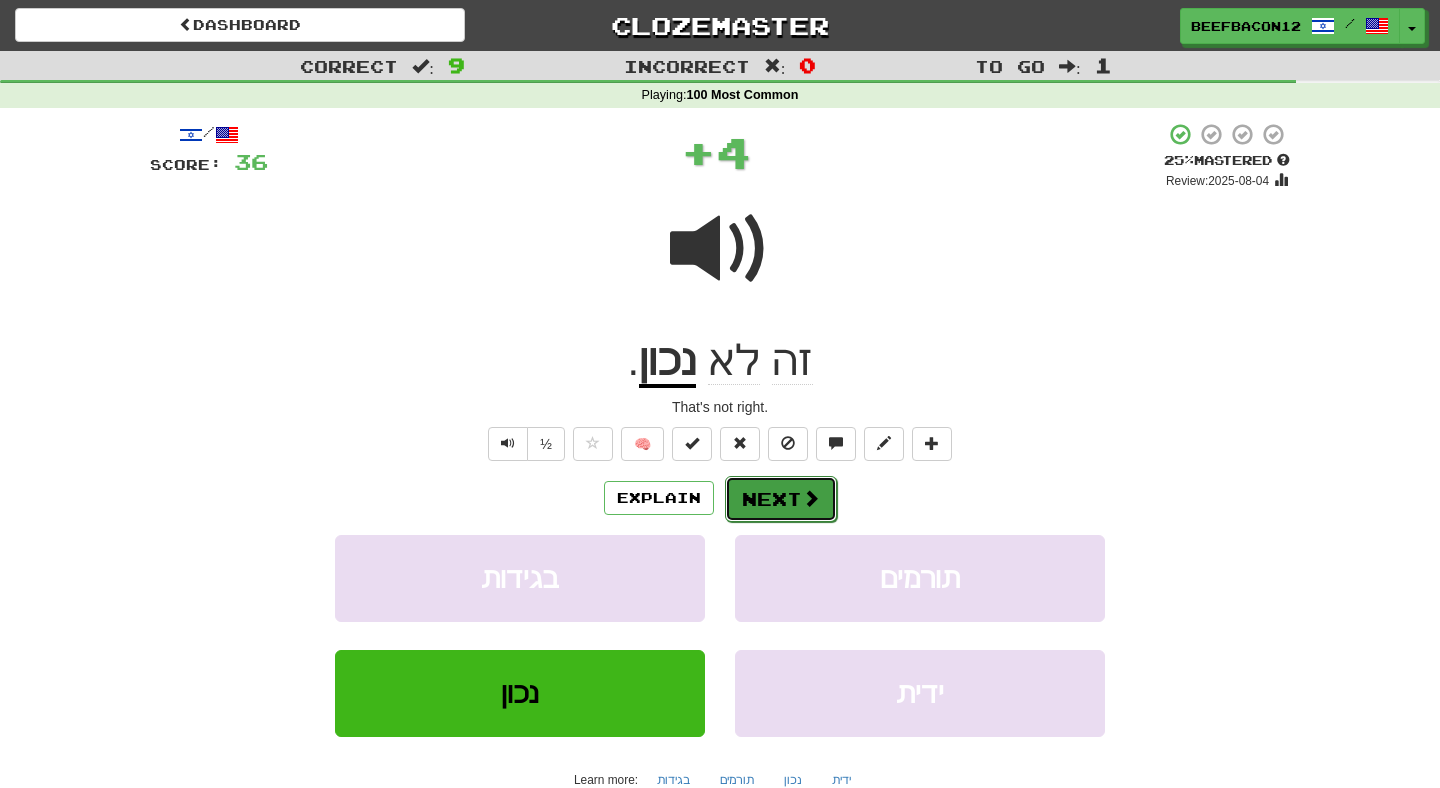 click on "Next" at bounding box center (781, 499) 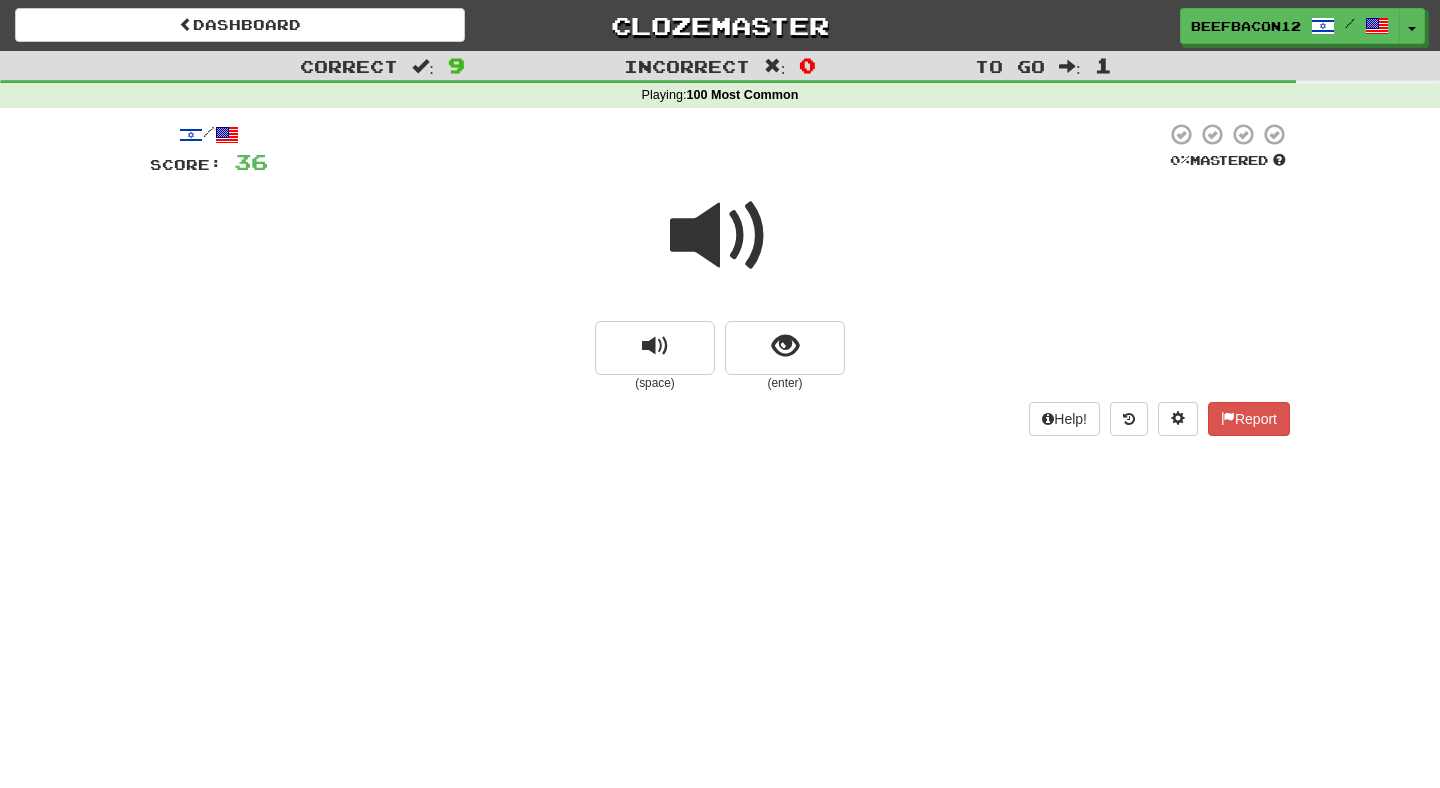 click at bounding box center [720, 249] 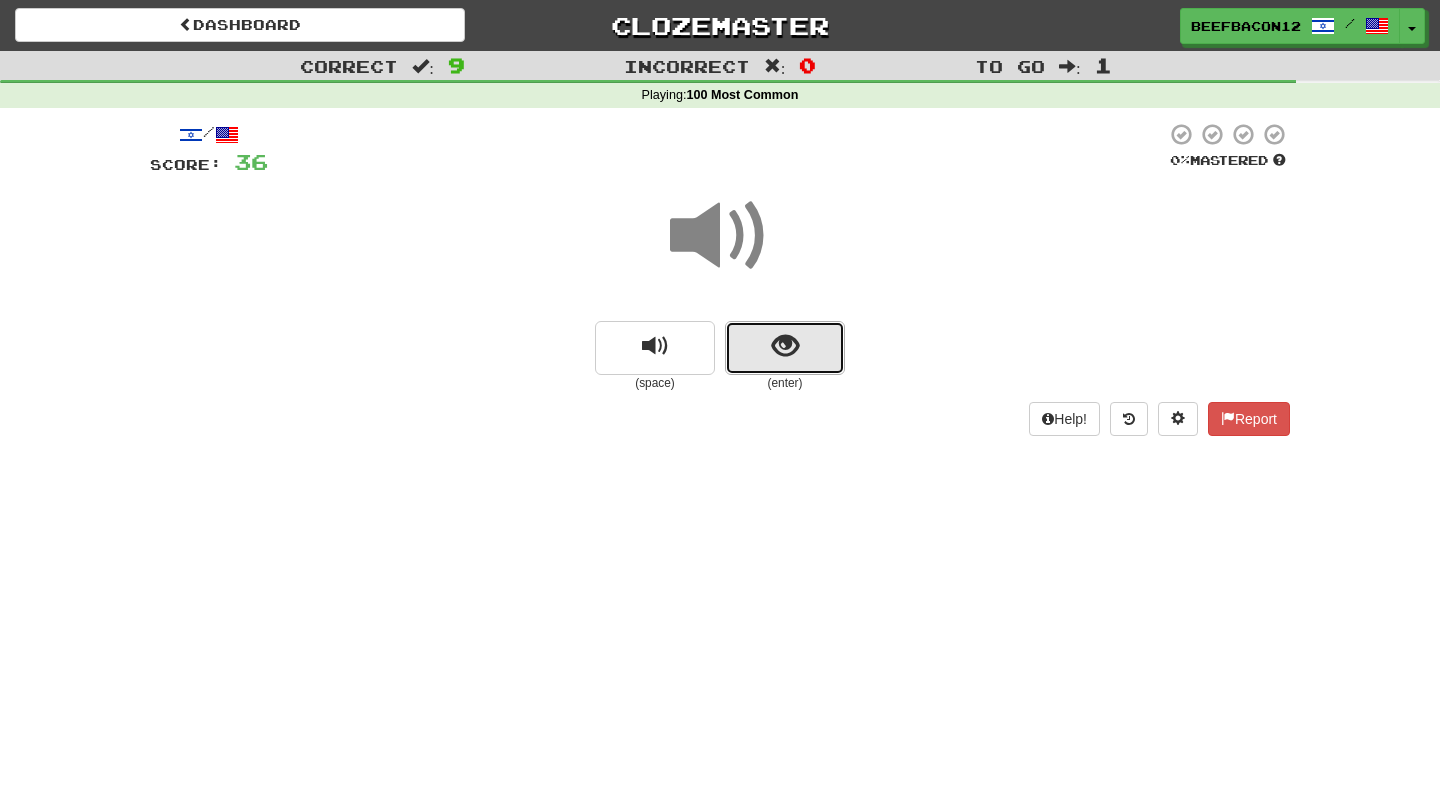 click at bounding box center [785, 348] 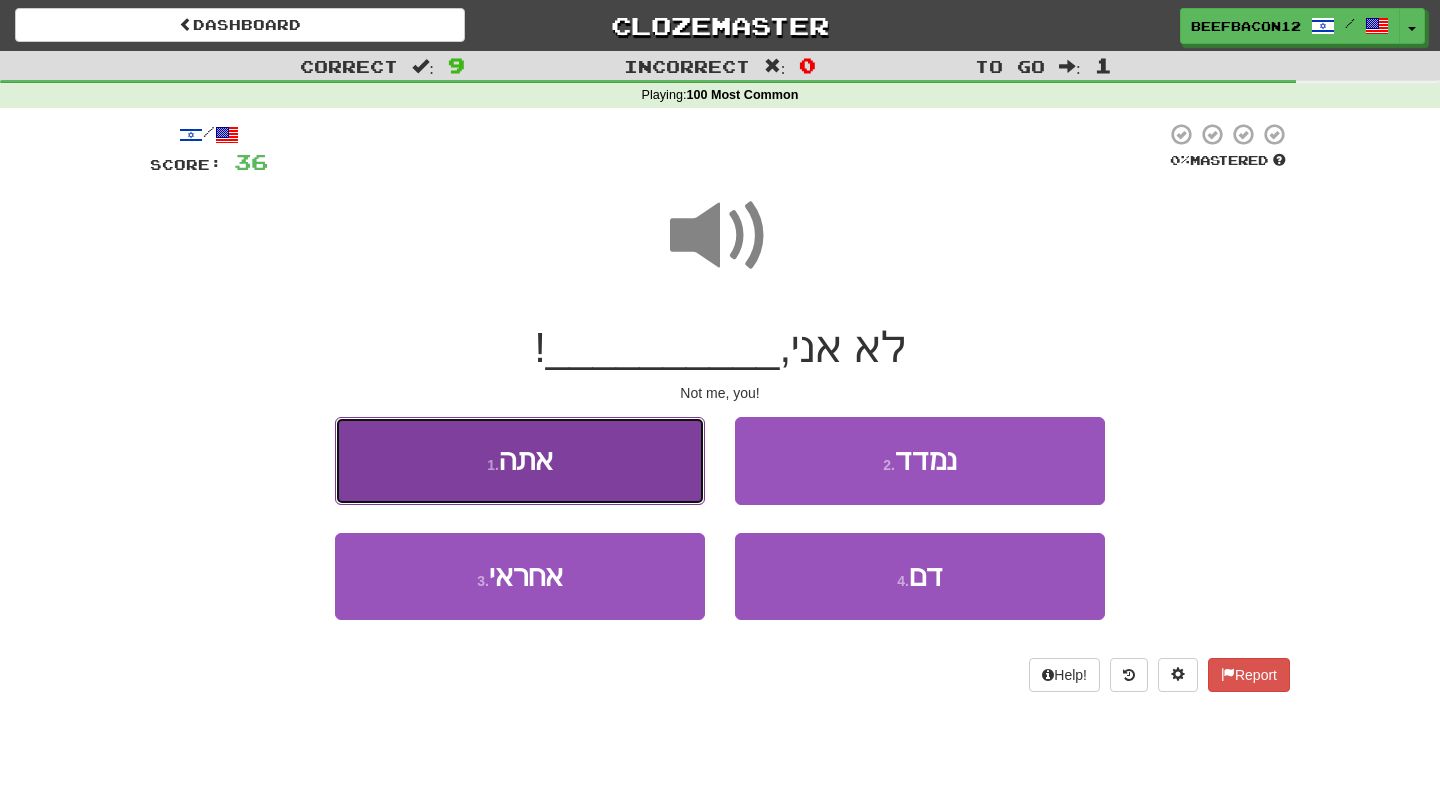 click on "1 .  אתה" at bounding box center [520, 460] 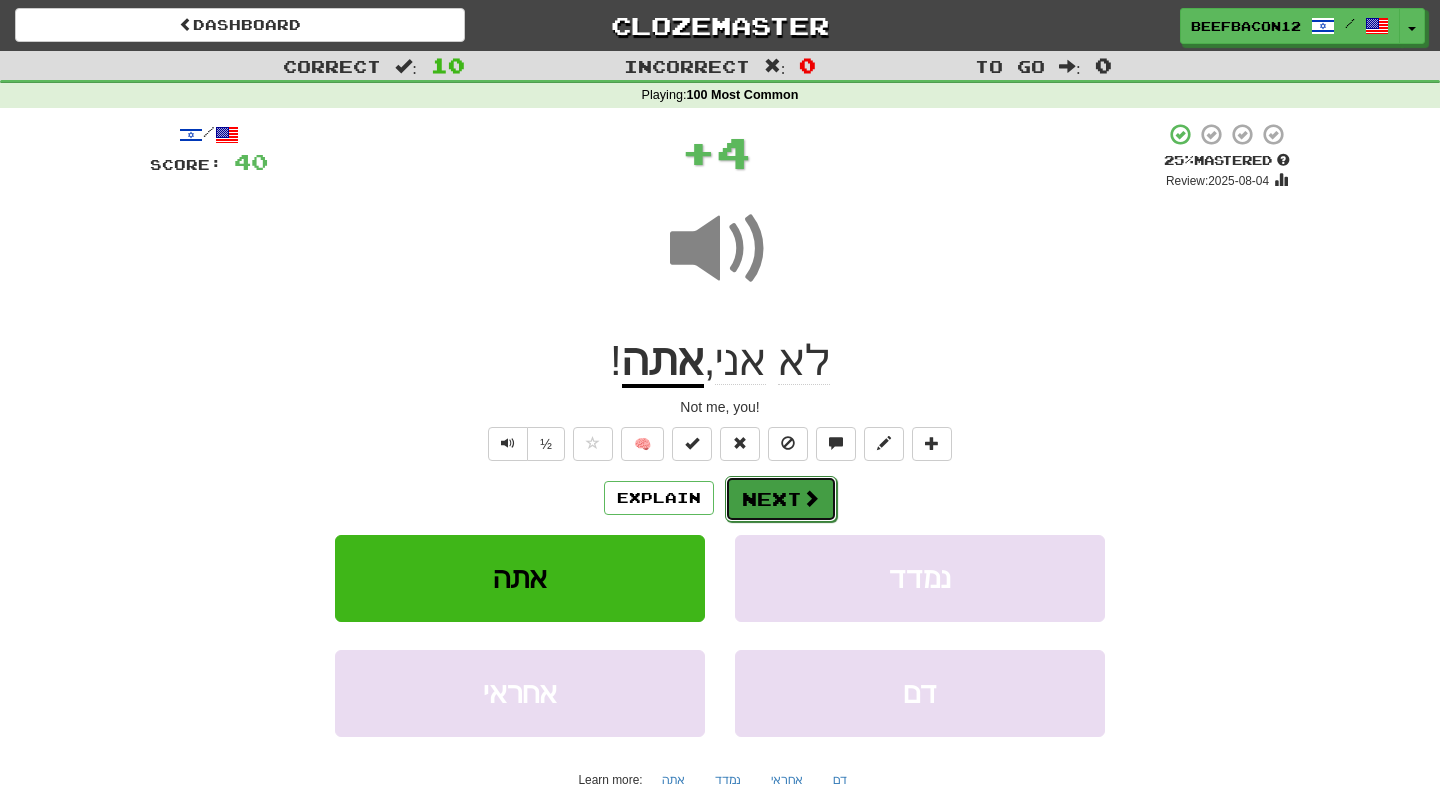 click on "Next" at bounding box center [781, 499] 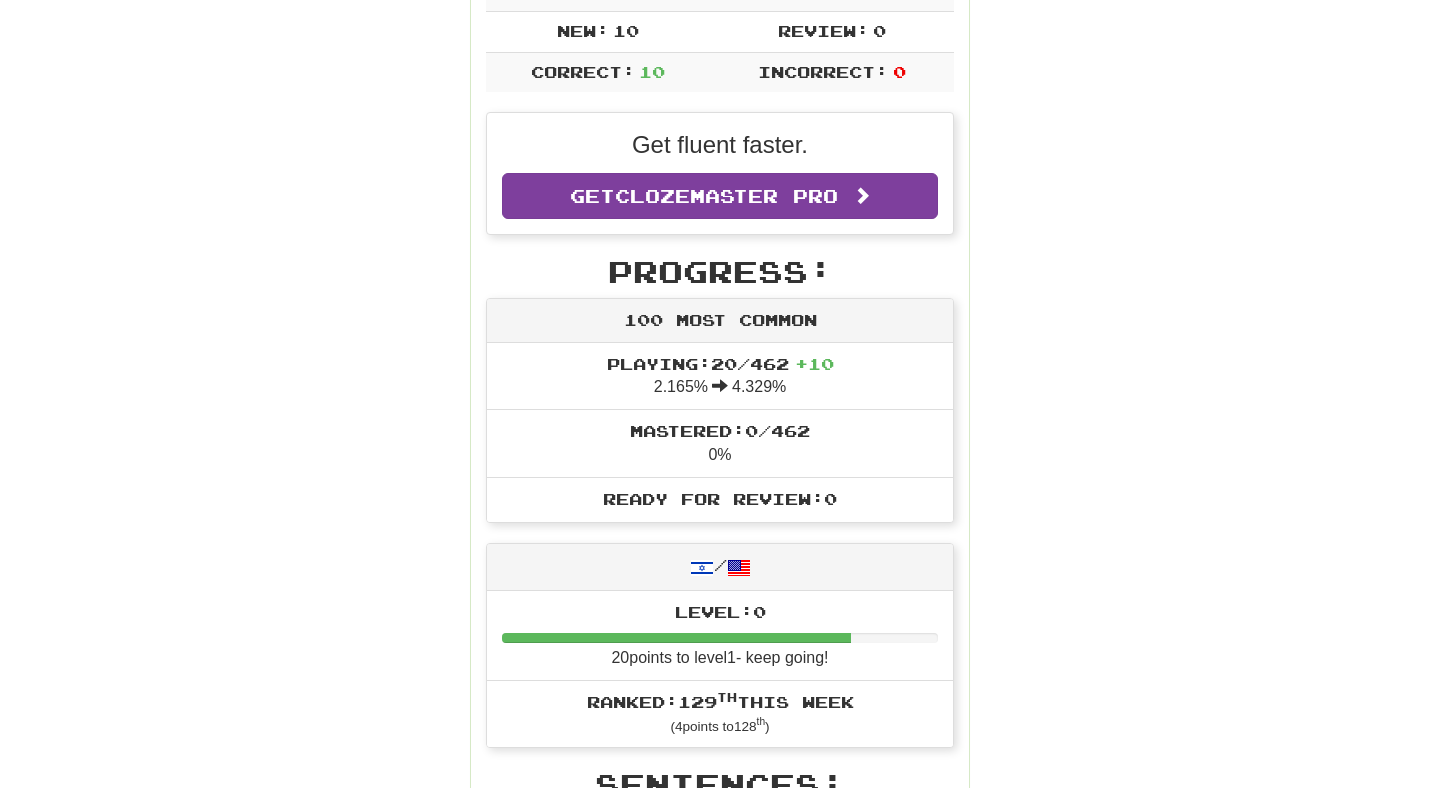 scroll, scrollTop: 499, scrollLeft: 0, axis: vertical 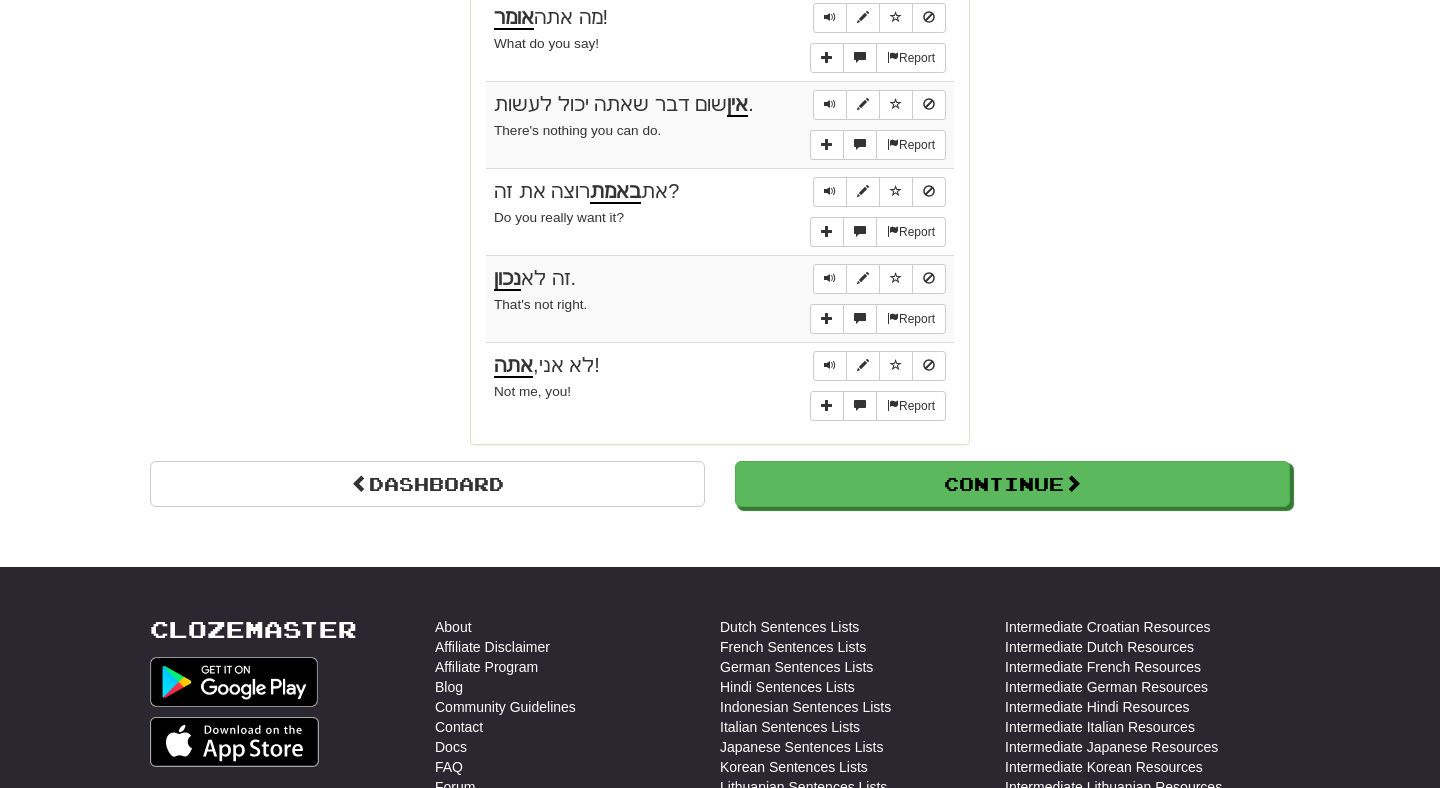 click on "Dashboard Continue  Round Results Stats: Score:   + 40 Time:   3 : 12 New:   10 Review:   0 Correct:   10 Incorrect:   0 Get fluent faster. Get  Clozemaster Pro   Progress: 100 Most Common Playing:  20  /  462 + 10 2.165% 4.329% Mastered:  0  /  462 0% Ready for Review:  0  /  Level:  0 20  points to level  1  - keep going! Ranked:  129 th  this week ( 4  points to  128 th ) Sentences:  Report זה היה  טוב . That was good.  Report זה לא היה  משהו  מיוחד. It was not something special.  Report מה זה  היה ? What was that?  Report איך  הולך ? How's it going?  Report אם אתה לא בסדר, אז  גם  אני לא בסדר. If you're not okay, then I'm also not okay.  Report מה אתה  אומר ! What do you say!  Report אין  שום דבר שאתה יכול לעשות. There's nothing you can do.  Report את  באמת  רוצה את זה? Do you really want it?  Report זה לא  נכון . That's not right.  Report לא אני,  אתה ! Not me, you!  Dashboard" at bounding box center (720, -477) 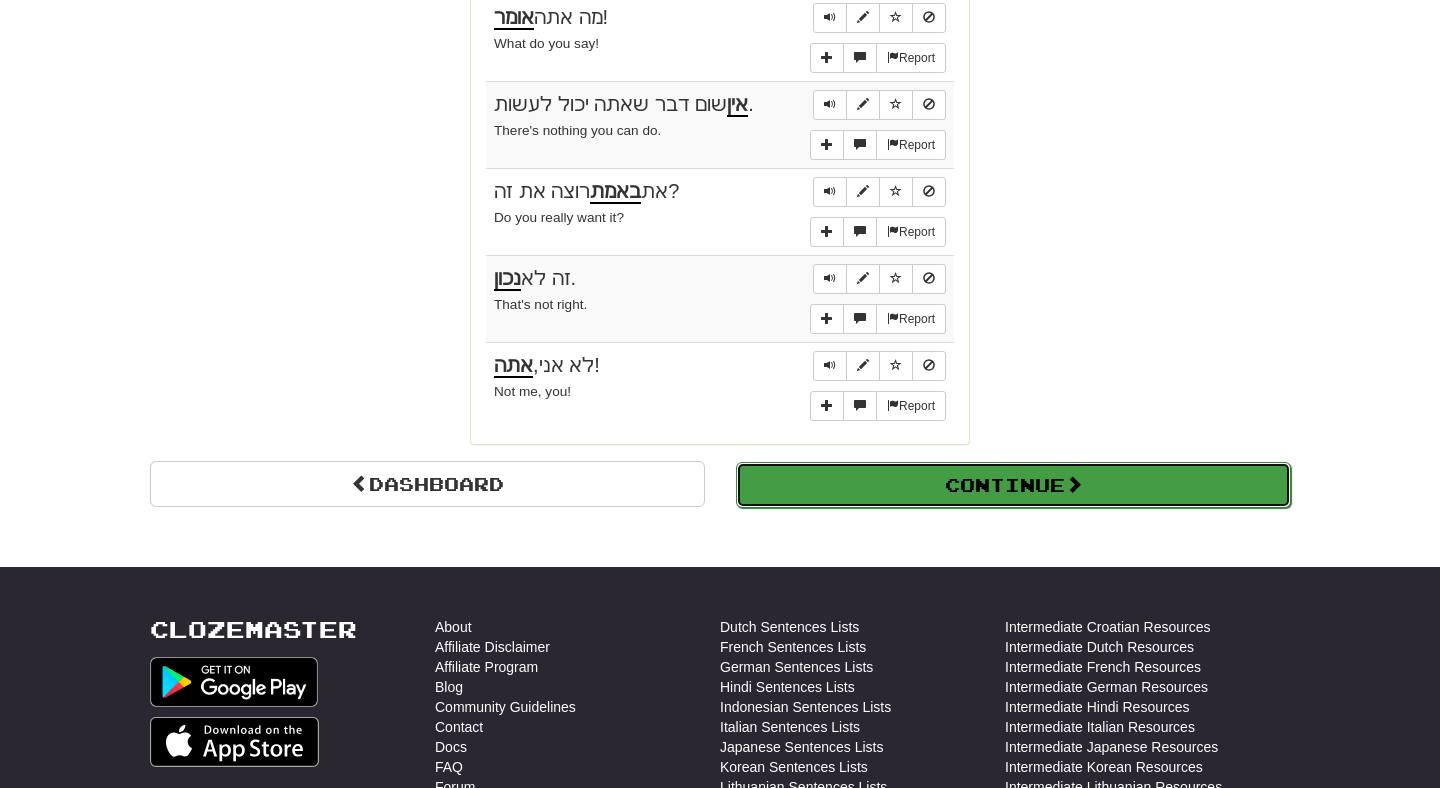 click on "Continue" at bounding box center [1013, 485] 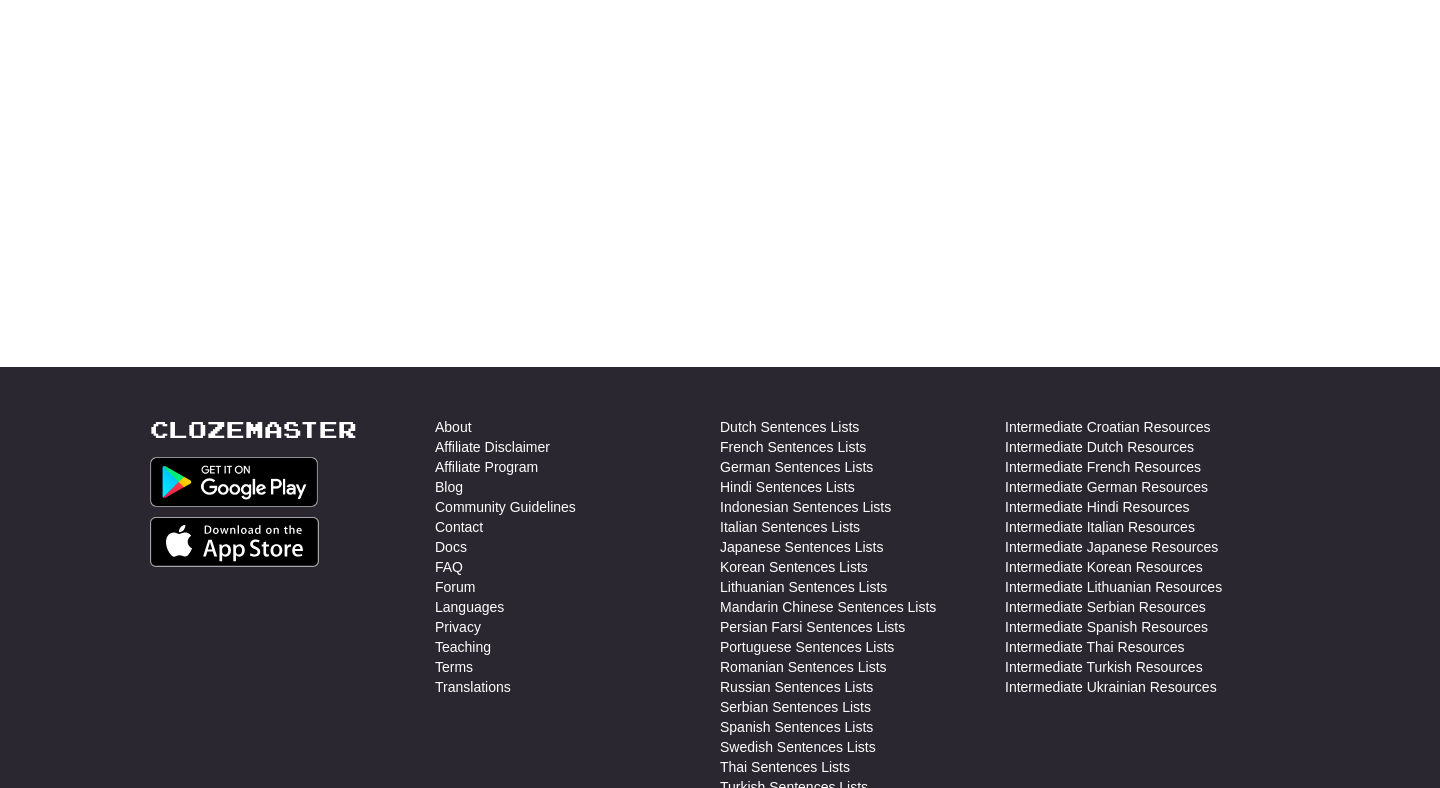 scroll, scrollTop: 0, scrollLeft: 0, axis: both 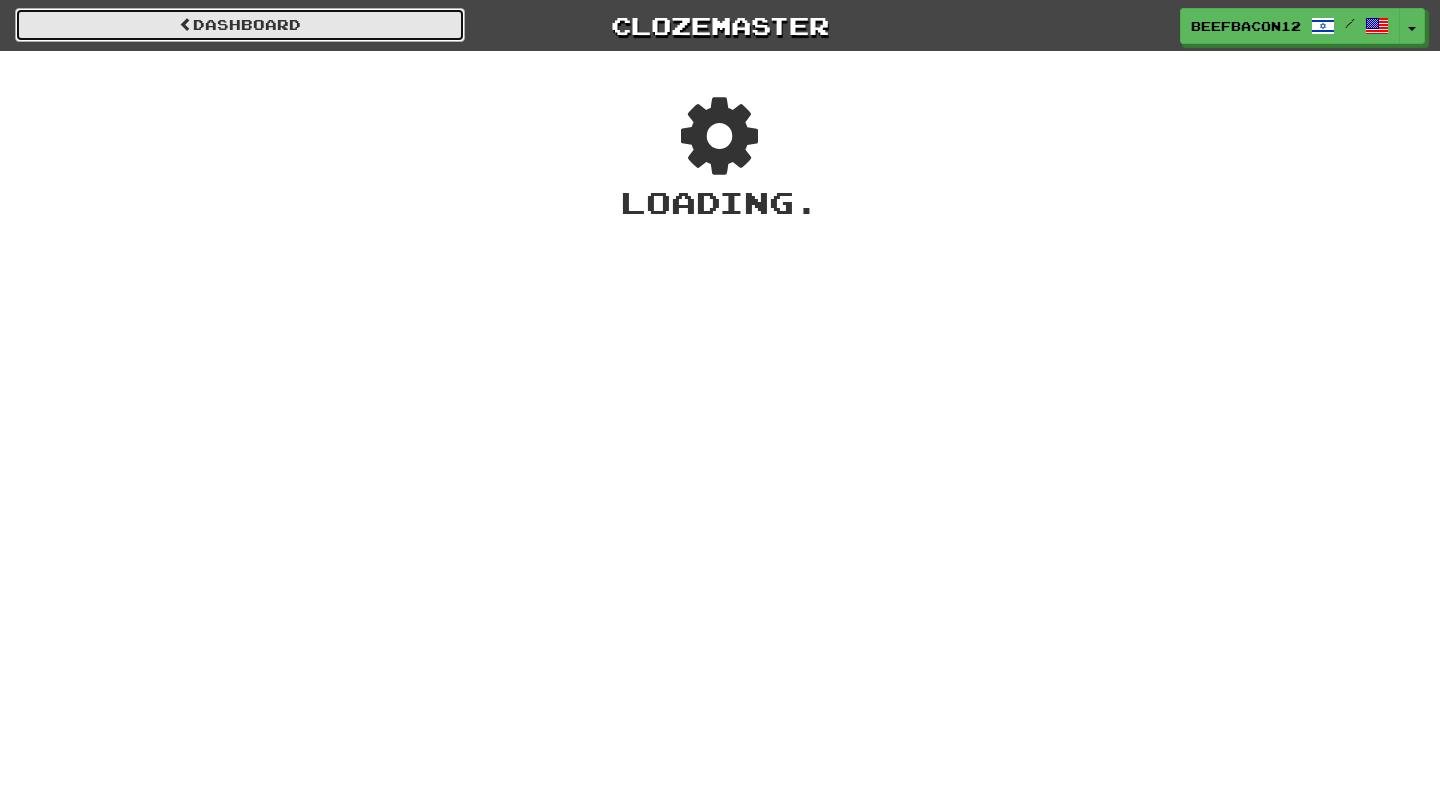 click on "Dashboard" at bounding box center [240, 25] 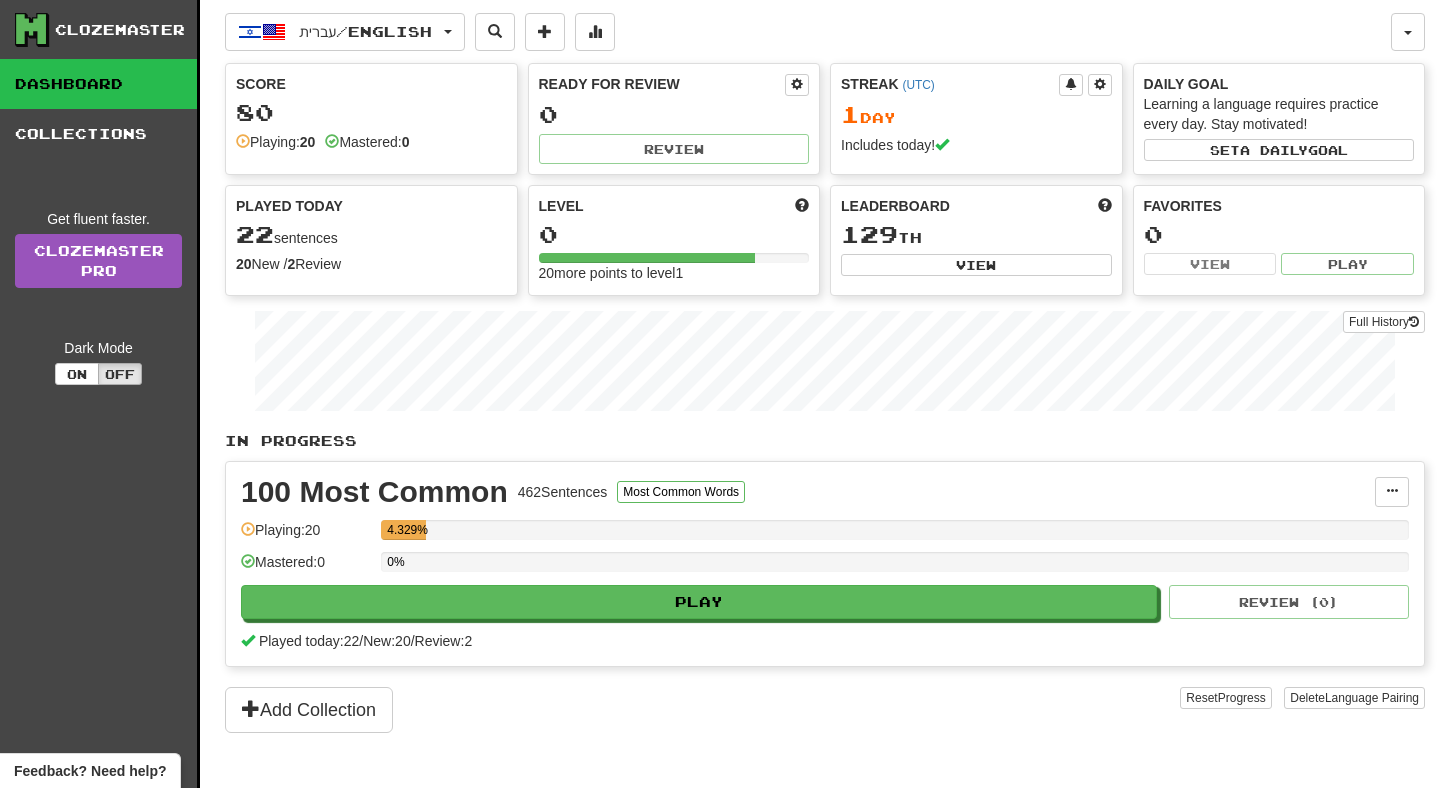 scroll, scrollTop: 0, scrollLeft: 0, axis: both 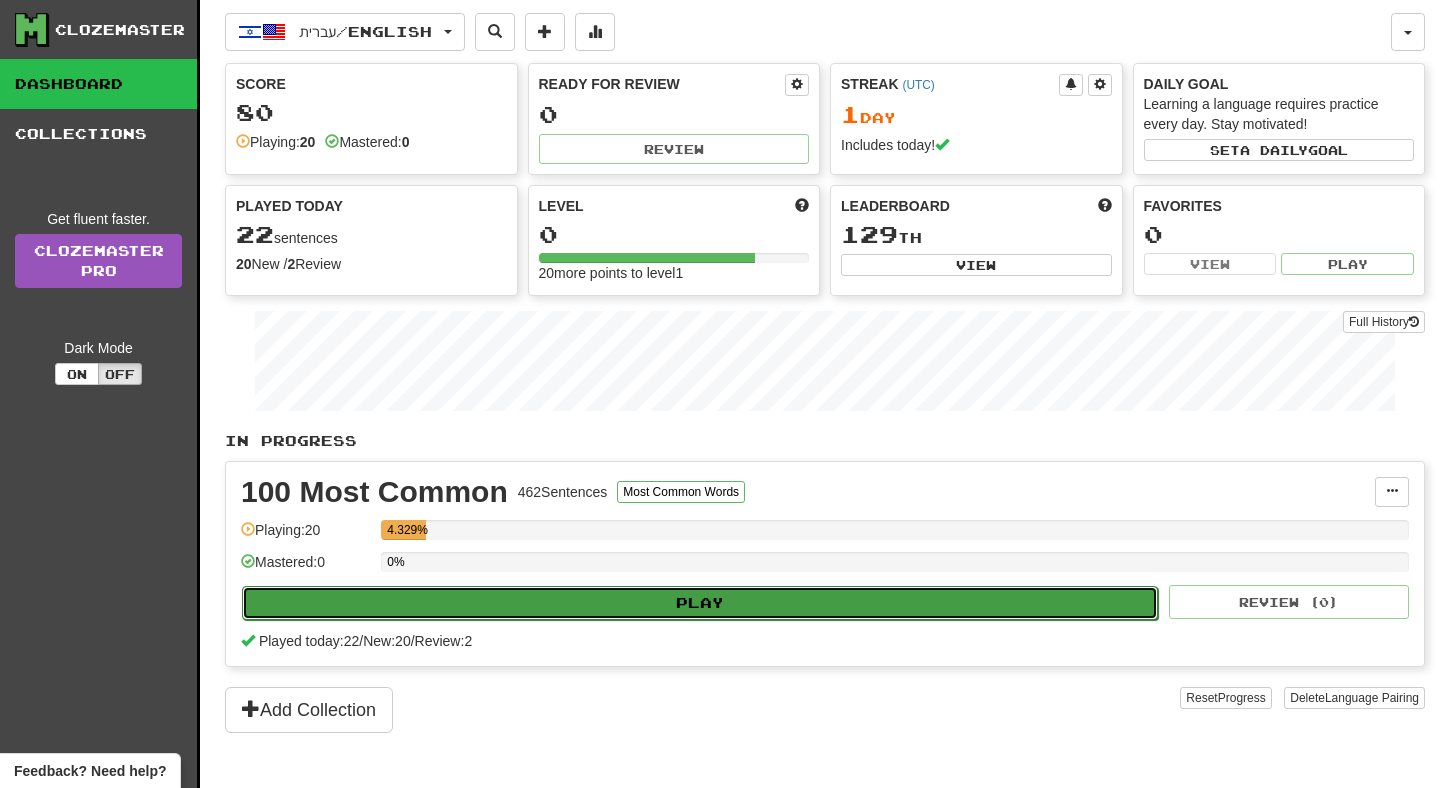 click on "Play" at bounding box center [700, 603] 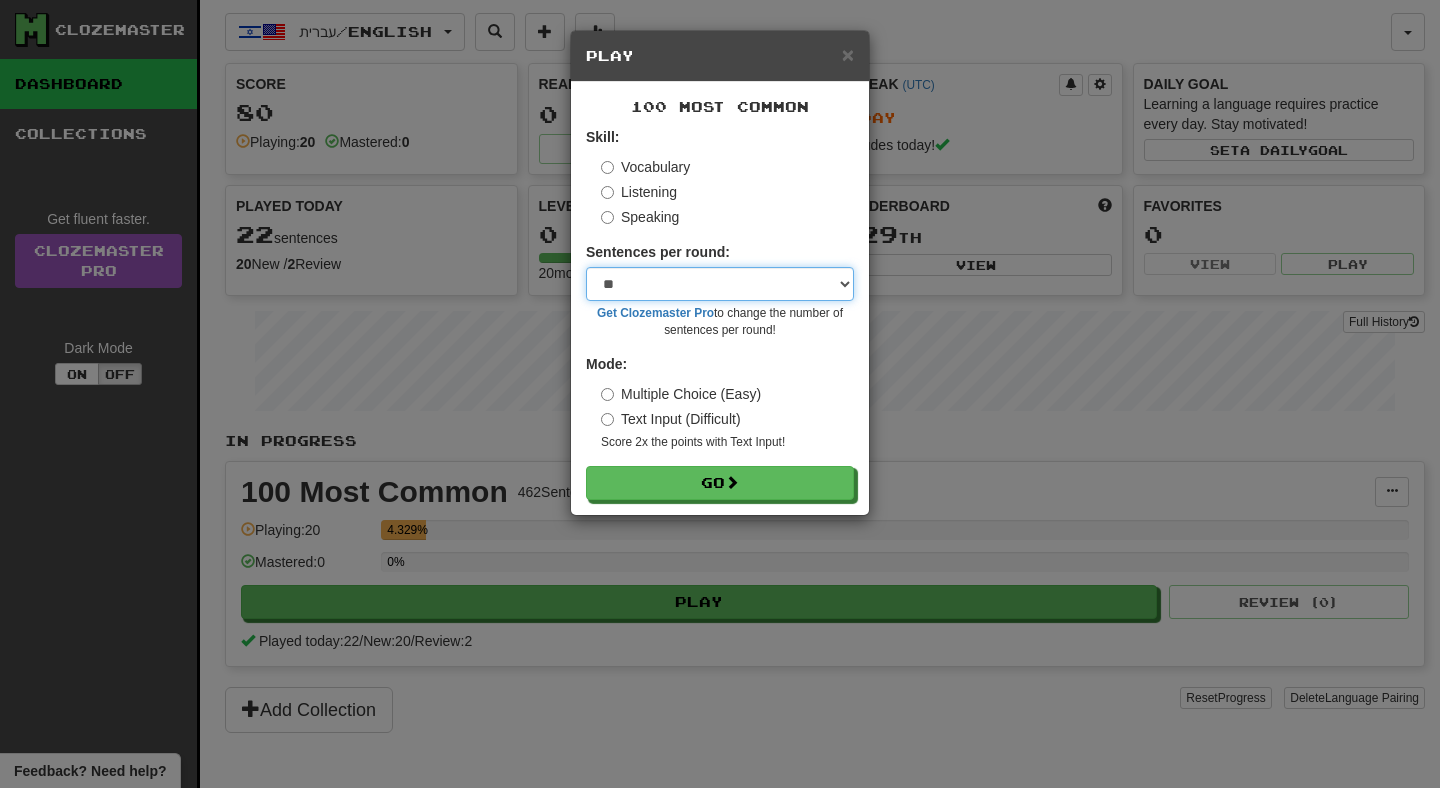 click on "* ** ** ** ** ** *** ********" at bounding box center [720, 284] 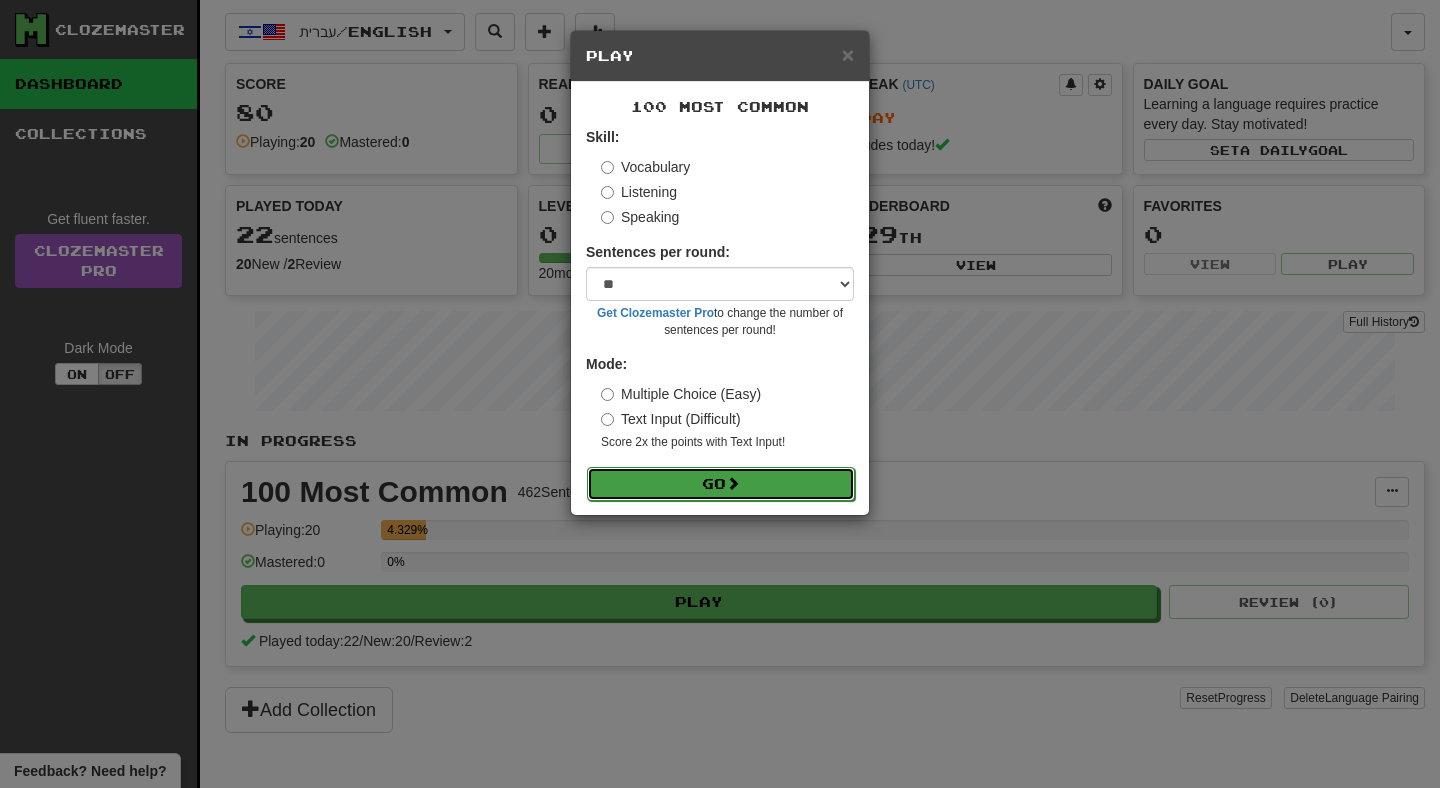 click on "Go" at bounding box center (721, 484) 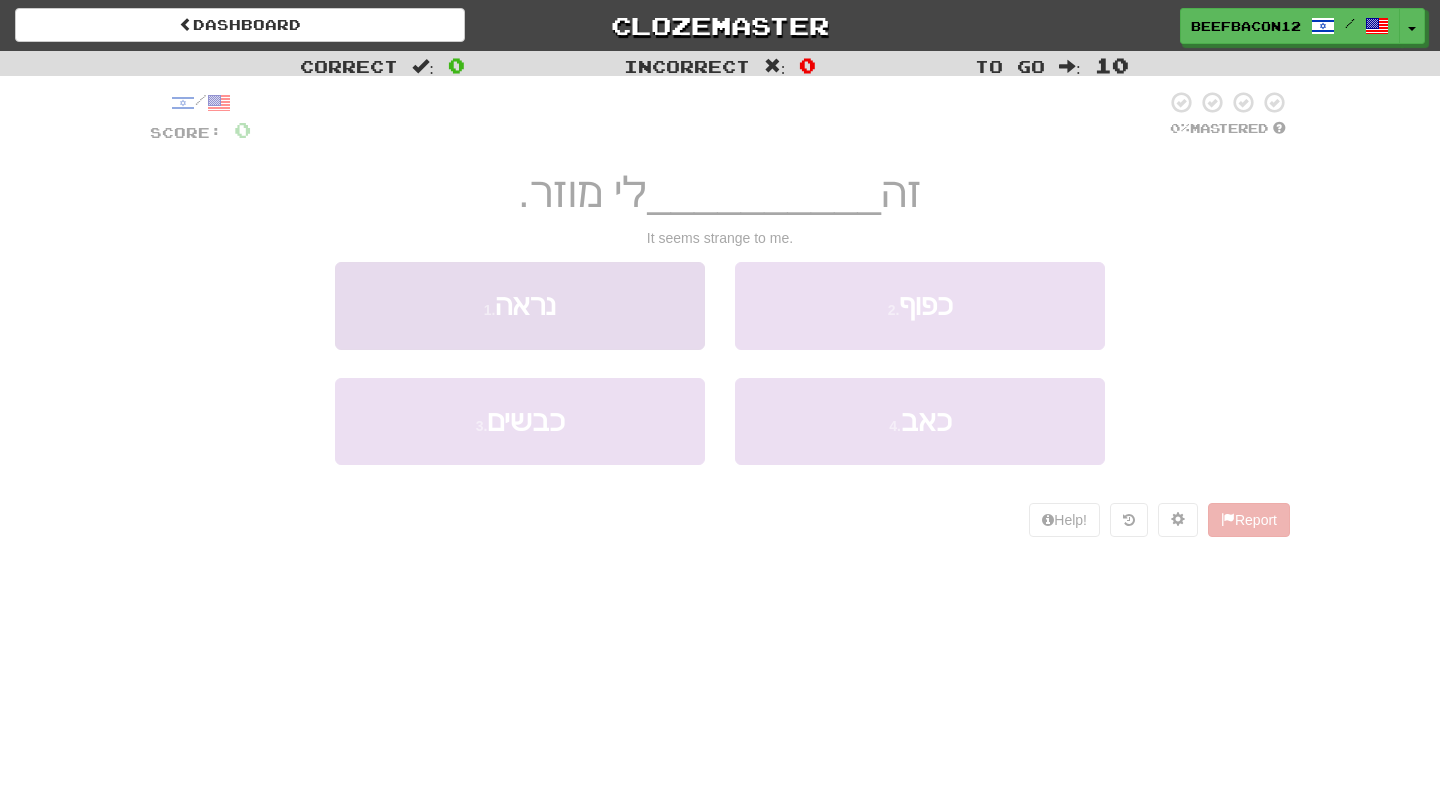 scroll, scrollTop: 0, scrollLeft: 0, axis: both 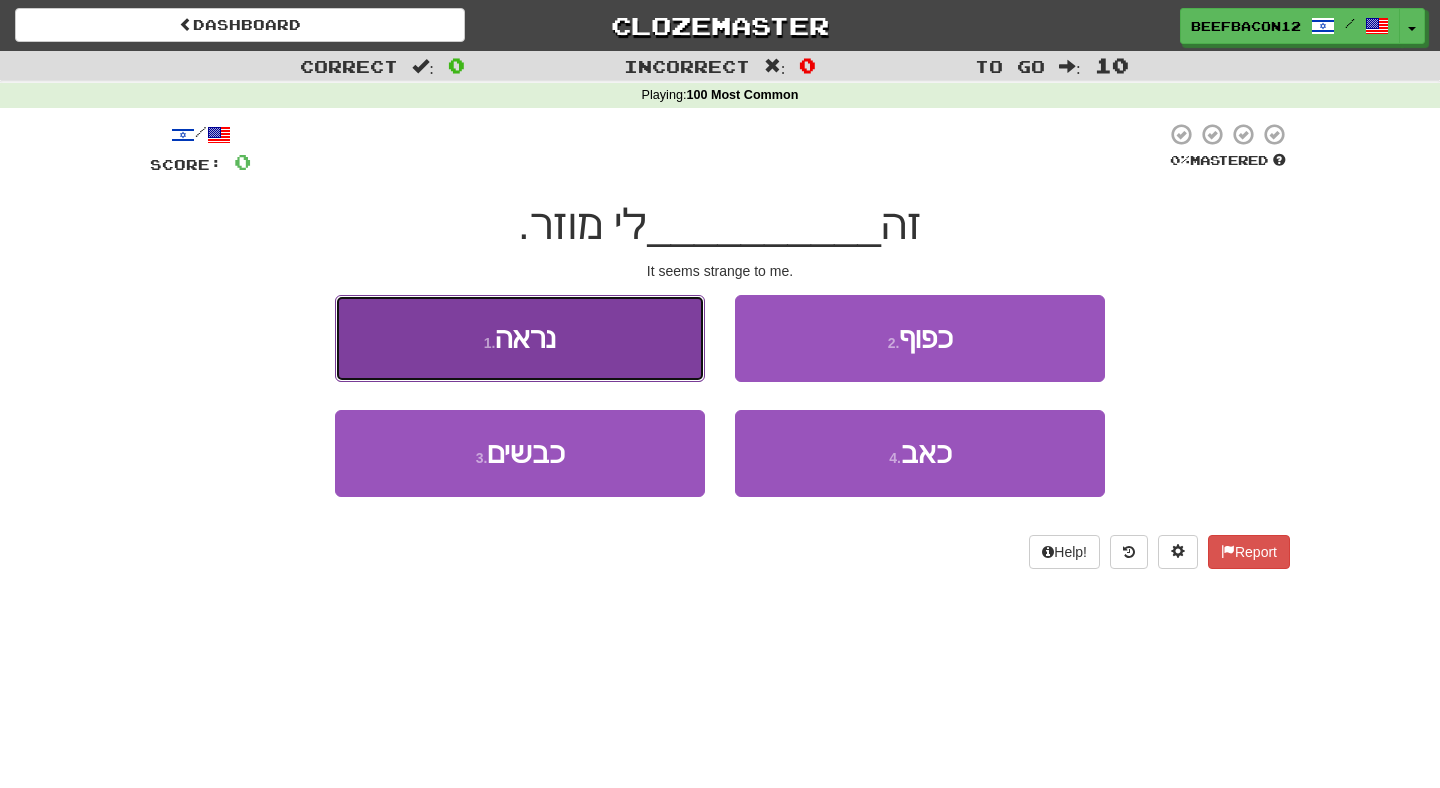 click on "1 .  נראה" at bounding box center (520, 338) 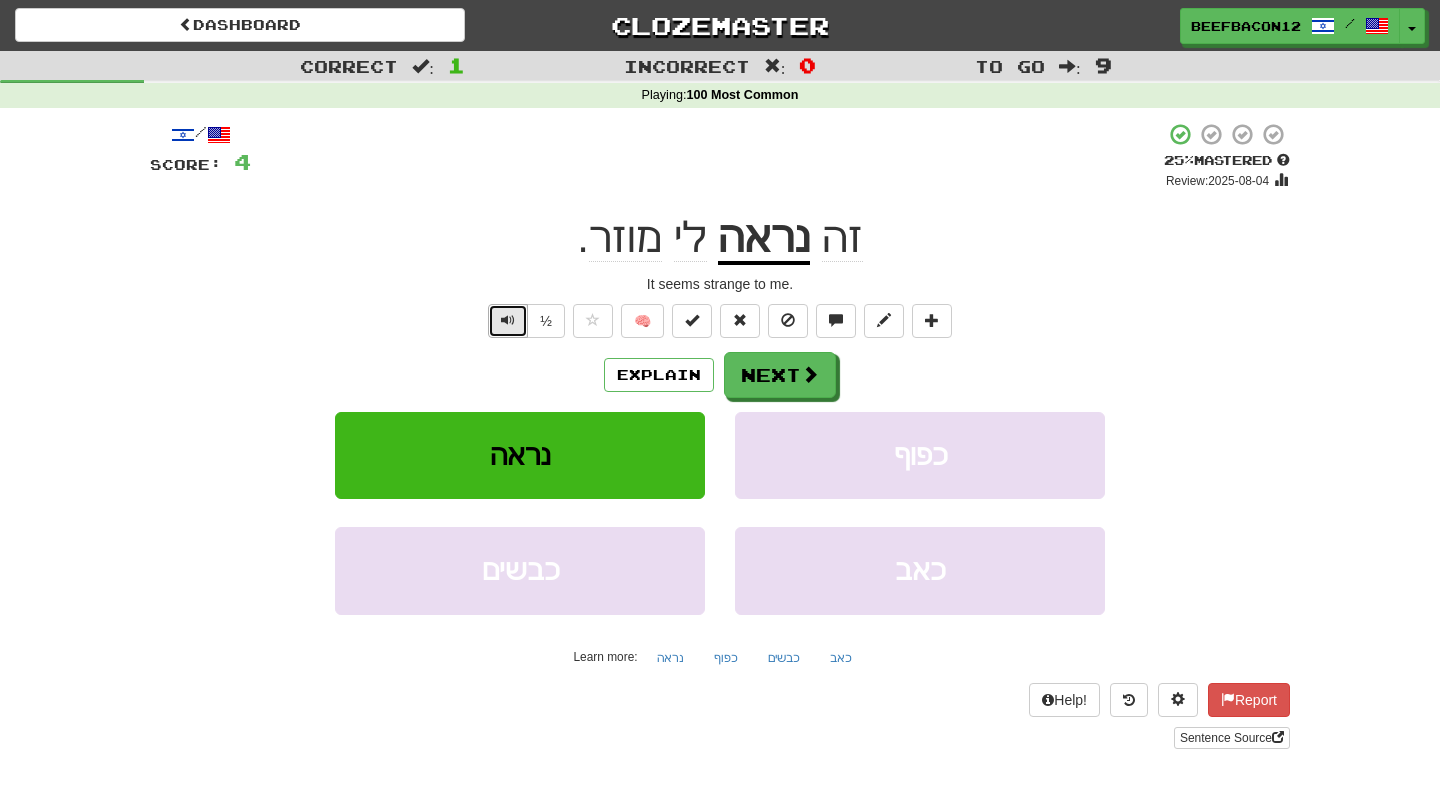 click at bounding box center [508, 321] 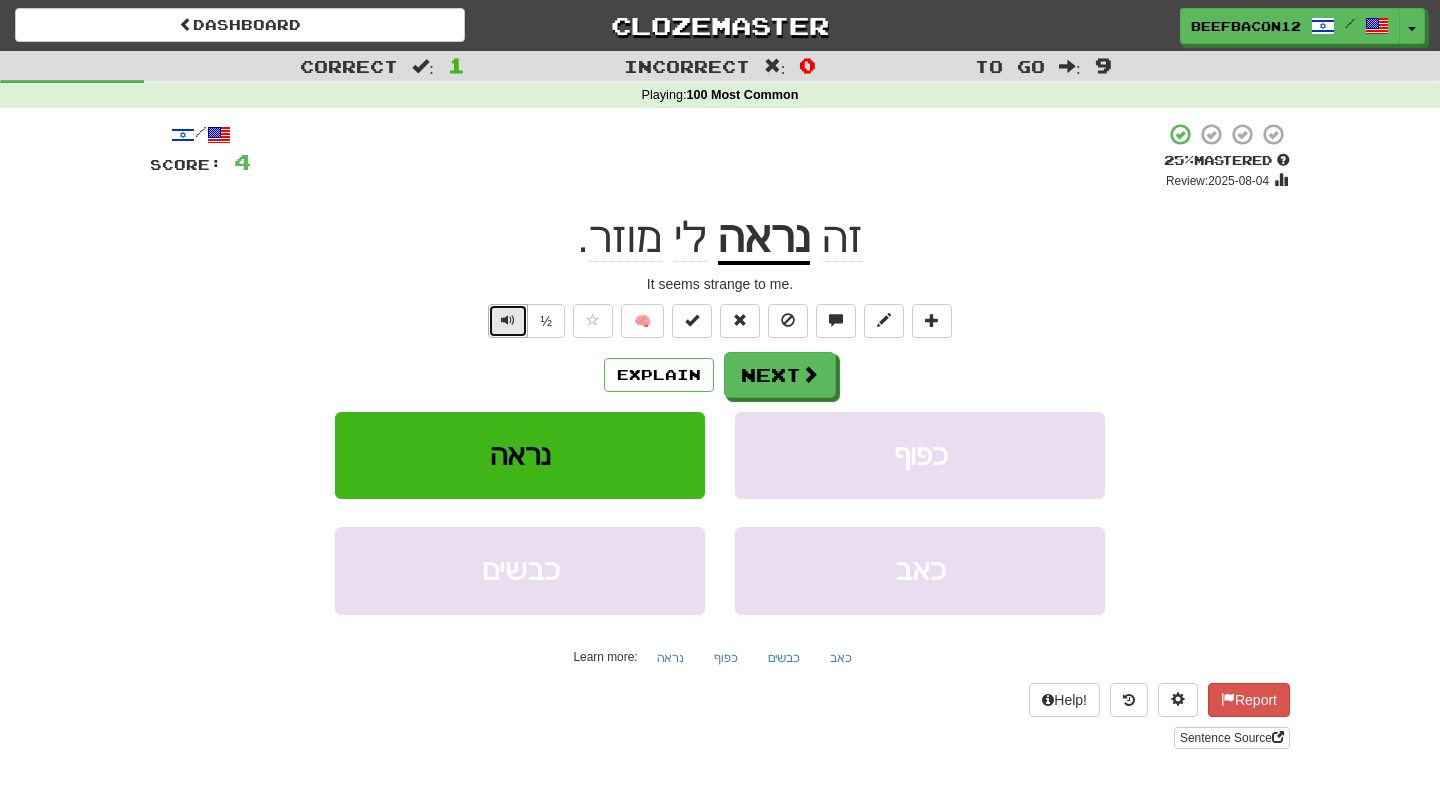 click at bounding box center [508, 320] 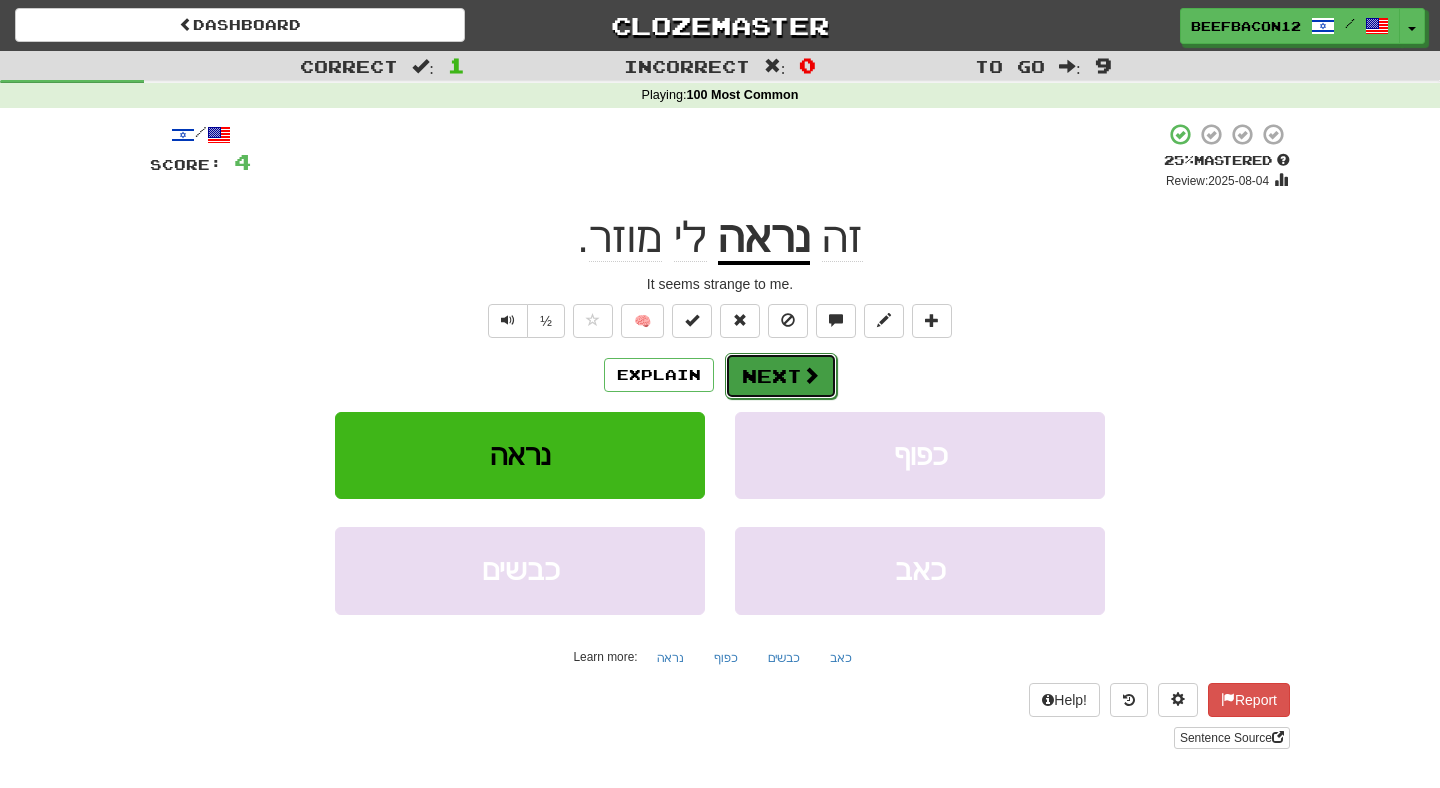 click on "Next" at bounding box center [781, 376] 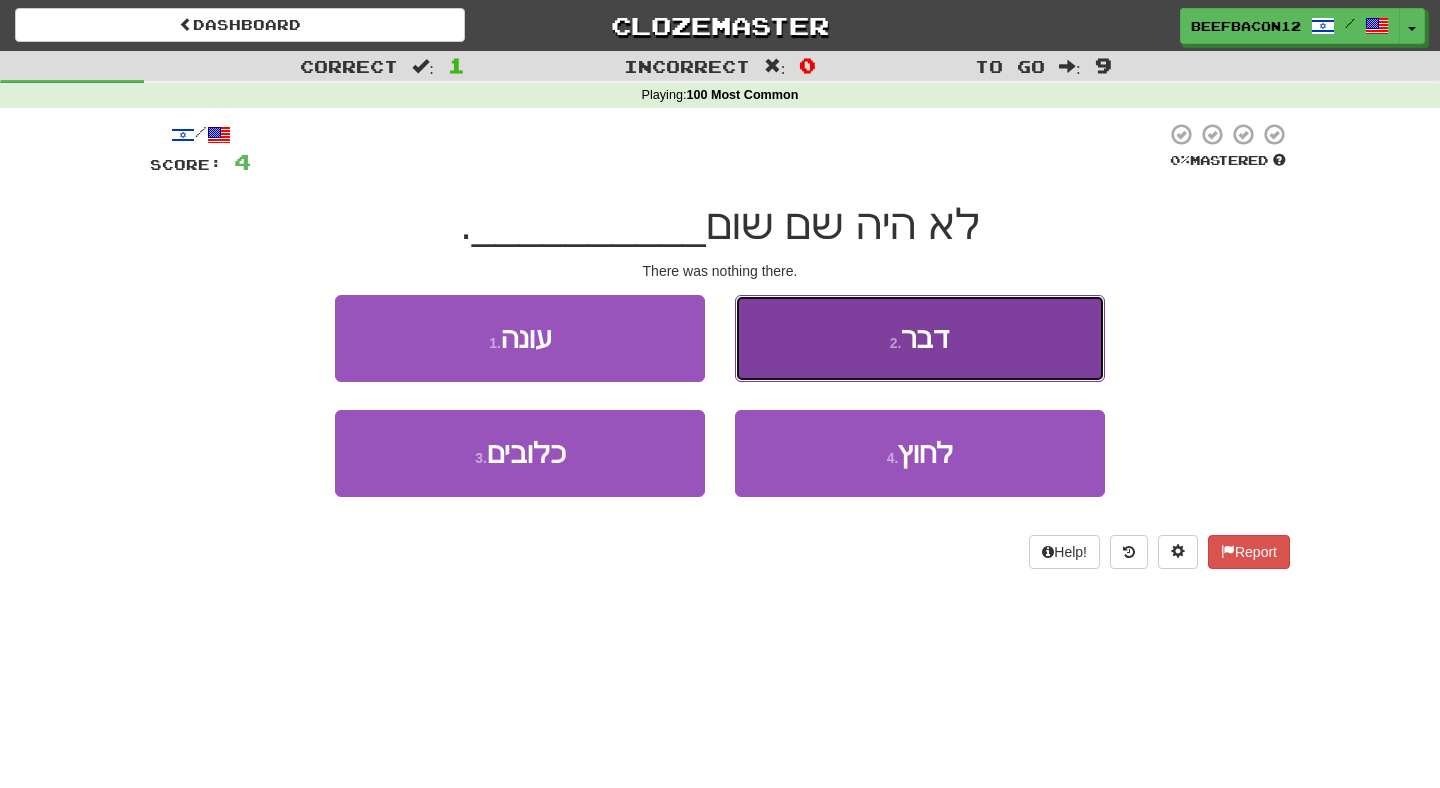 click on "2 .  דבר" at bounding box center (920, 338) 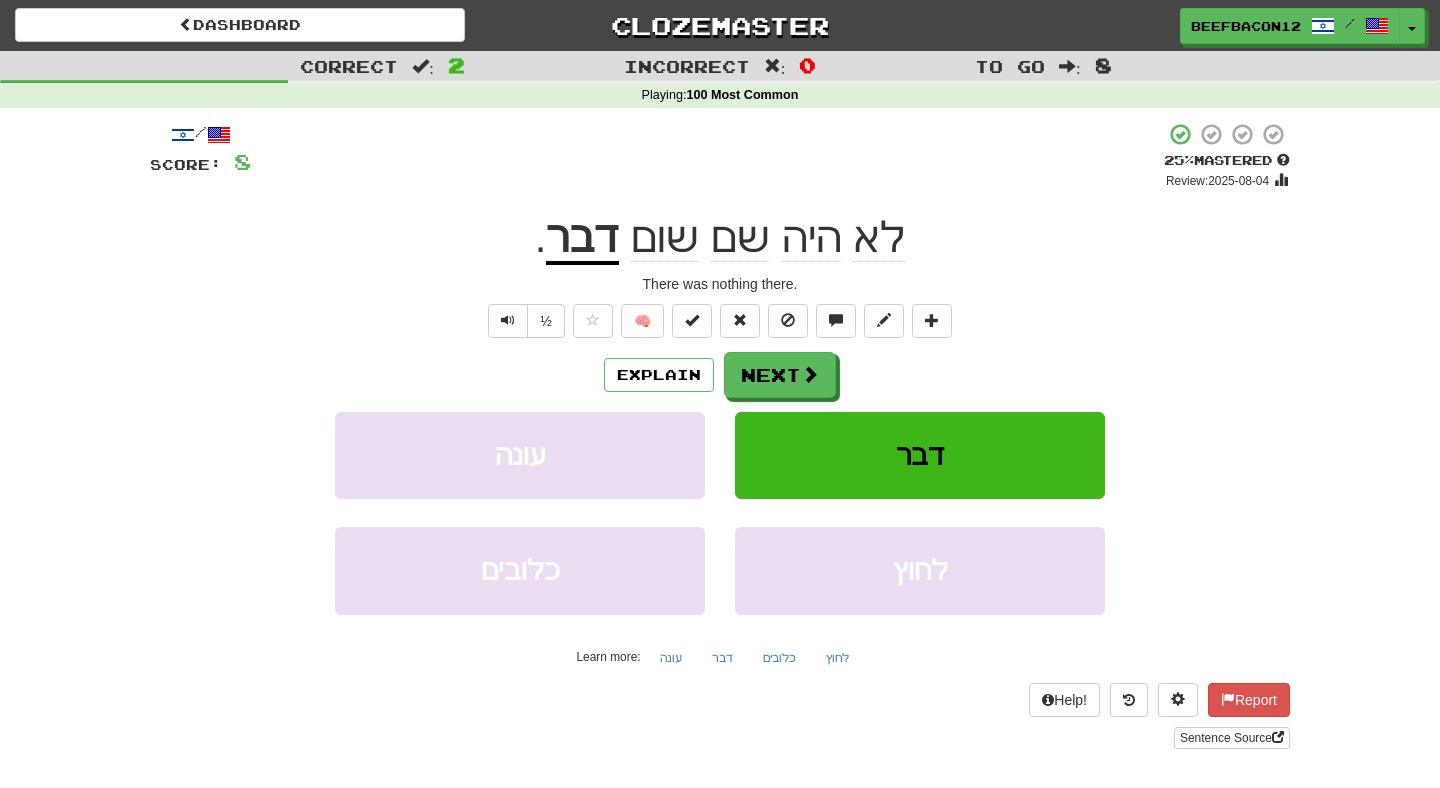 click on "שם" 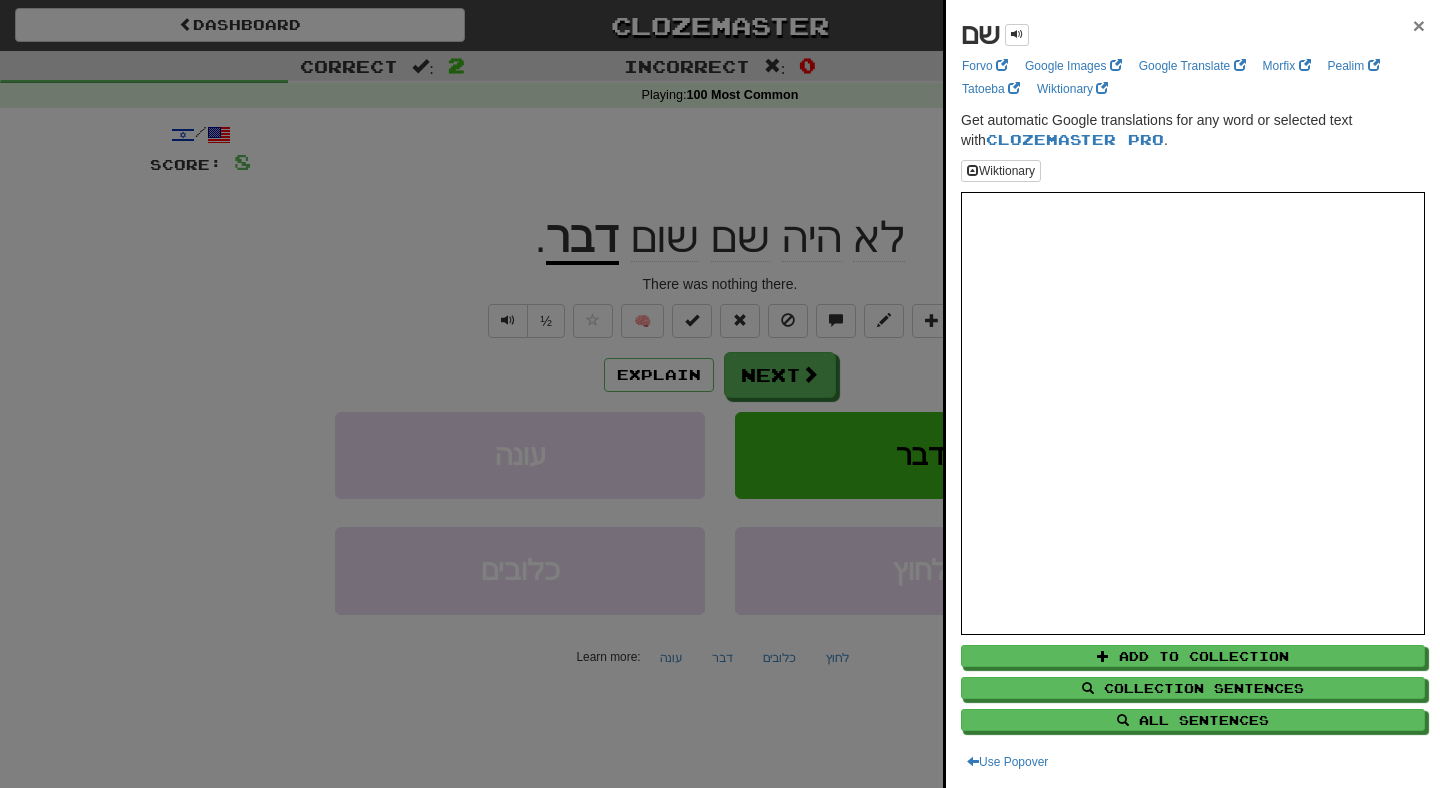 click on "שם ×" at bounding box center [1193, 35] 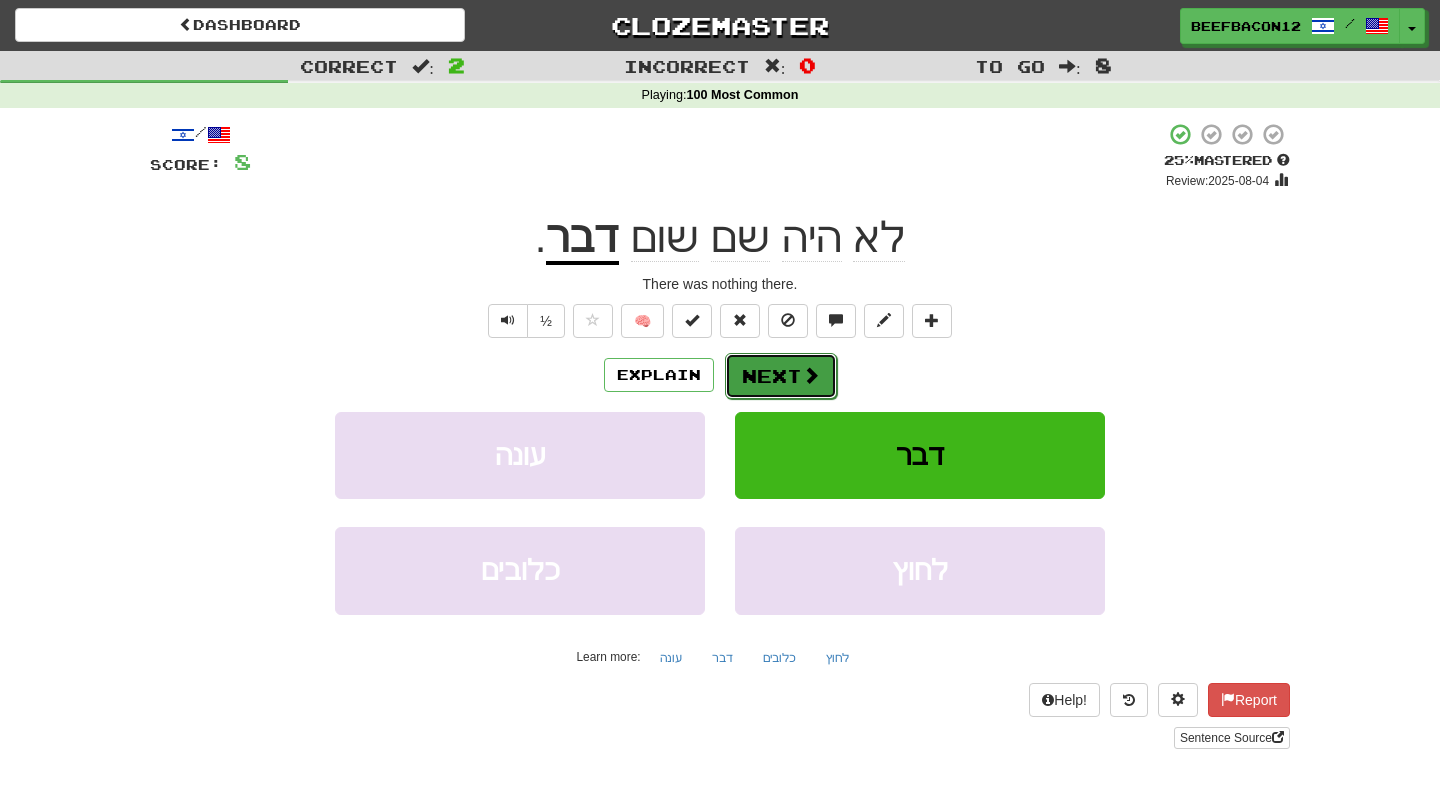 click at bounding box center [811, 375] 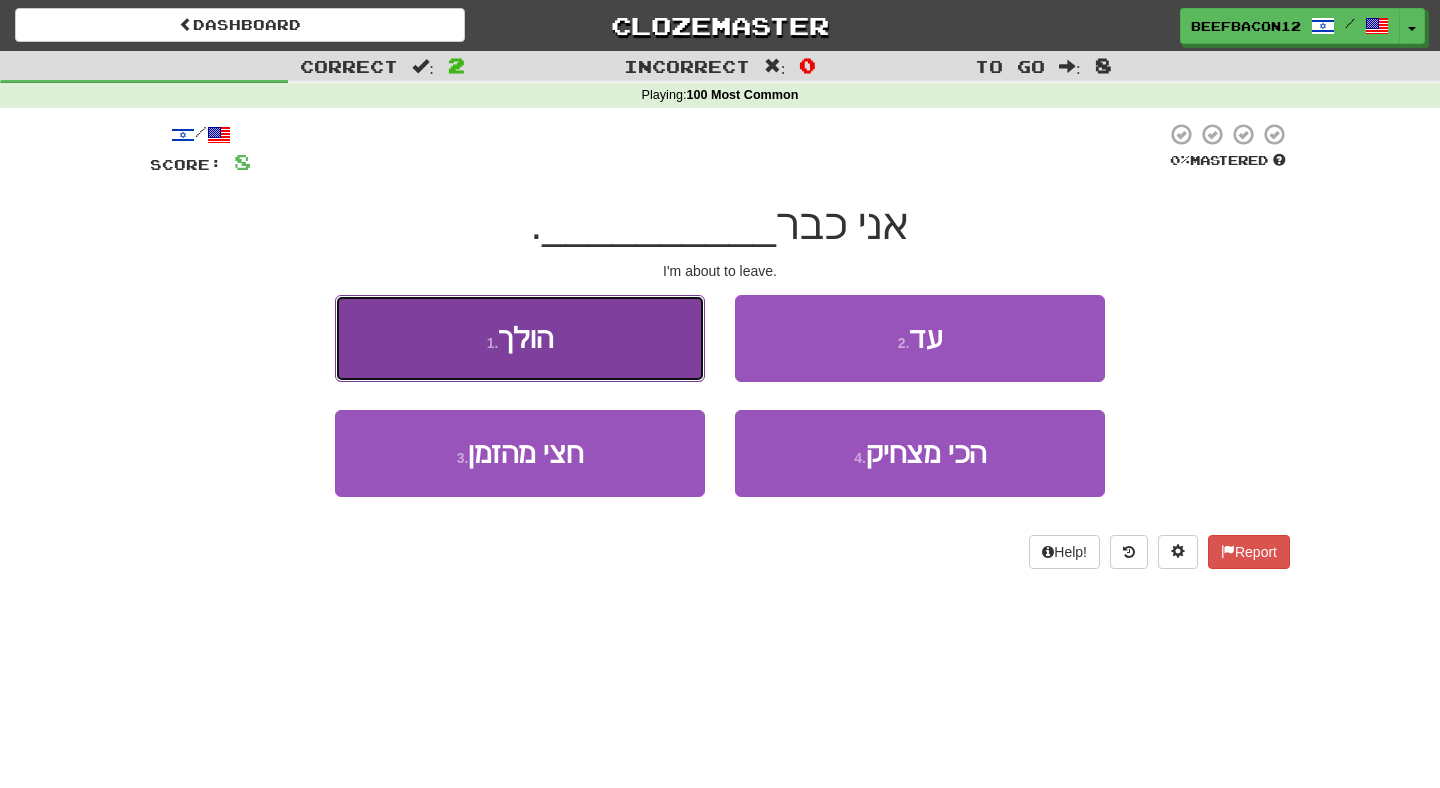 click on "1 .  הולך" at bounding box center (520, 338) 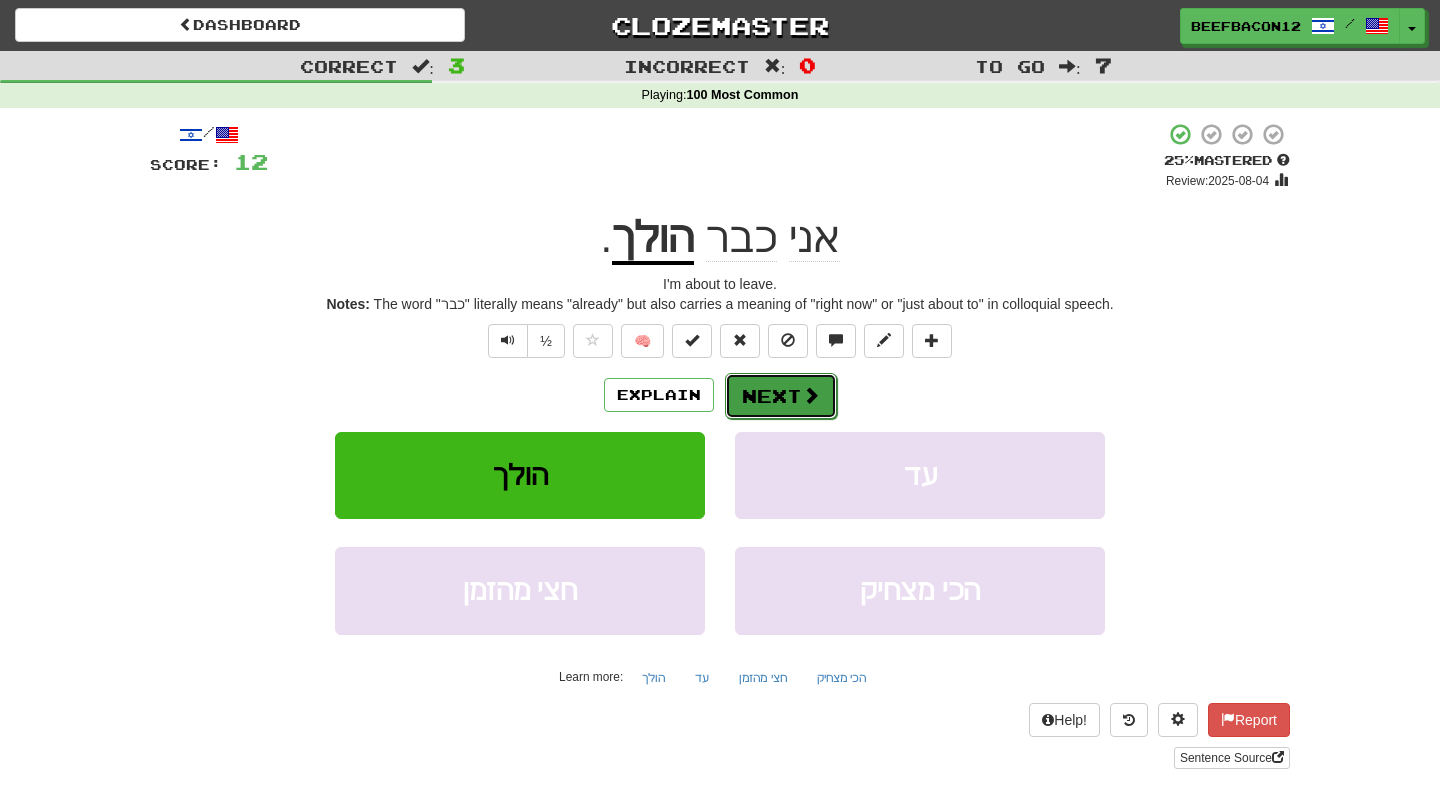 click on "Next" at bounding box center (781, 396) 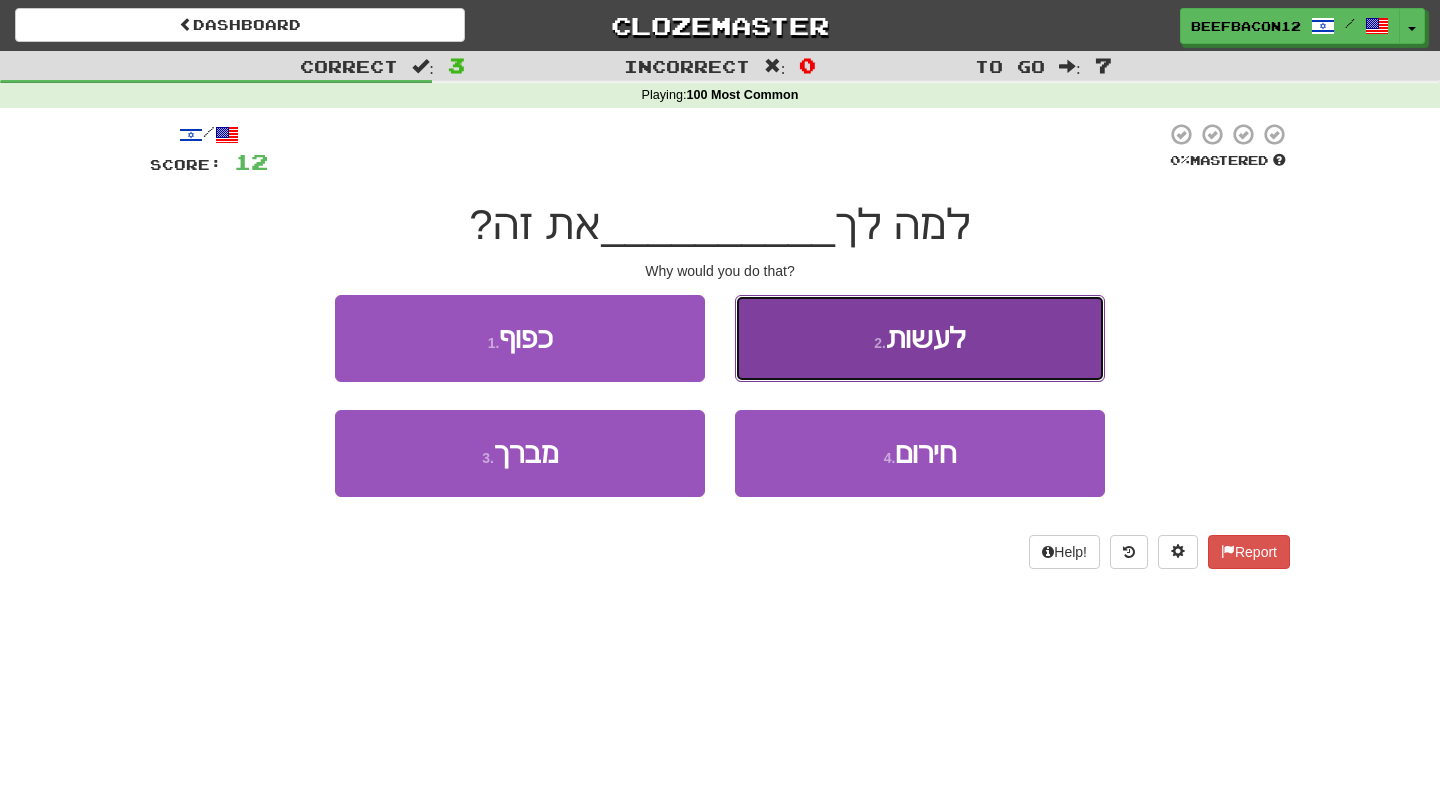 click on "2 .  לעשות" at bounding box center [920, 338] 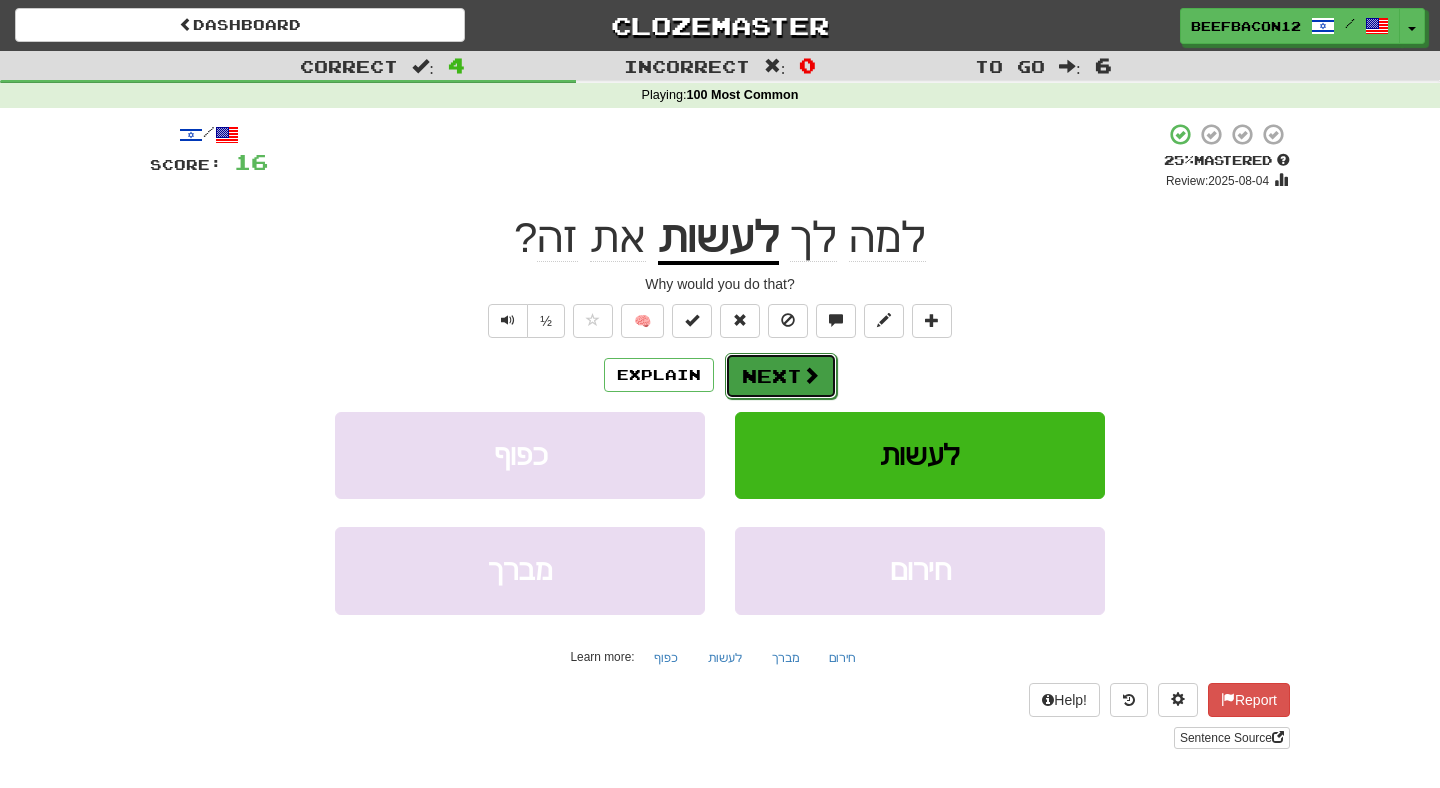 click on "Next" at bounding box center [781, 376] 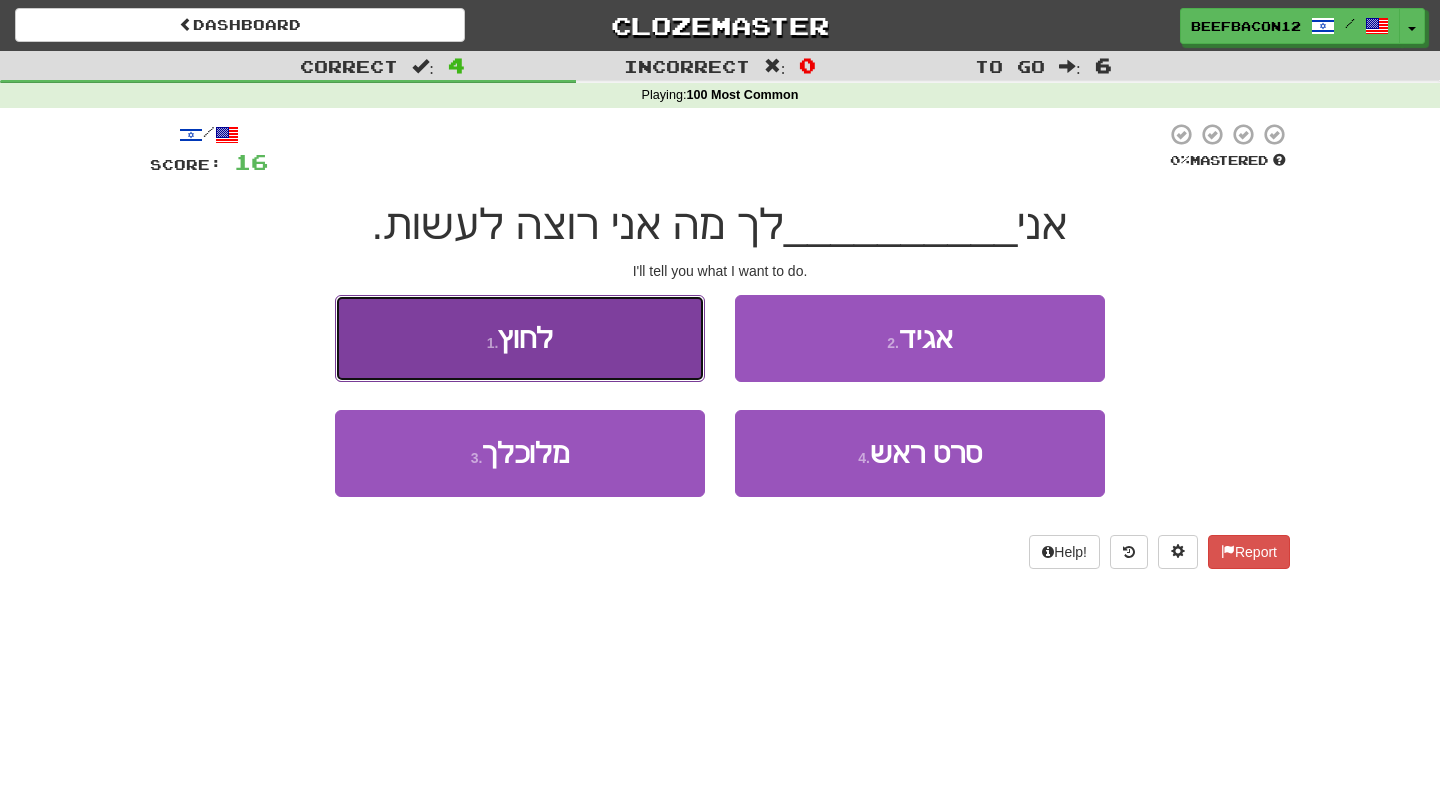 click on "1 .  לחוץ" at bounding box center (520, 338) 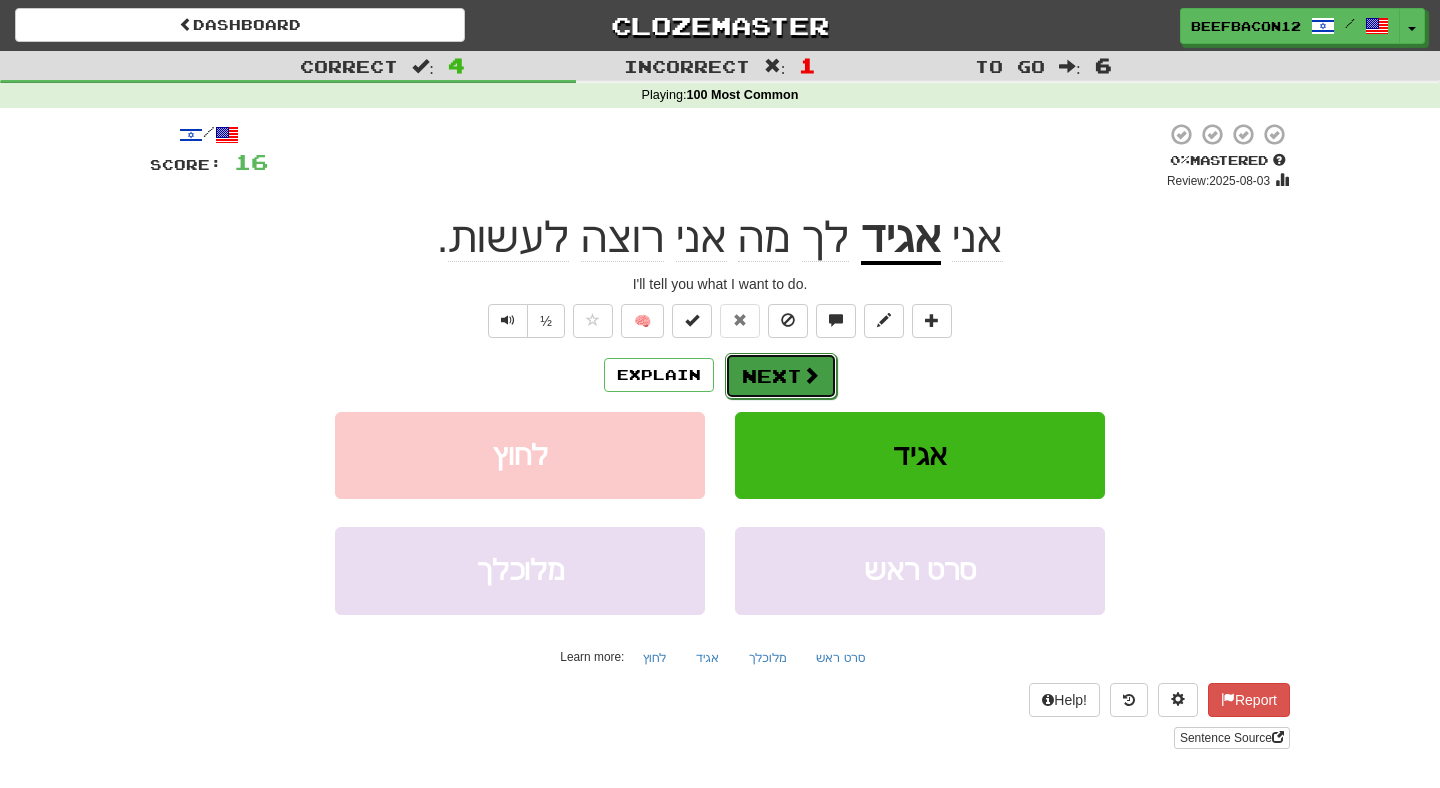click on "Next" at bounding box center [781, 376] 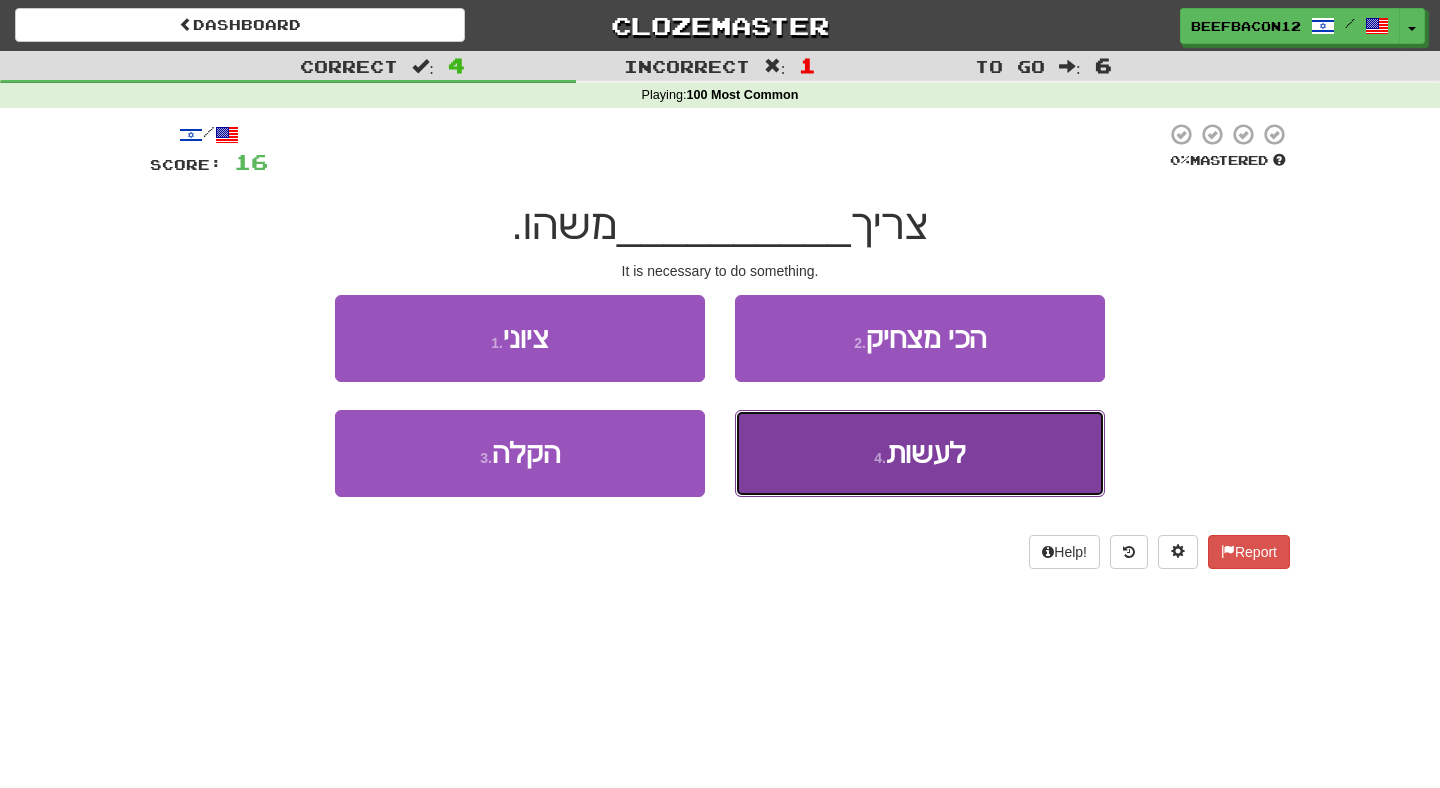 click on "4 .  לעשות" at bounding box center (920, 453) 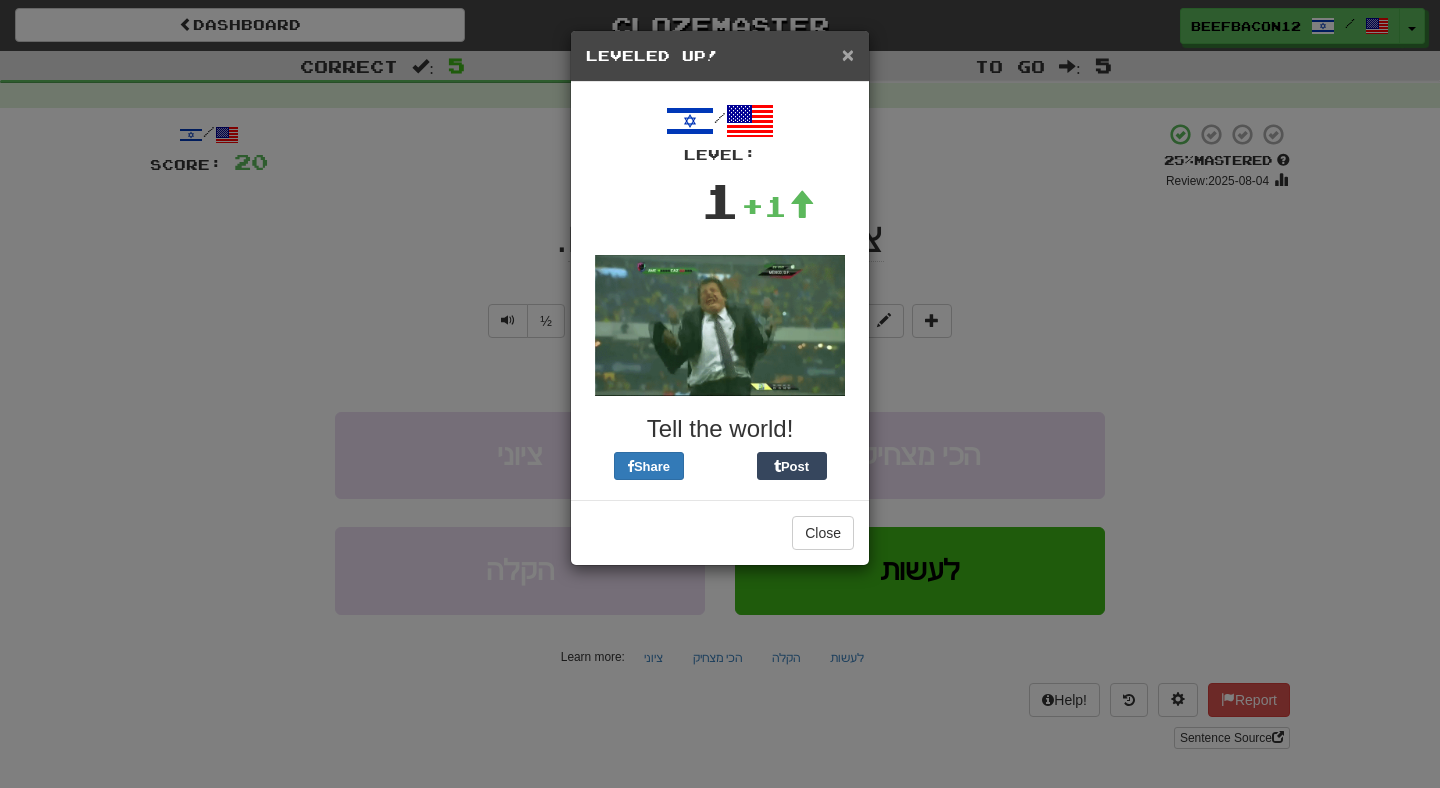 click on "×" at bounding box center [848, 54] 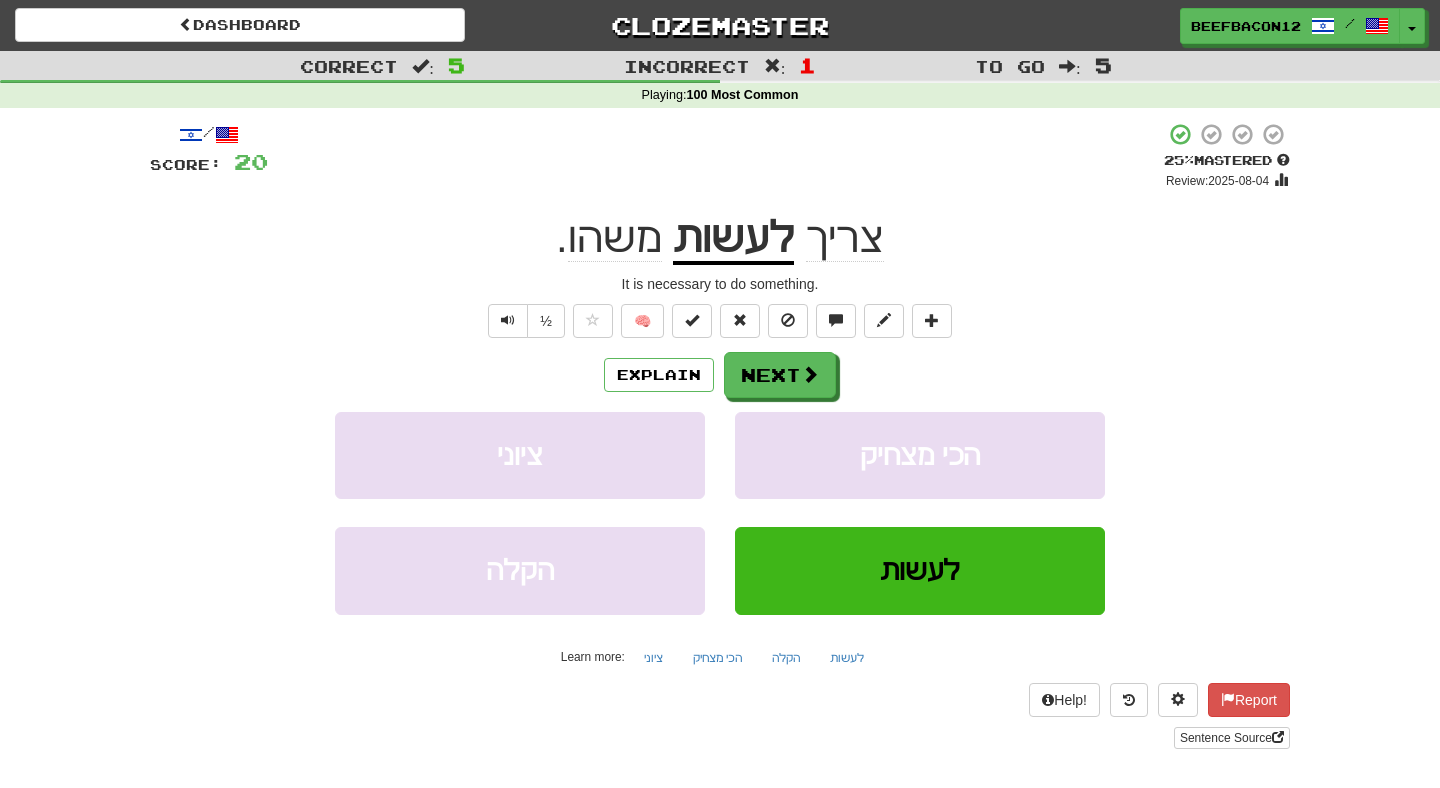 click on "Explain Next ציוני הכי מצחיק הקלה לעשות Learn more: ציוני הכי מצחיק הקלה לעשות" at bounding box center (720, 512) 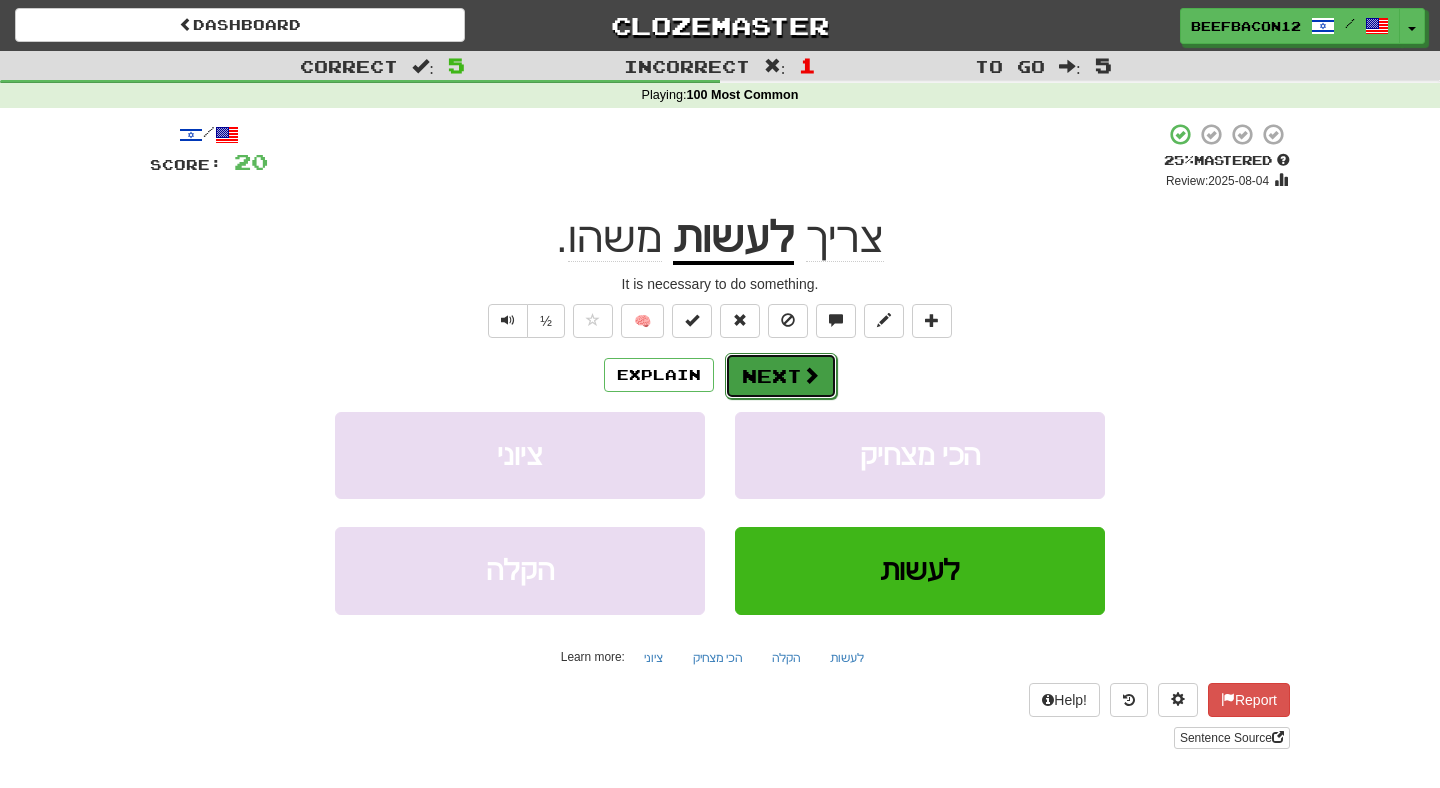 click on "Next" at bounding box center (781, 376) 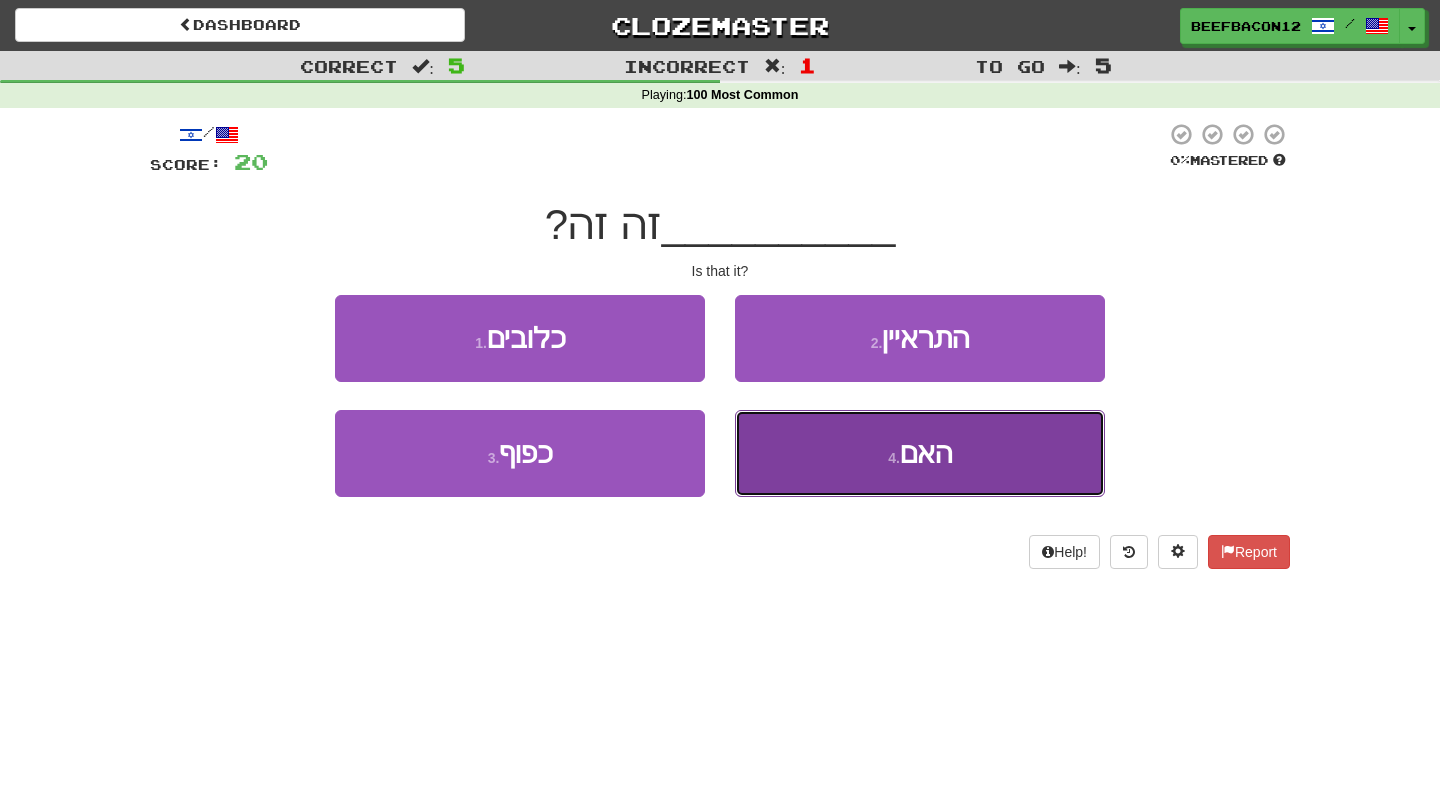 click on "4 .  האם" at bounding box center (920, 453) 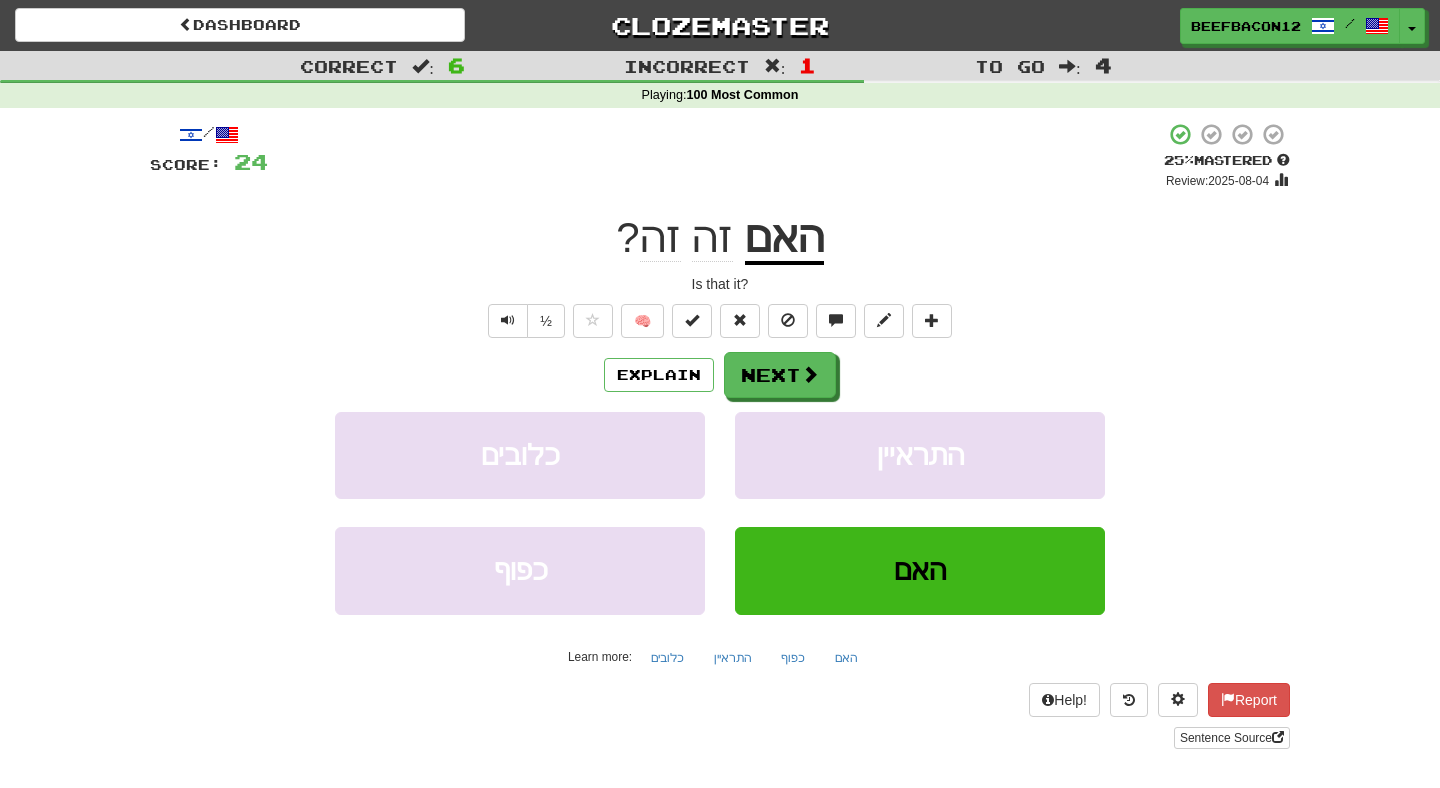 click on "האם" at bounding box center (784, 239) 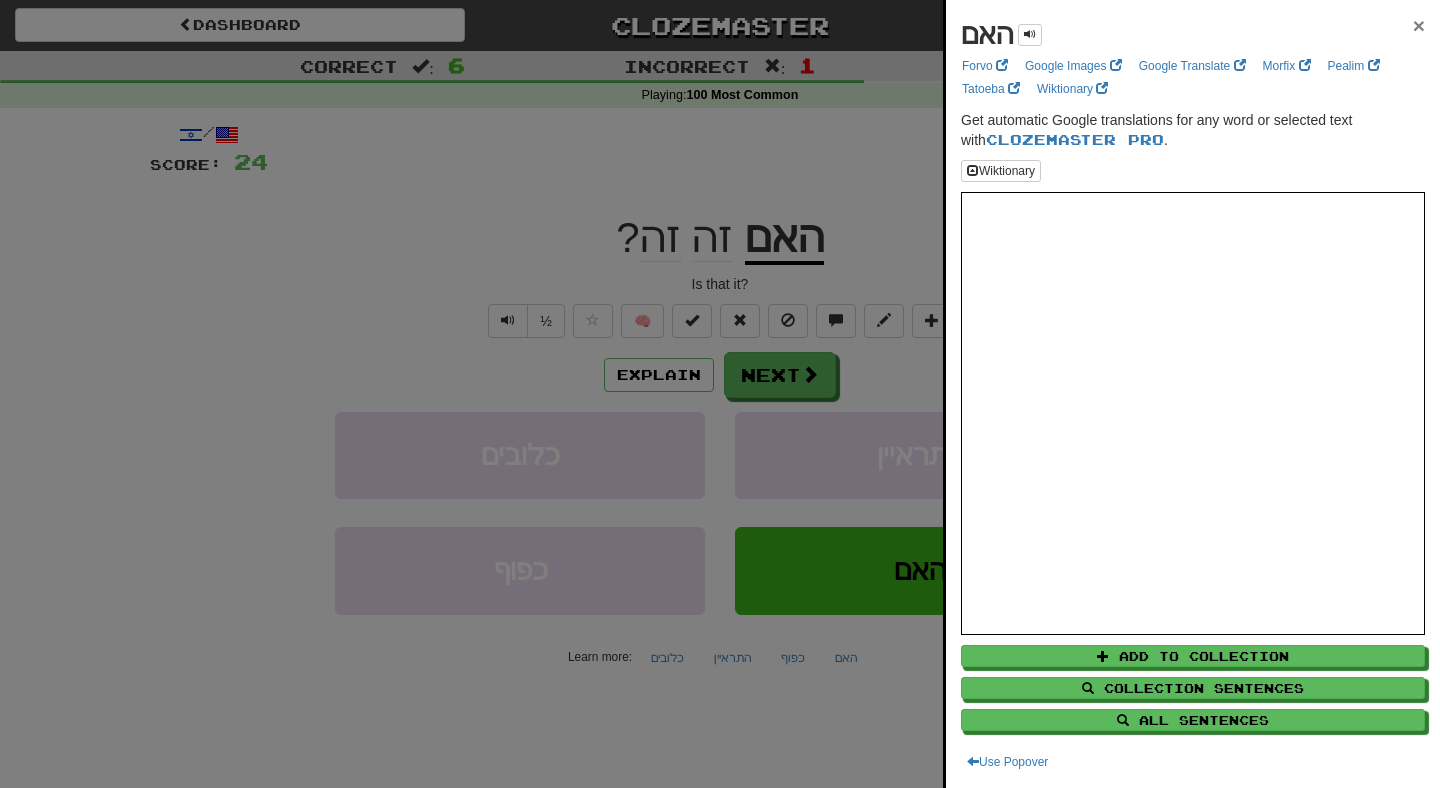 click on "×" at bounding box center [1419, 25] 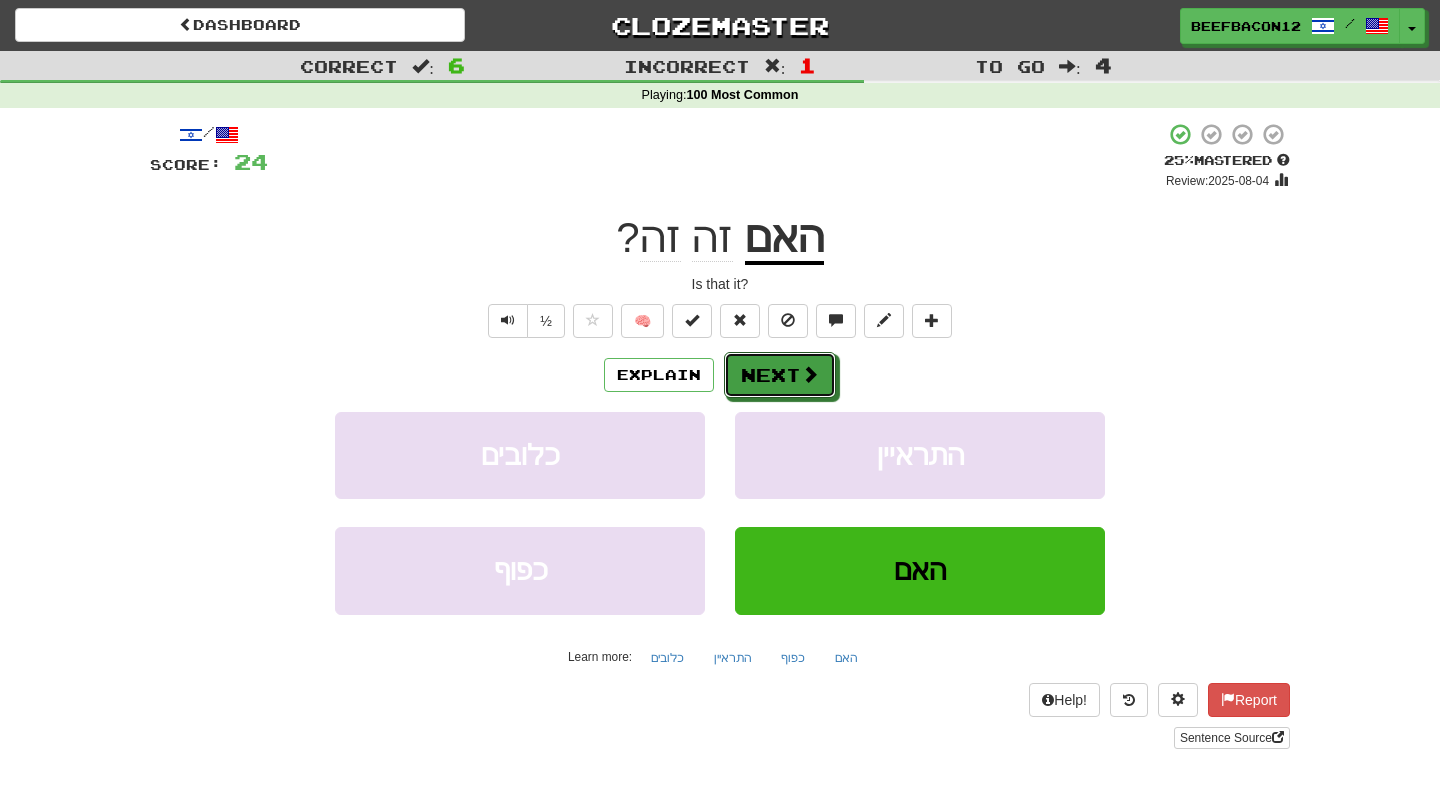 drag, startPoint x: 812, startPoint y: 388, endPoint x: 609, endPoint y: 225, distance: 260.34207 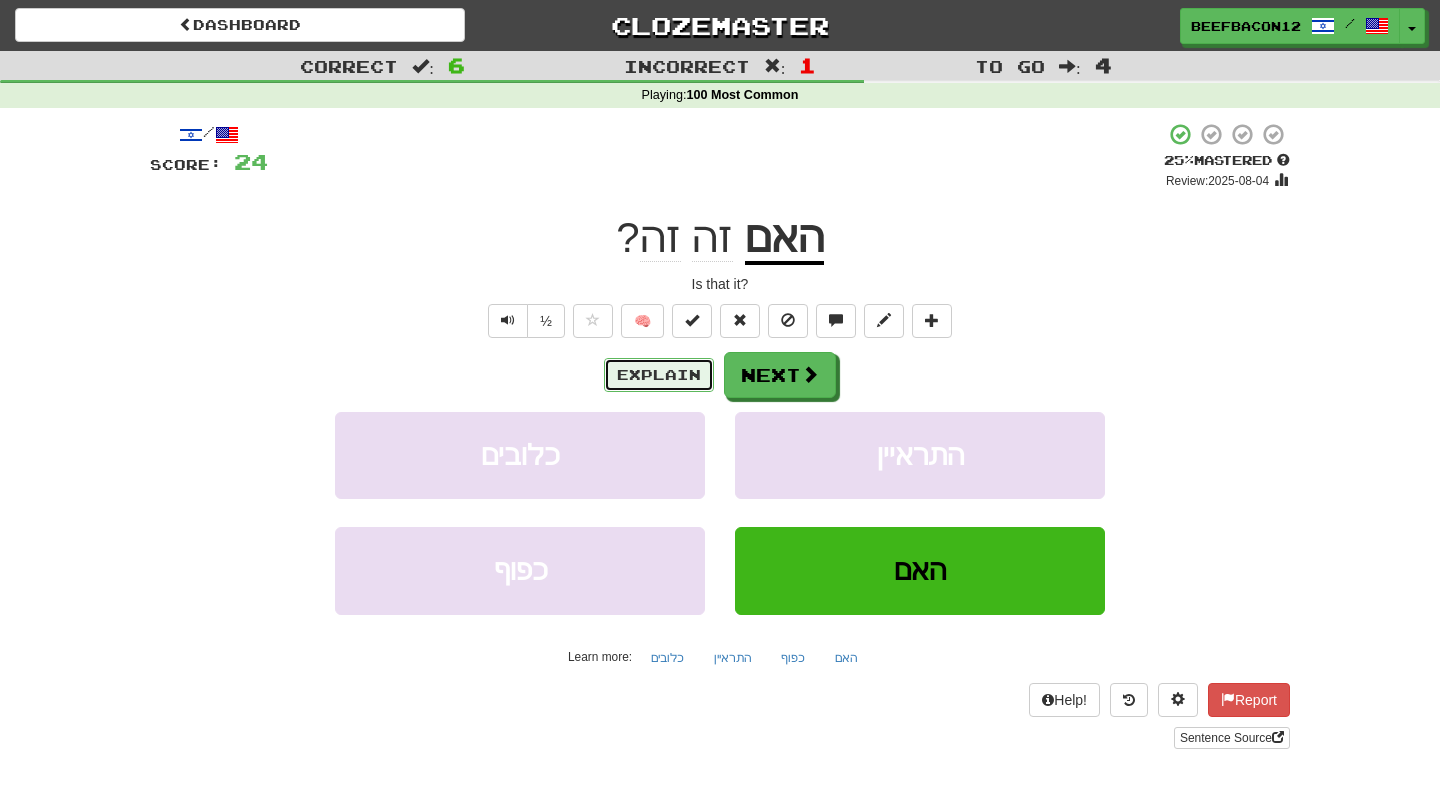click on "Explain" at bounding box center [659, 375] 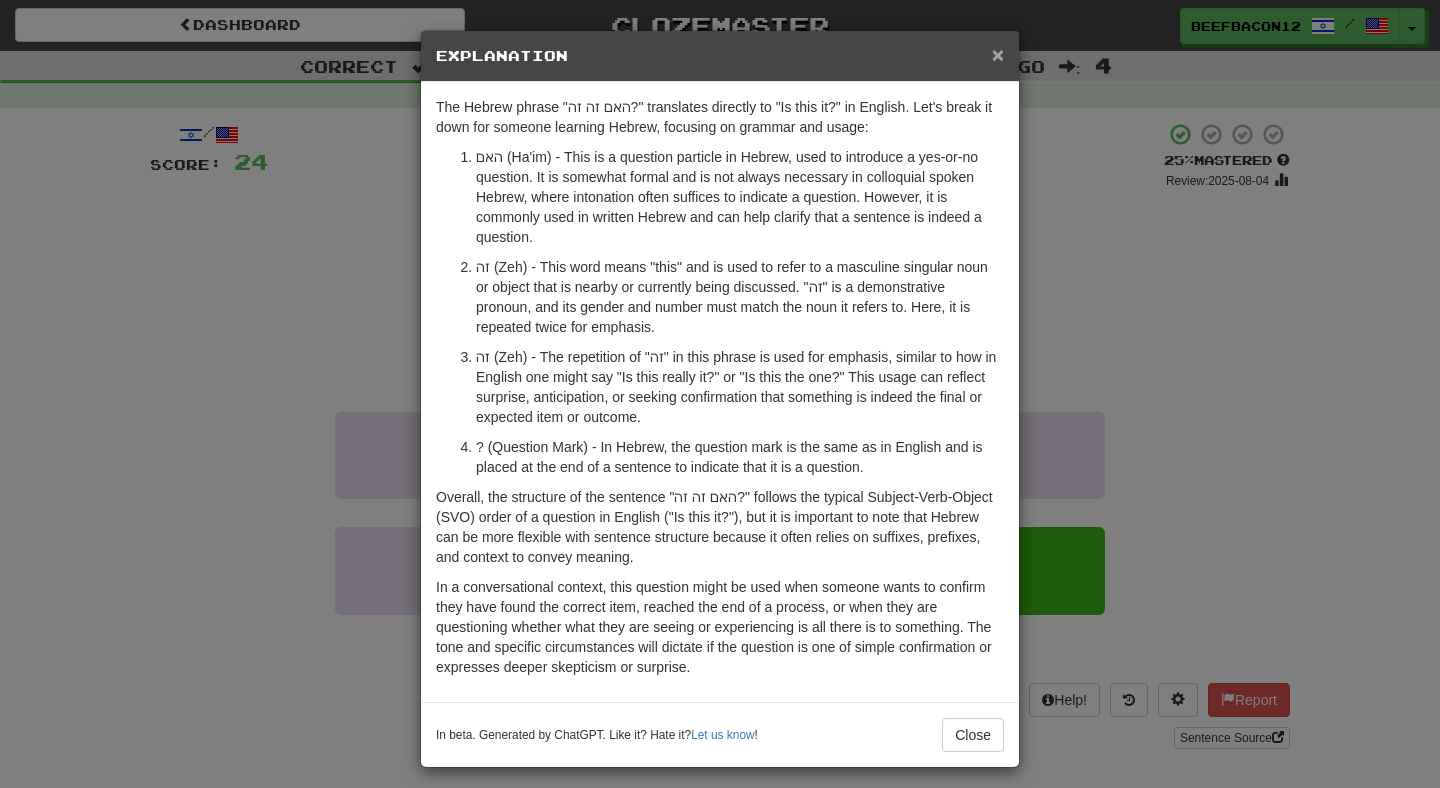 click on "×" at bounding box center (998, 54) 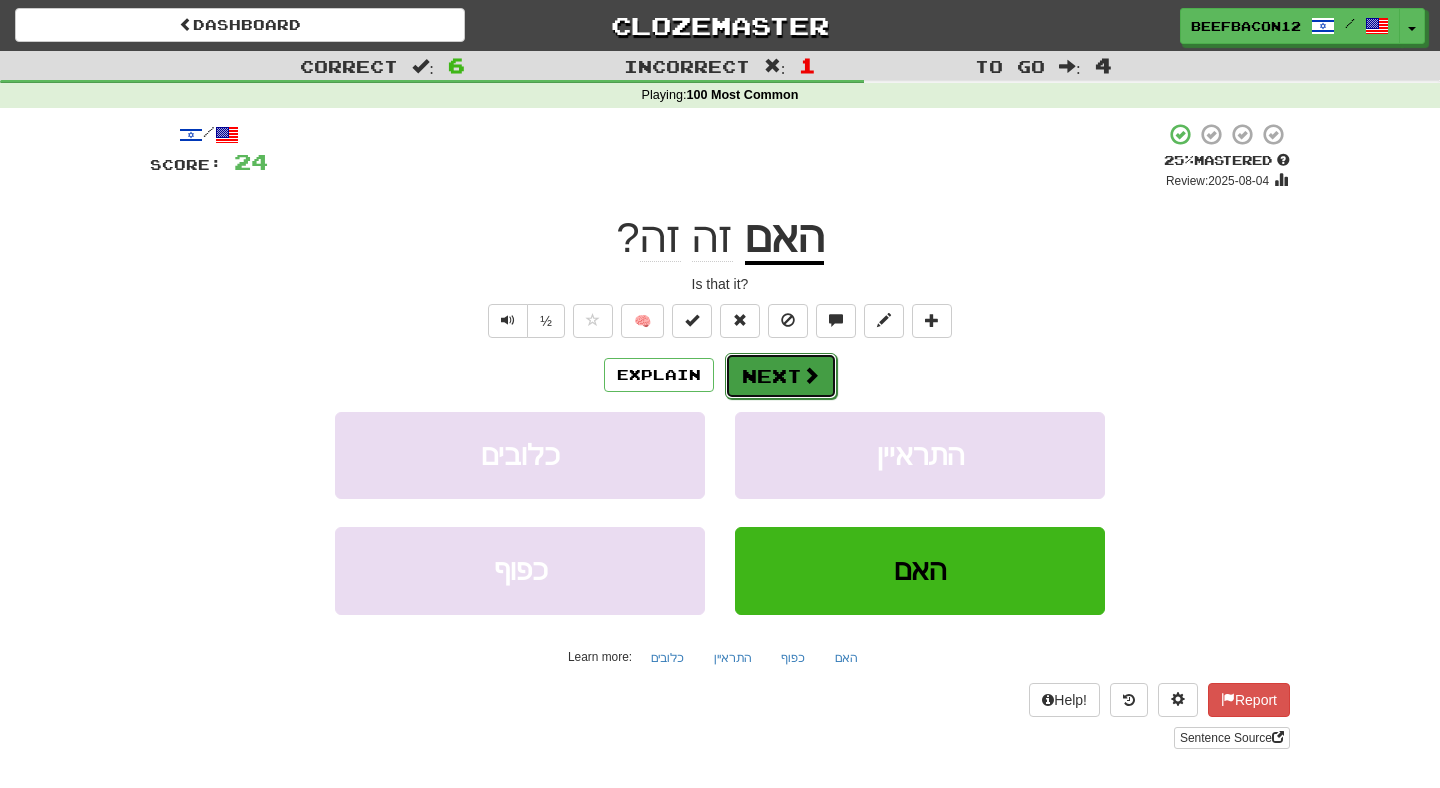 click on "Next" at bounding box center [781, 376] 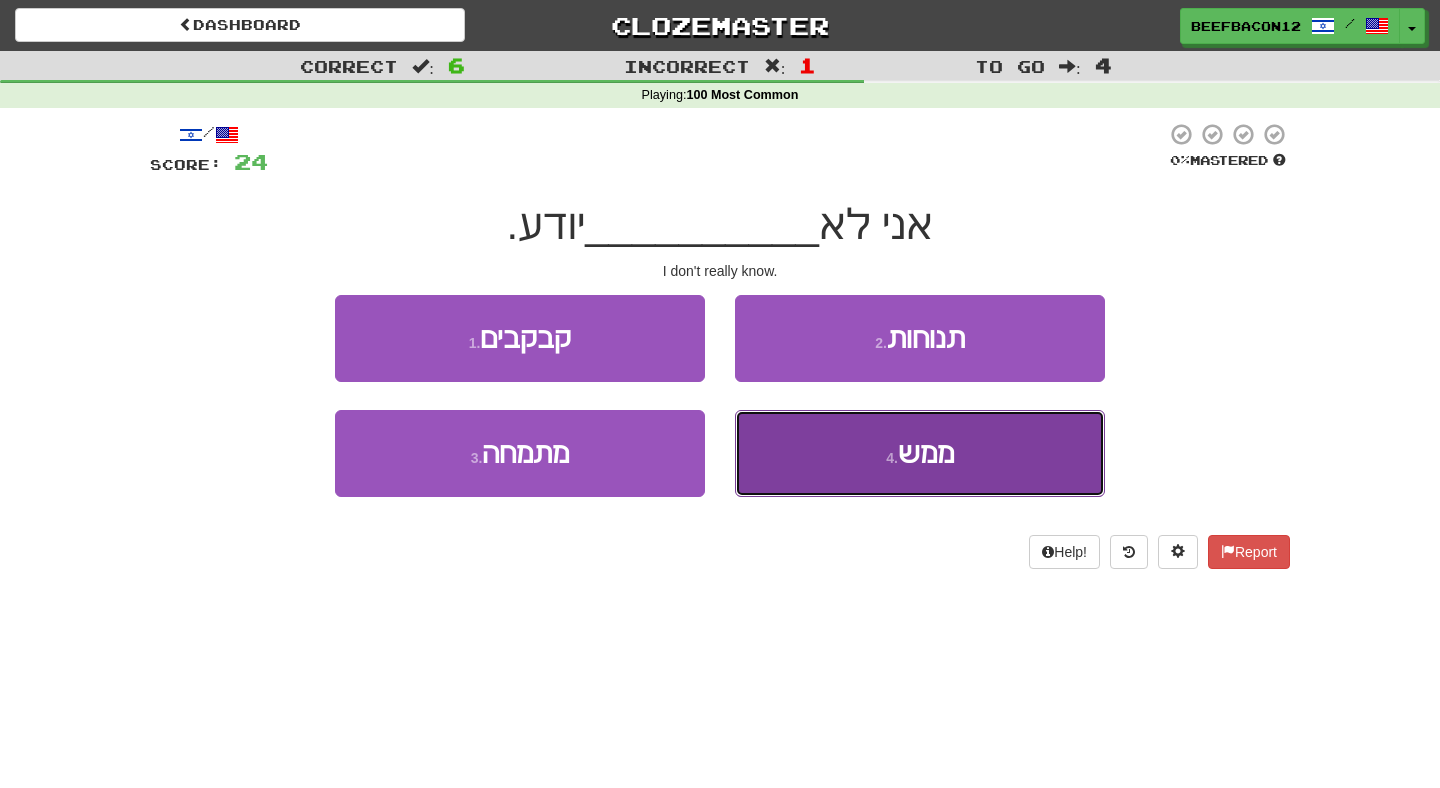 click on "4 .  ממש" at bounding box center [920, 453] 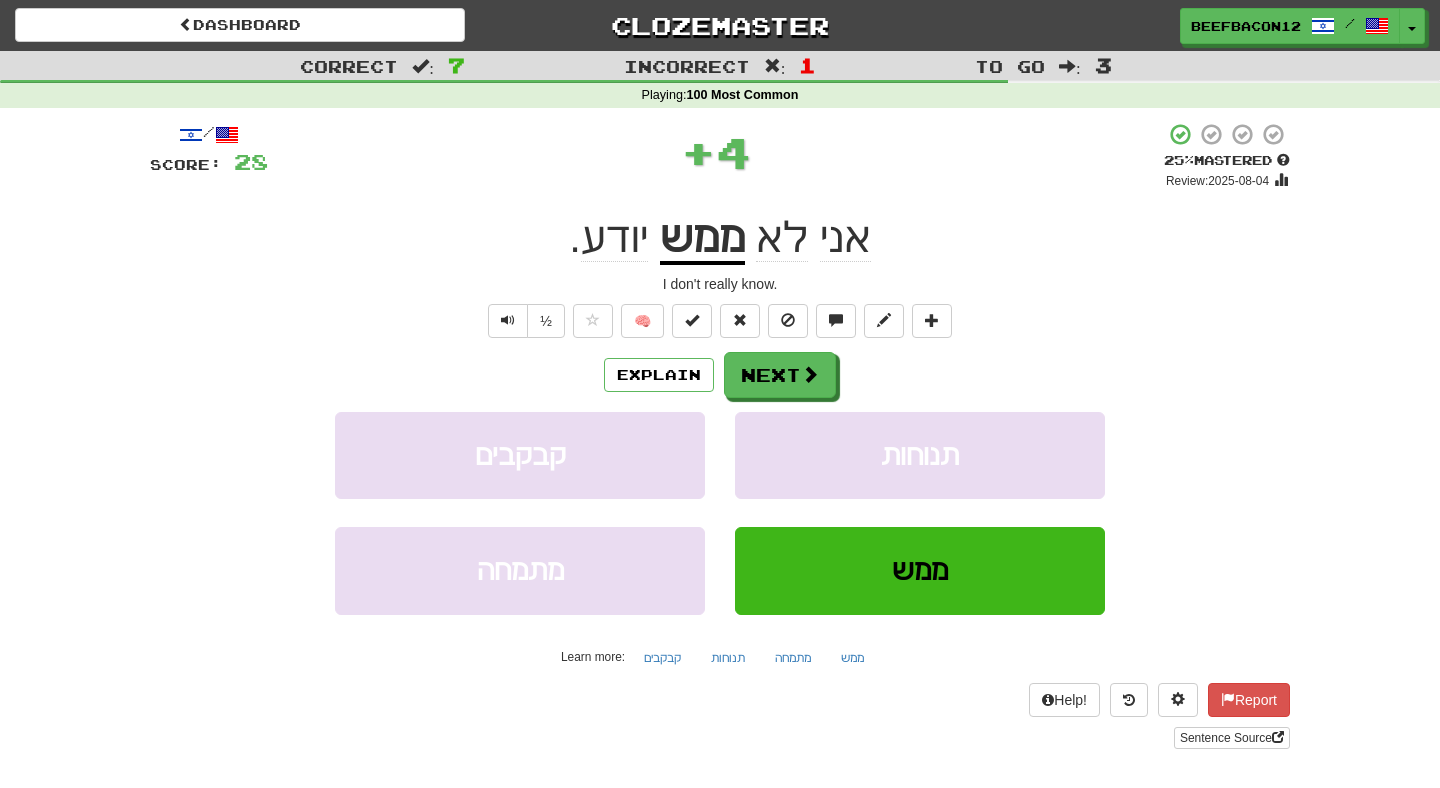 click on "ממש" at bounding box center [702, 239] 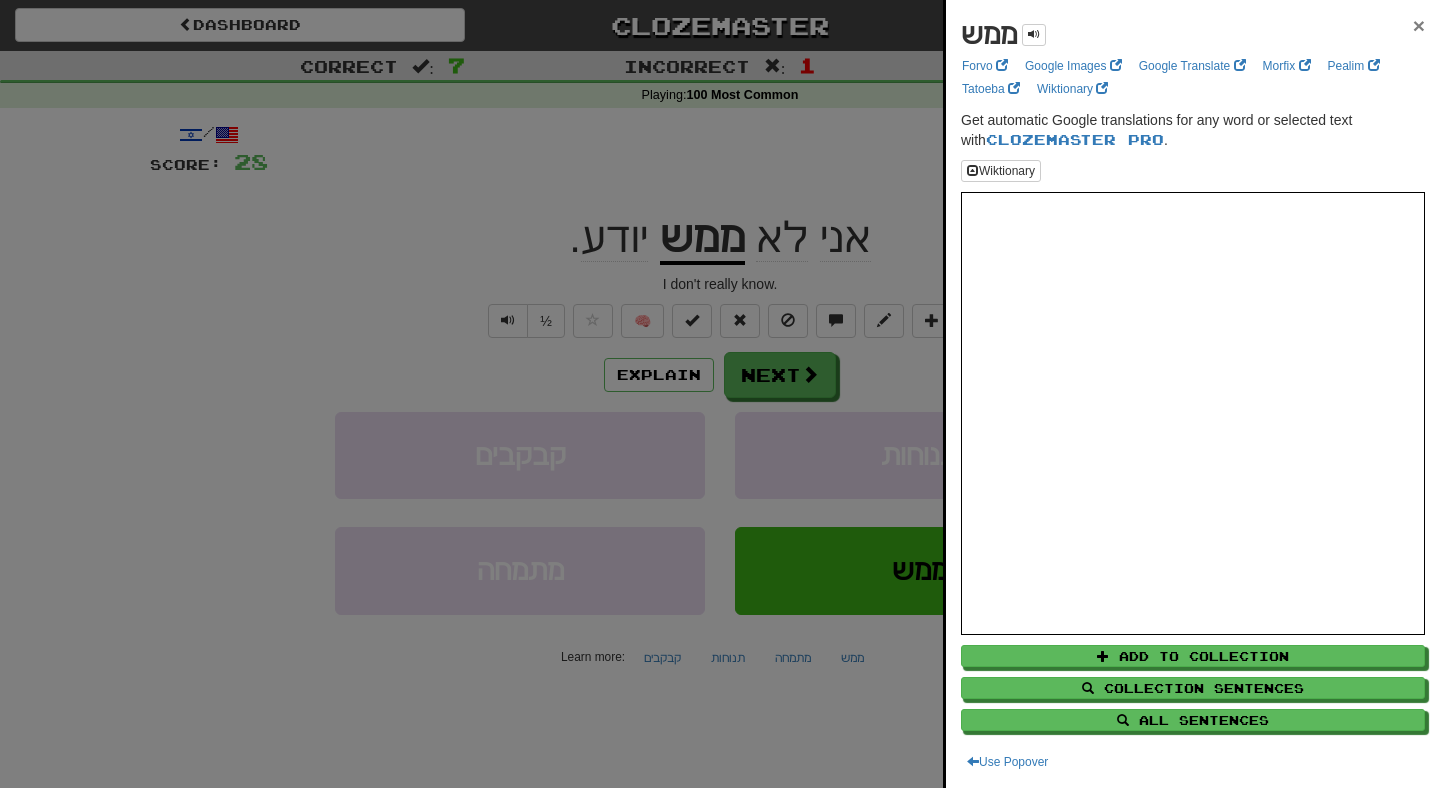 click on "×" at bounding box center (1419, 25) 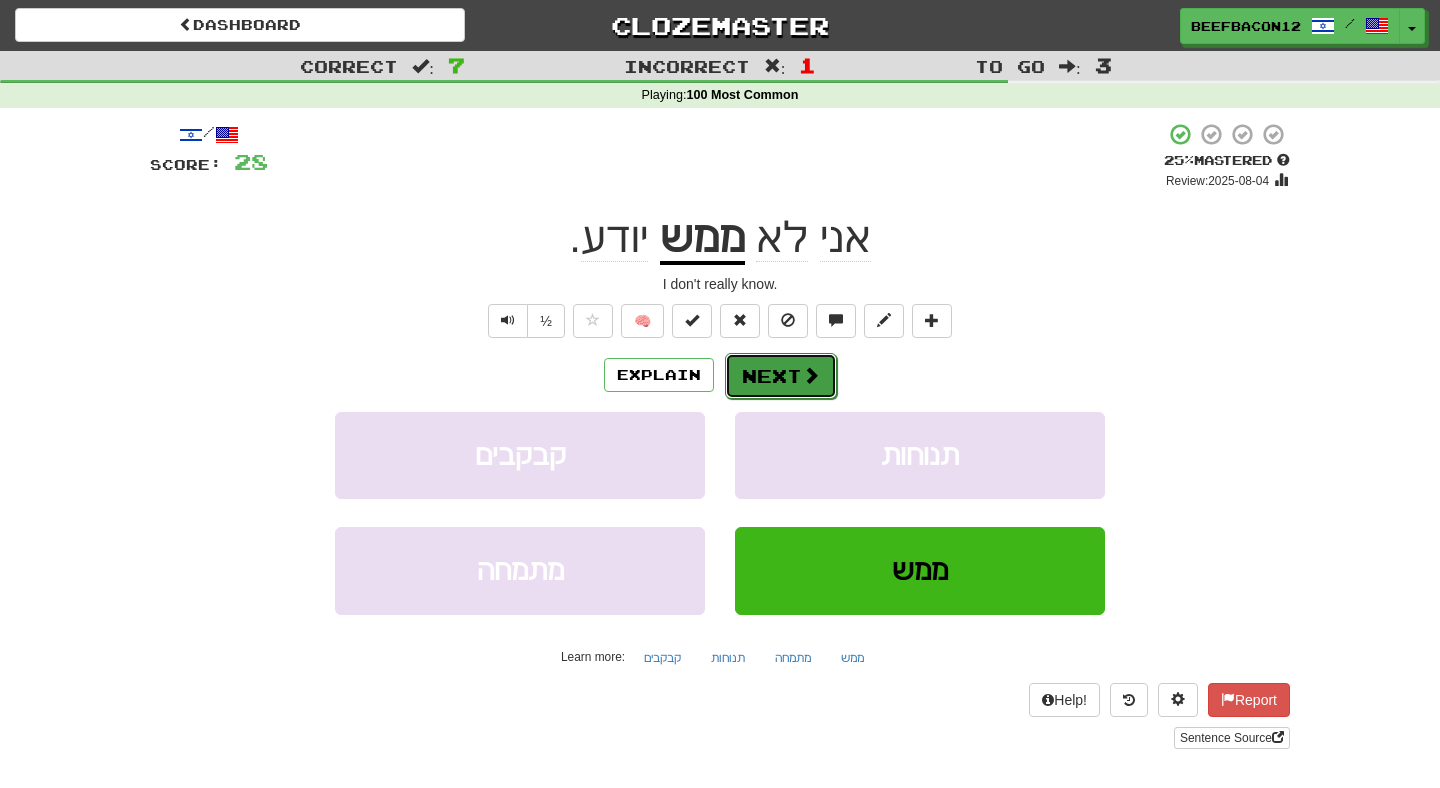 click on "Next" at bounding box center [781, 376] 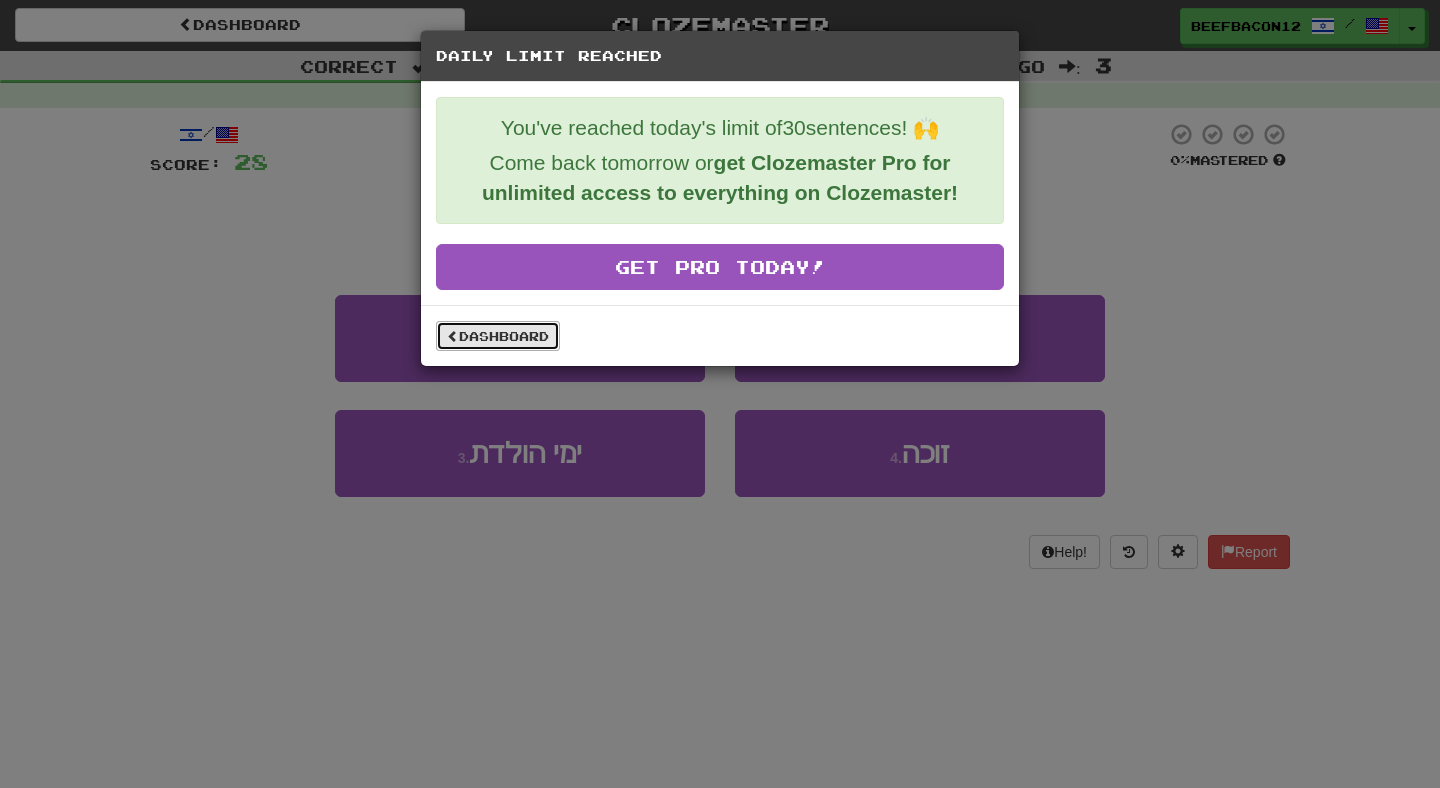 click on "Dashboard" at bounding box center [498, 336] 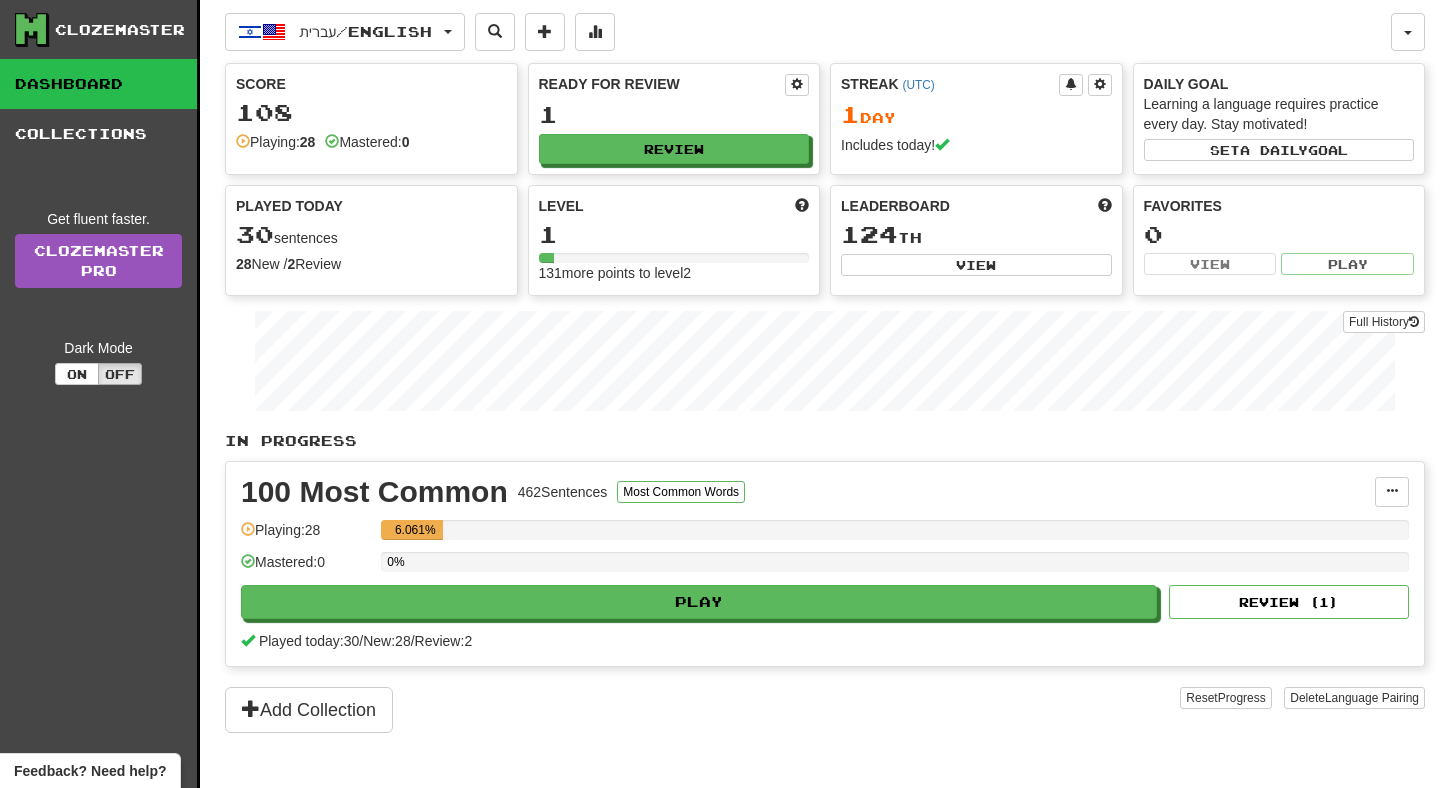 scroll, scrollTop: 0, scrollLeft: 0, axis: both 